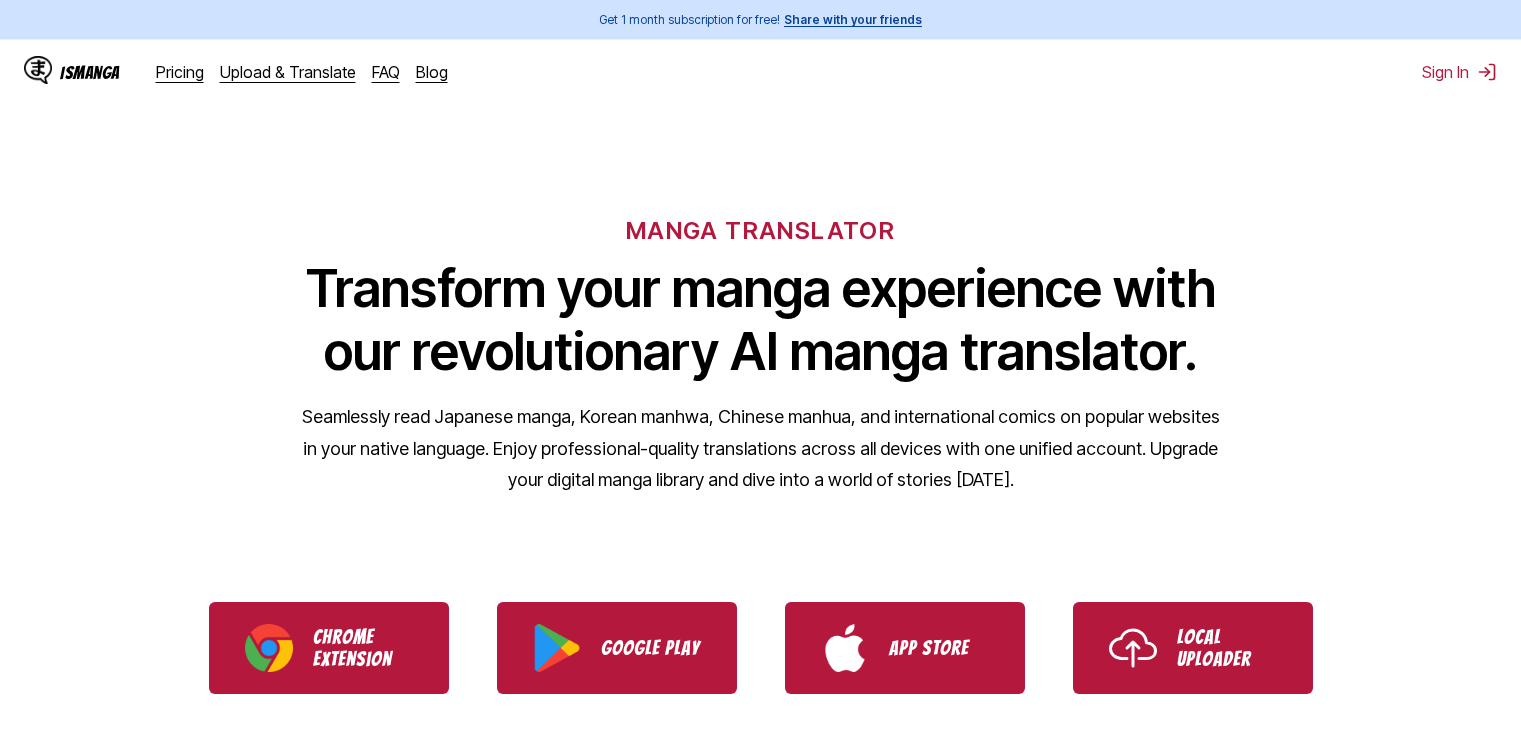 scroll, scrollTop: 0, scrollLeft: 0, axis: both 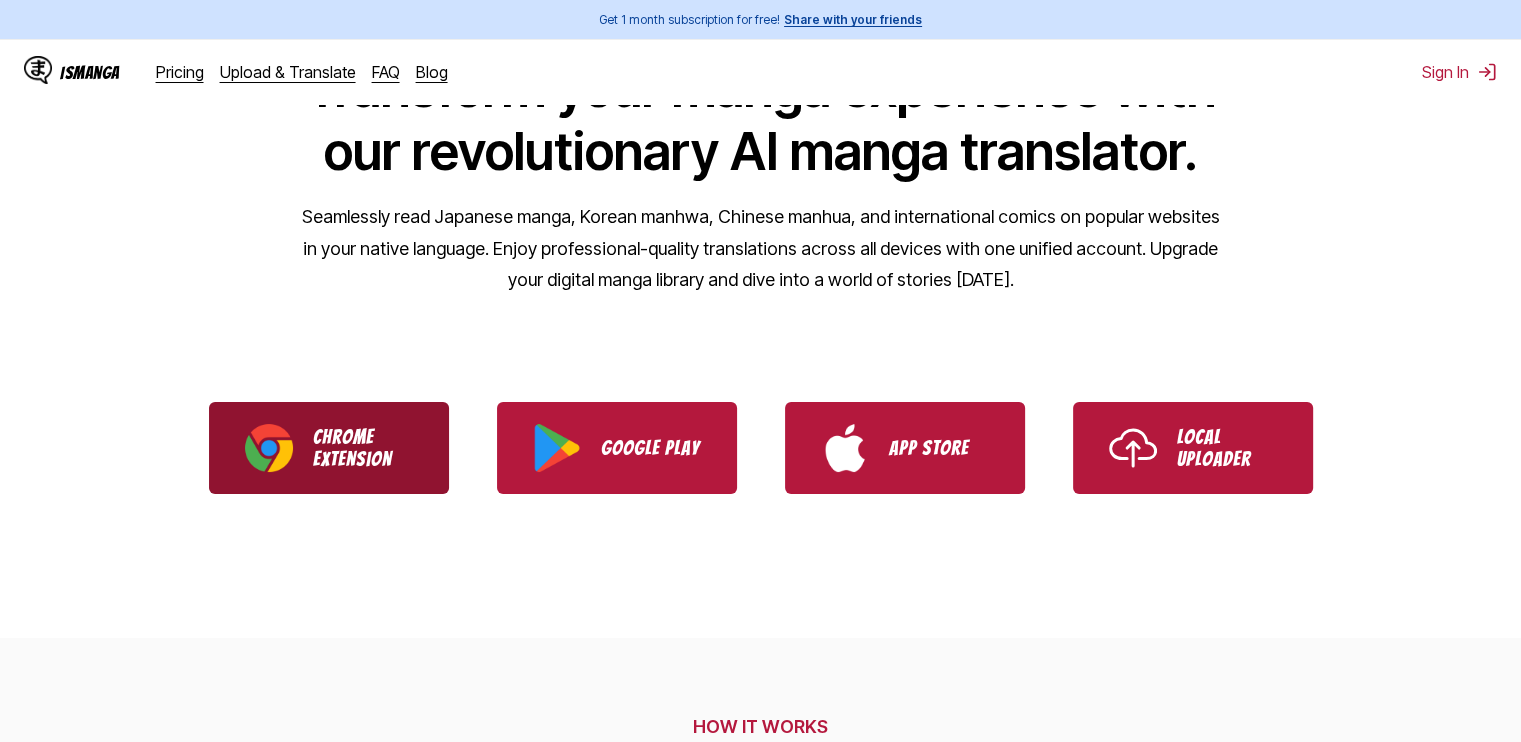 click on "Chrome Extension" at bounding box center [363, 448] 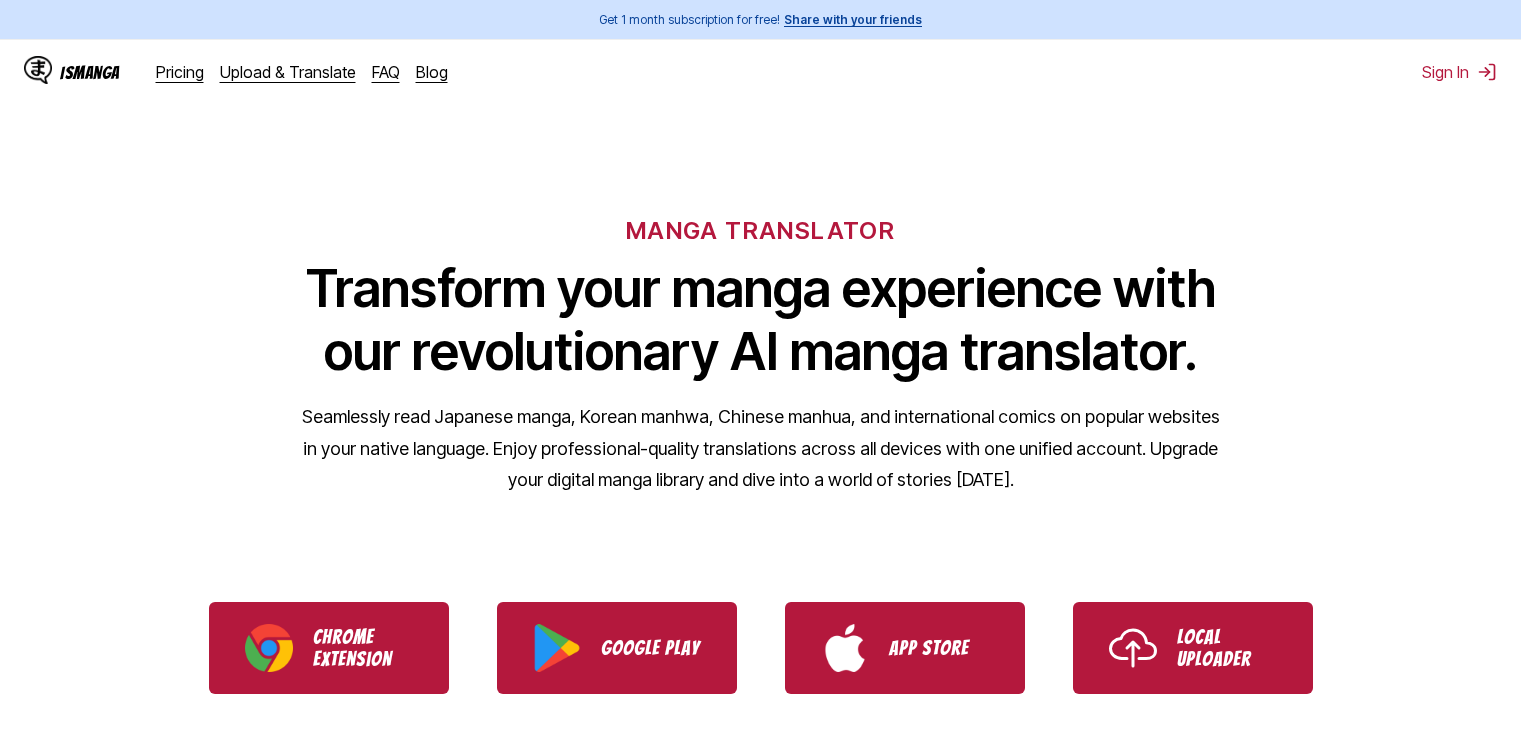 scroll, scrollTop: 0, scrollLeft: 0, axis: both 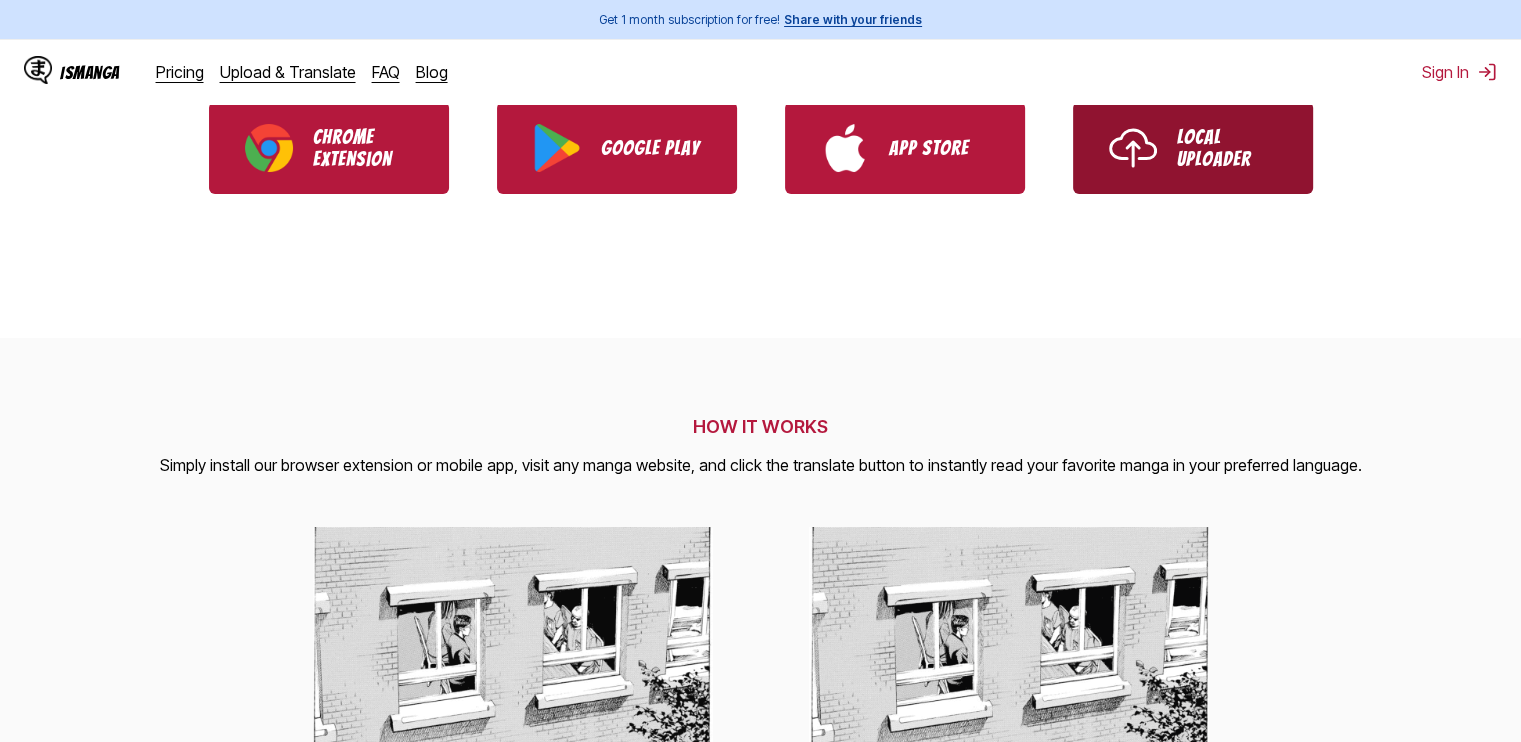 click on "Local Uploader" at bounding box center (1227, 148) 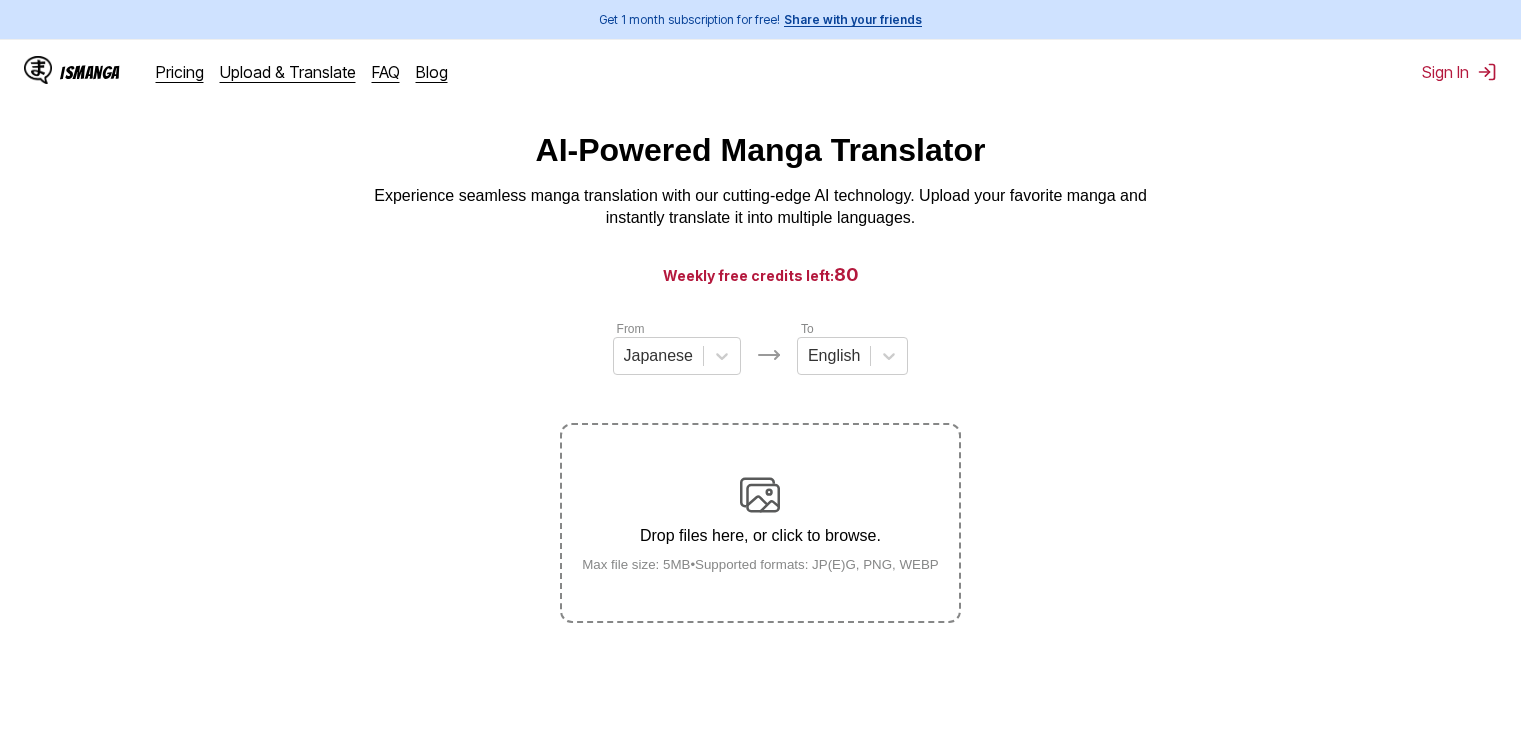 scroll, scrollTop: 0, scrollLeft: 0, axis: both 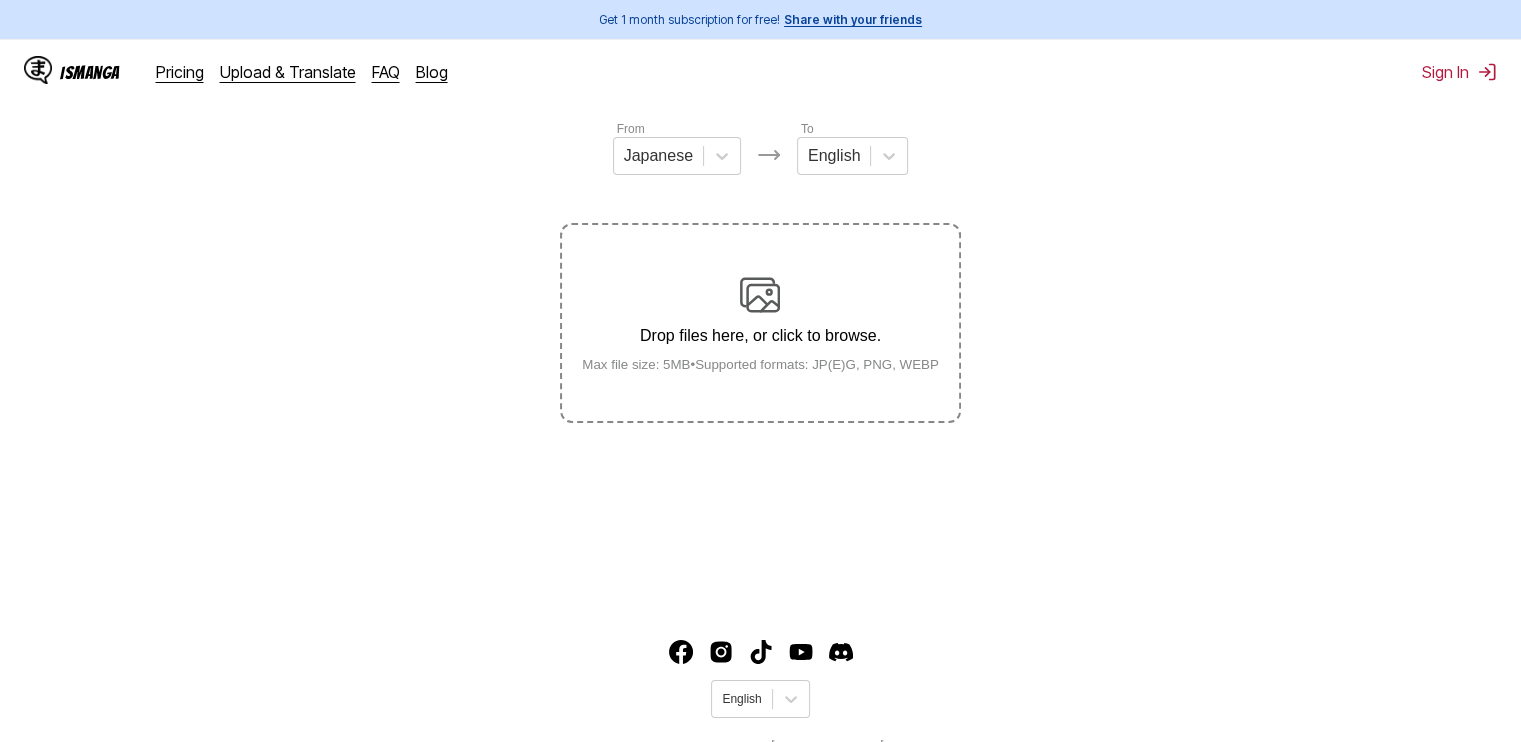 click on "Drop files here, or click to browse. Max file size: 5MB  •  Supported formats: JP(E)G, PNG, WEBP" at bounding box center [760, 323] 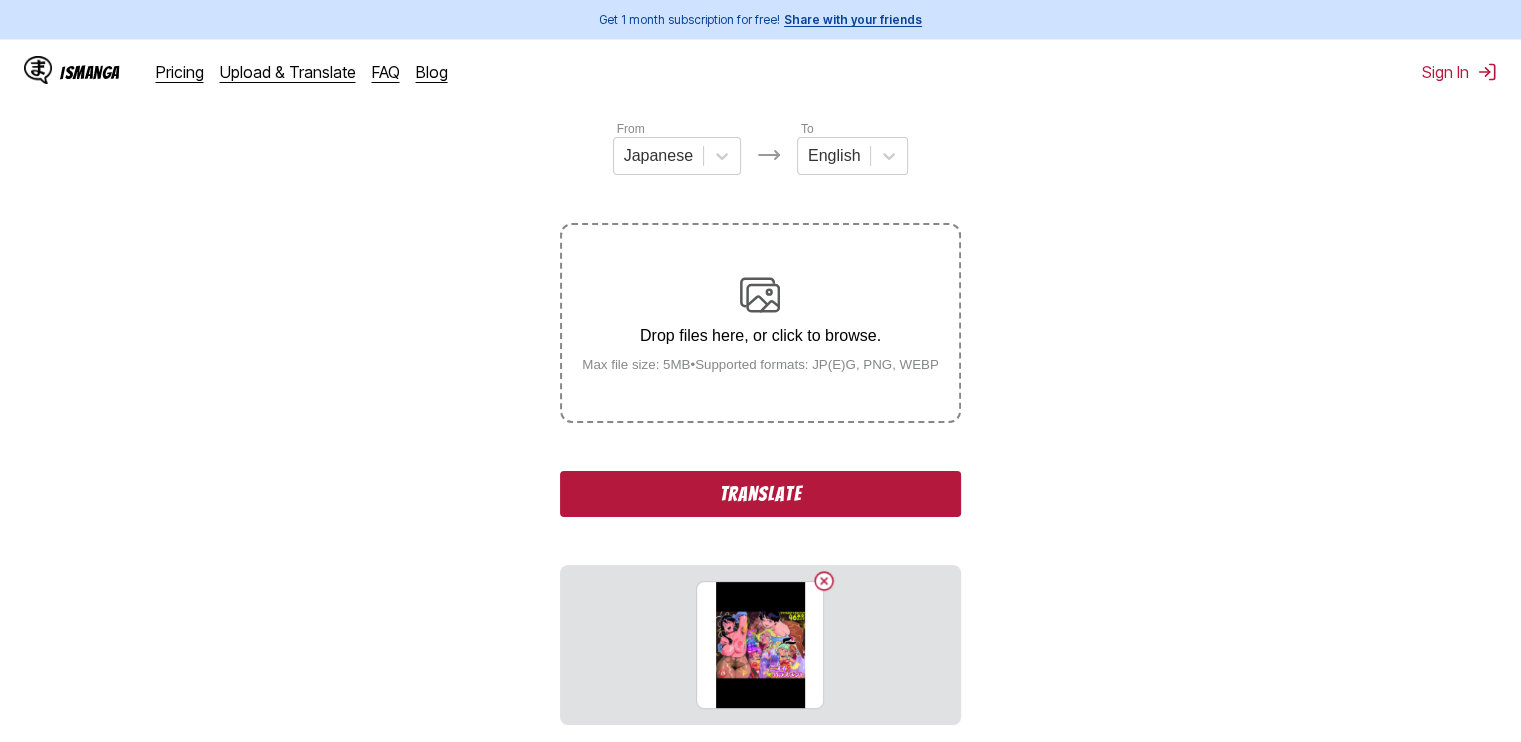 click on "Translate" at bounding box center (760, 494) 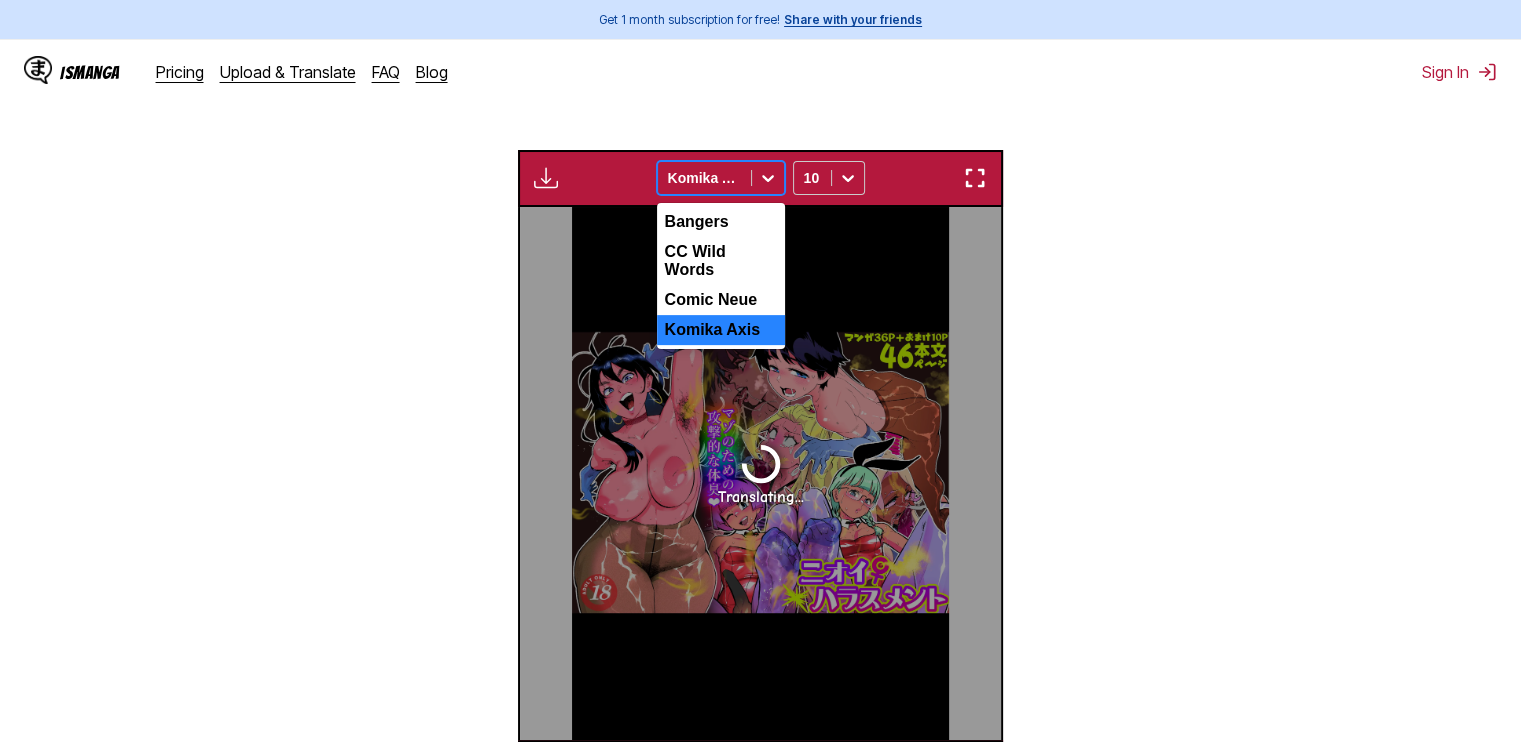 click at bounding box center [704, 178] 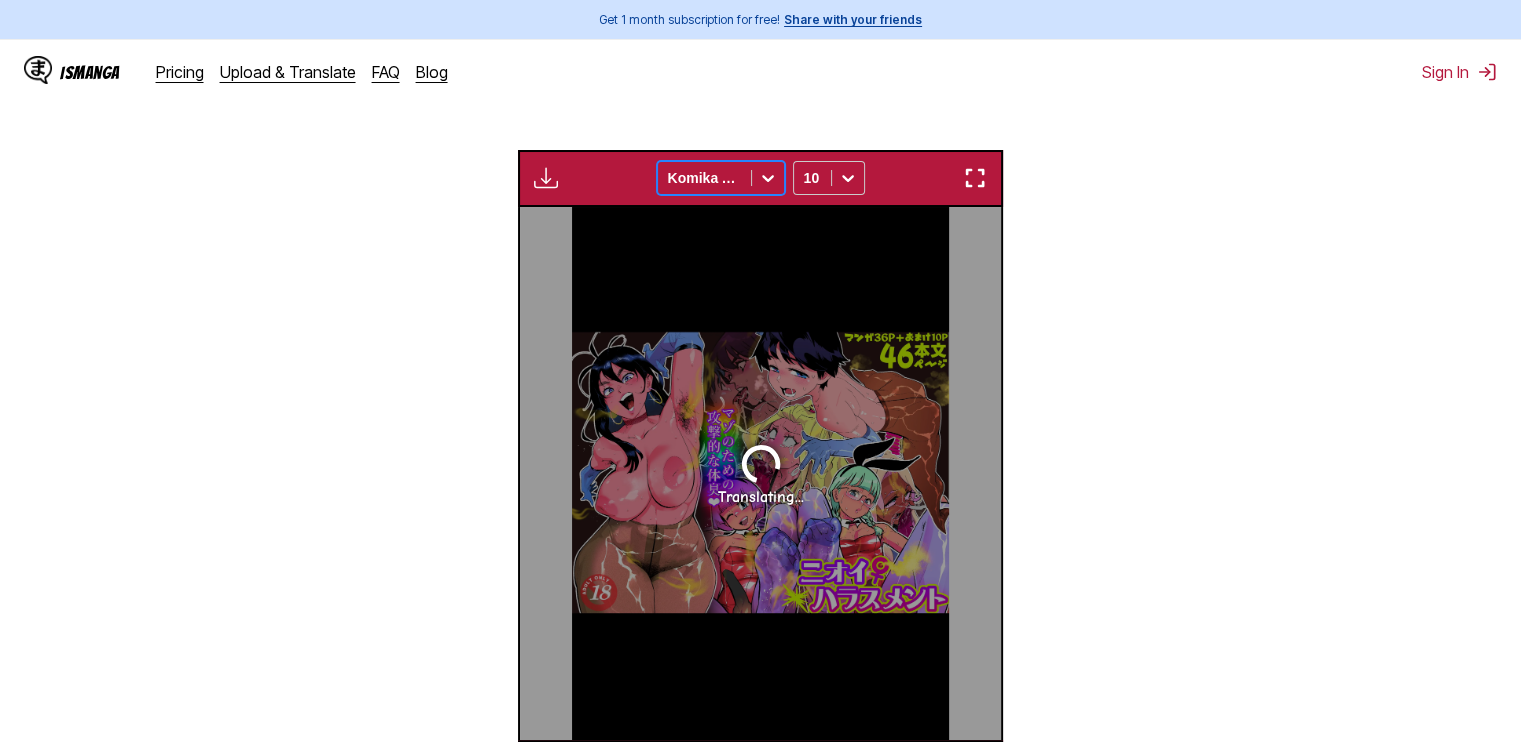 click at bounding box center (704, 178) 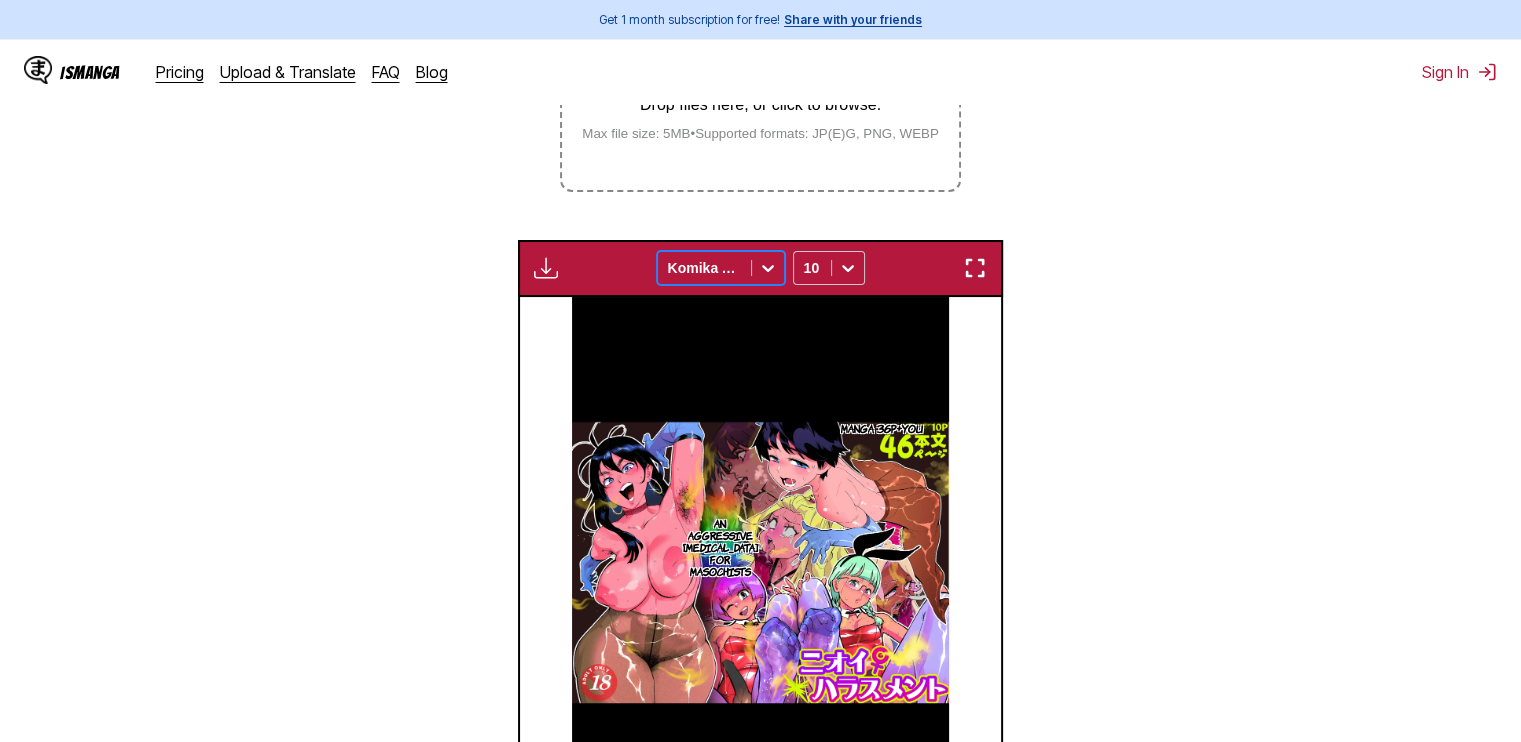 scroll, scrollTop: 292, scrollLeft: 0, axis: vertical 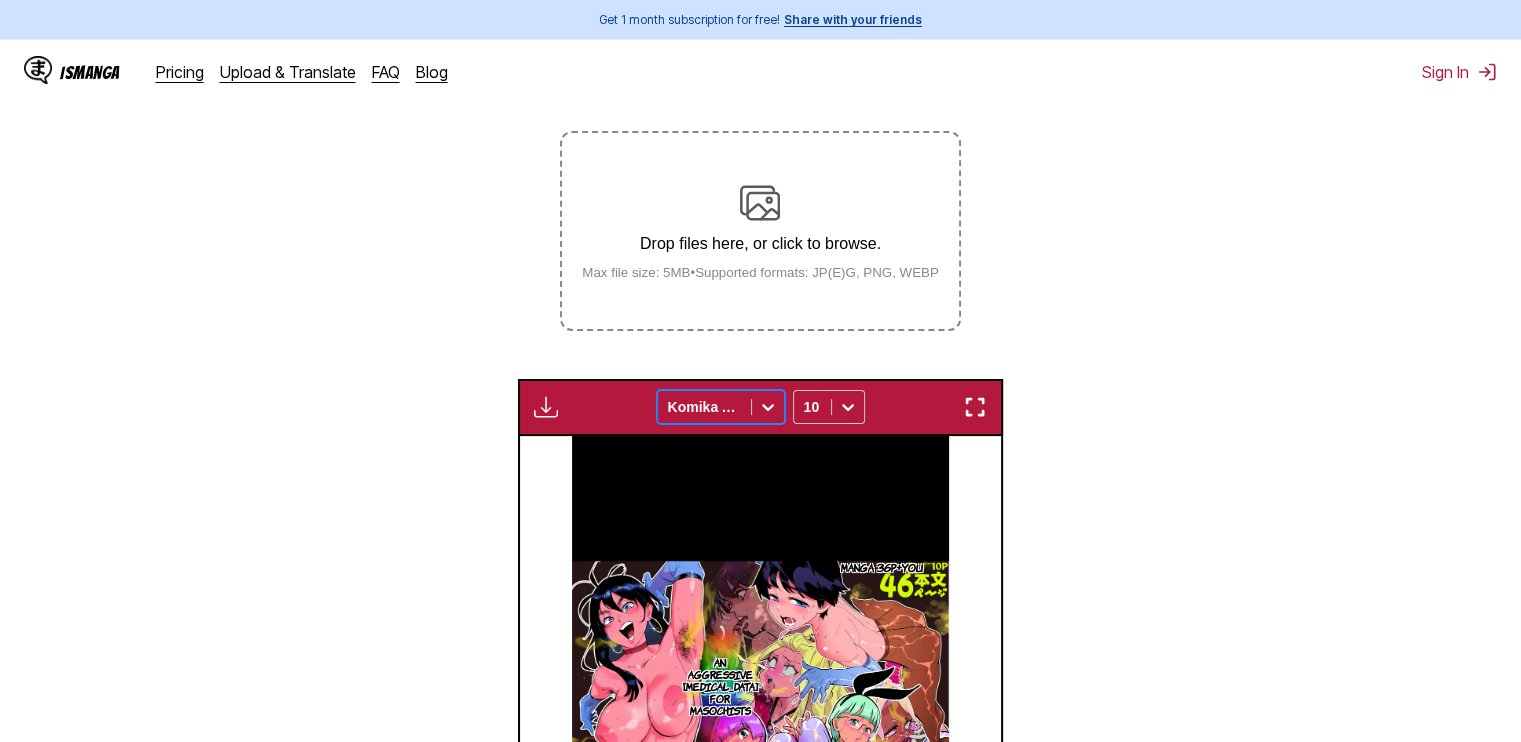 click at bounding box center [768, 407] 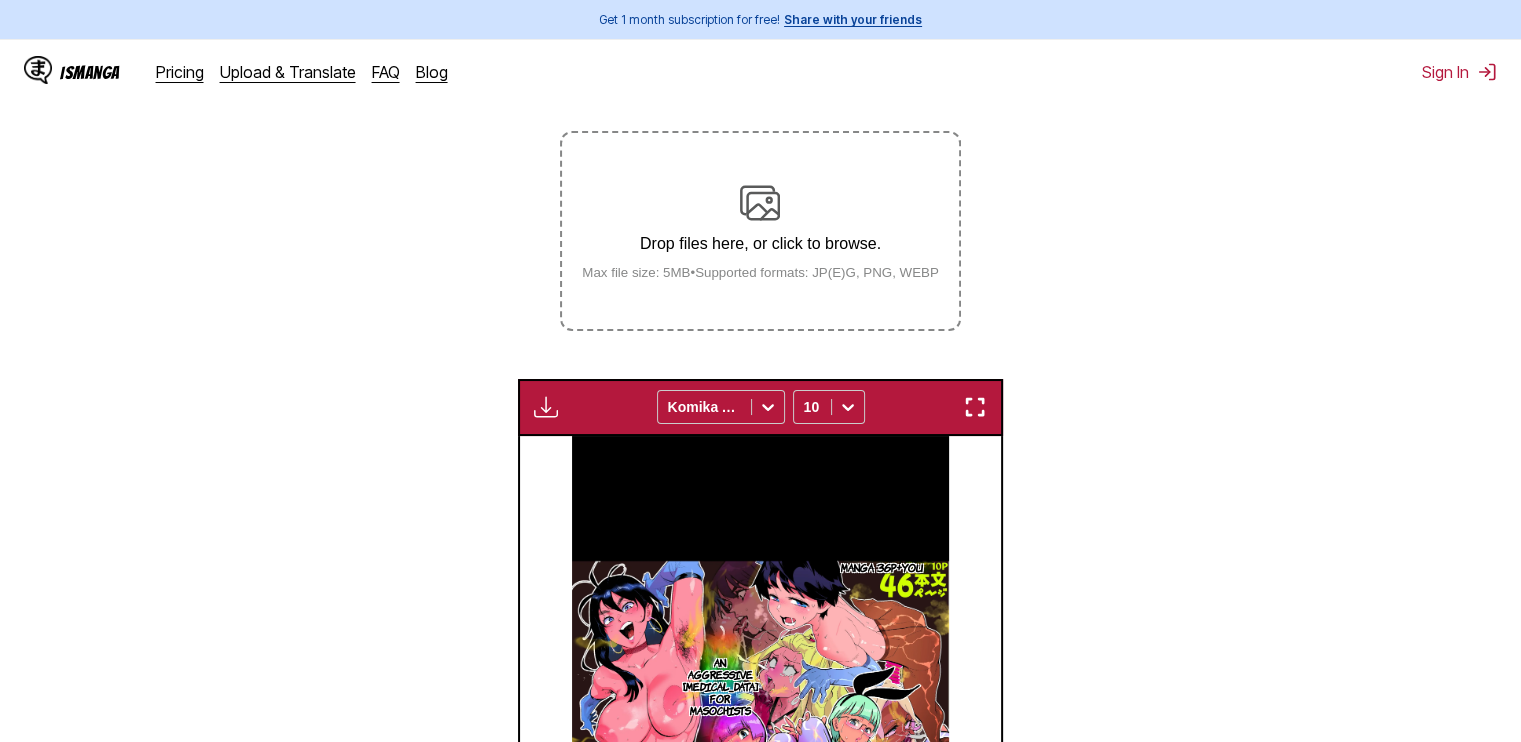 click at bounding box center (760, 203) 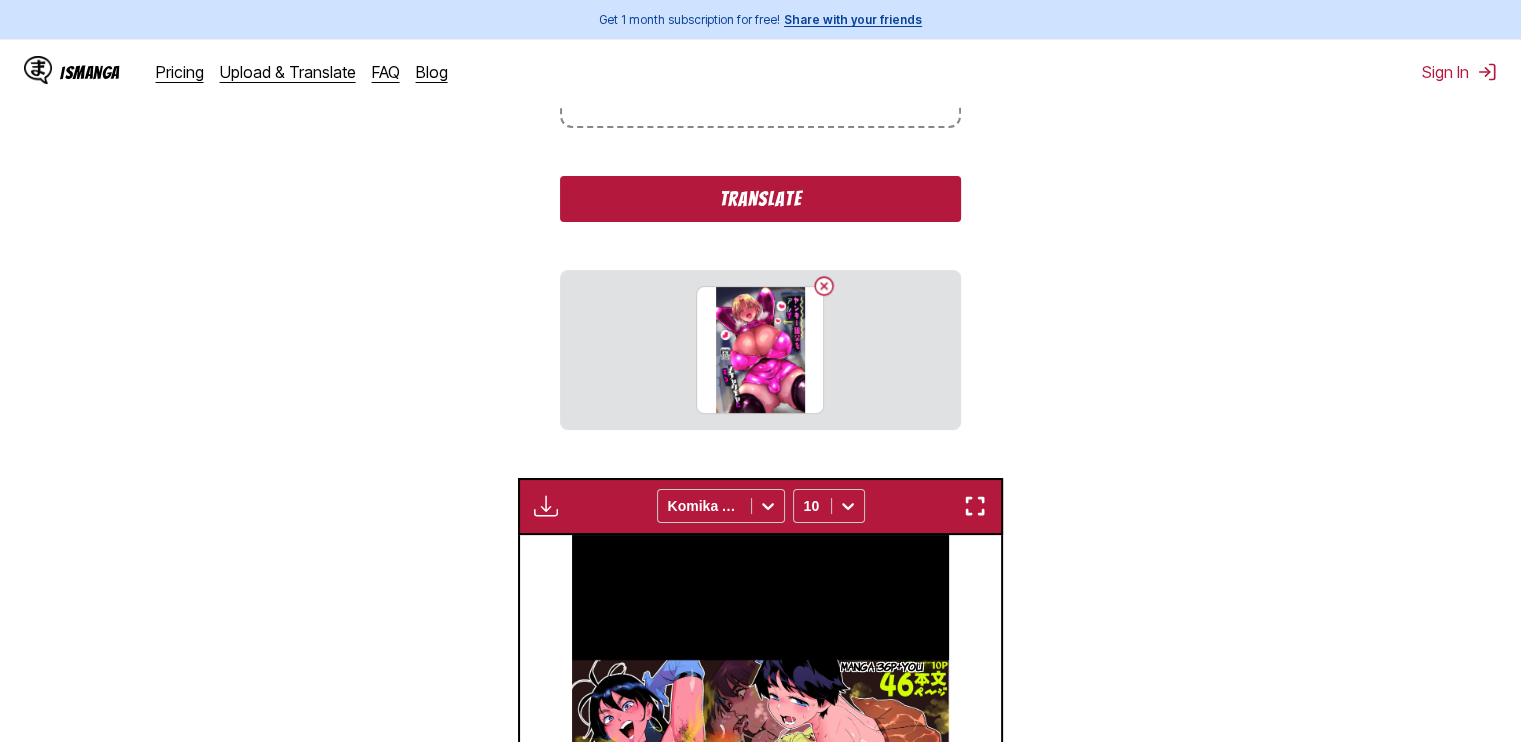scroll, scrollTop: 492, scrollLeft: 0, axis: vertical 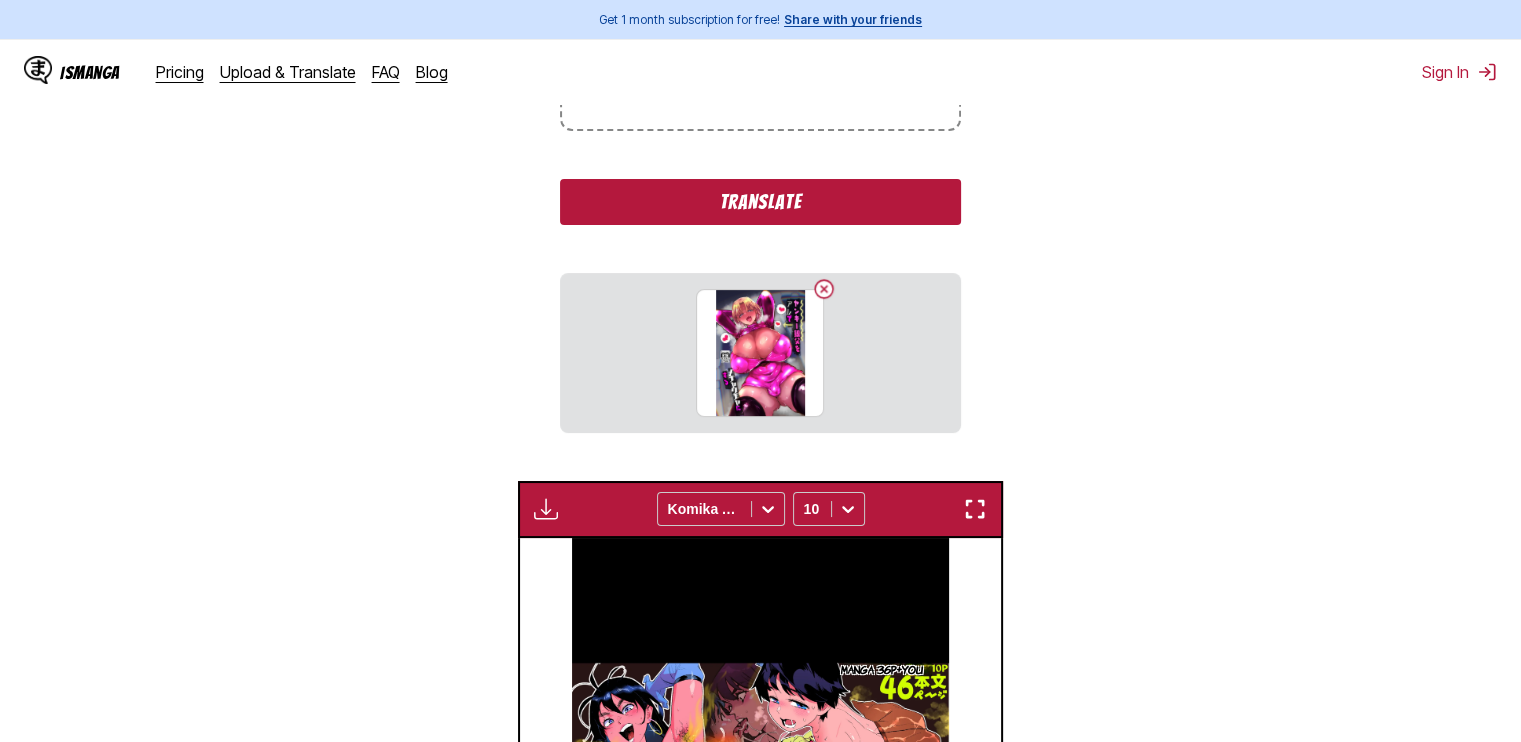 click on "From Japanese To English Drop files here, or click to browse. Max file size: 5MB  •  Supported formats: JP(E)G, PNG, WEBP Translate hyoushi.jpg" at bounding box center [760, 130] 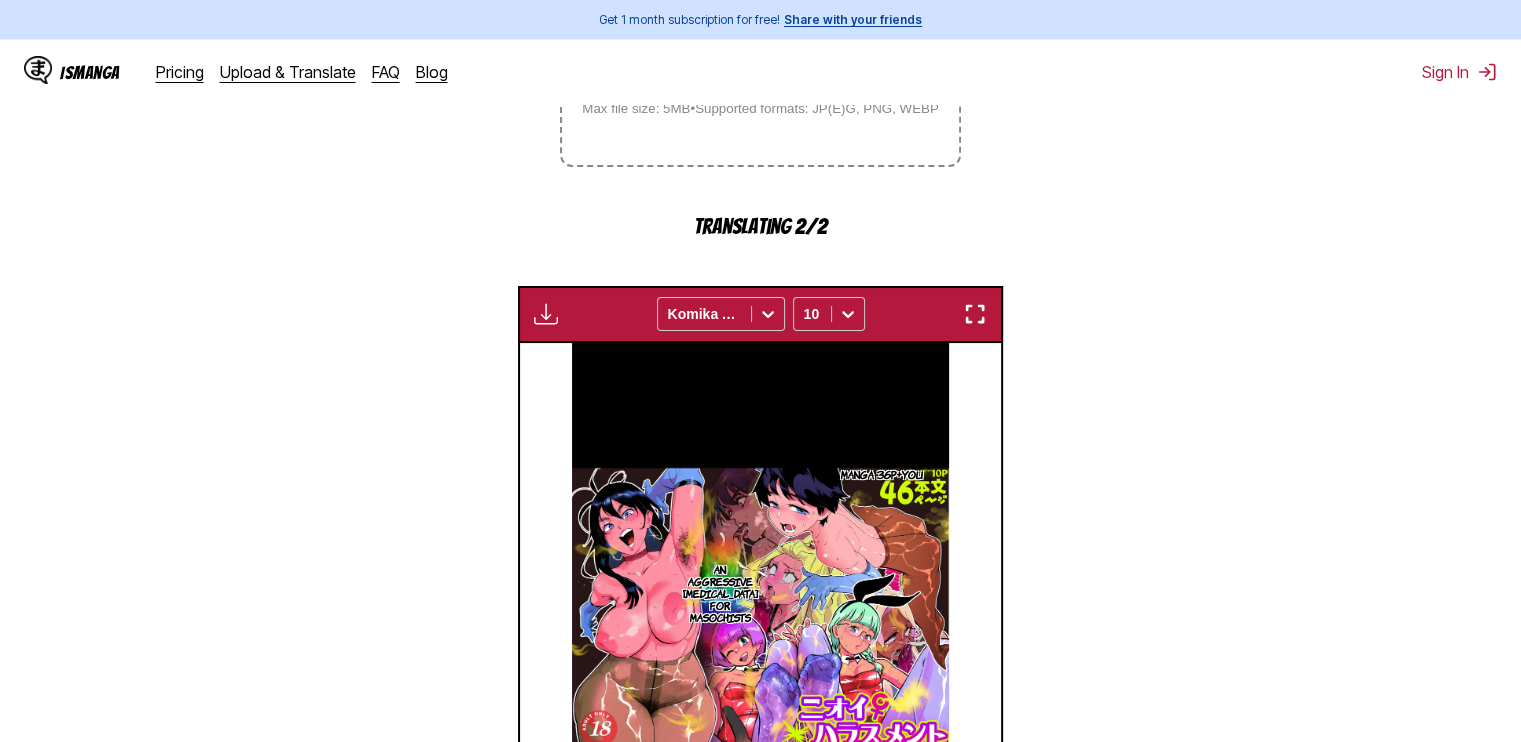 scroll, scrollTop: 835, scrollLeft: 0, axis: vertical 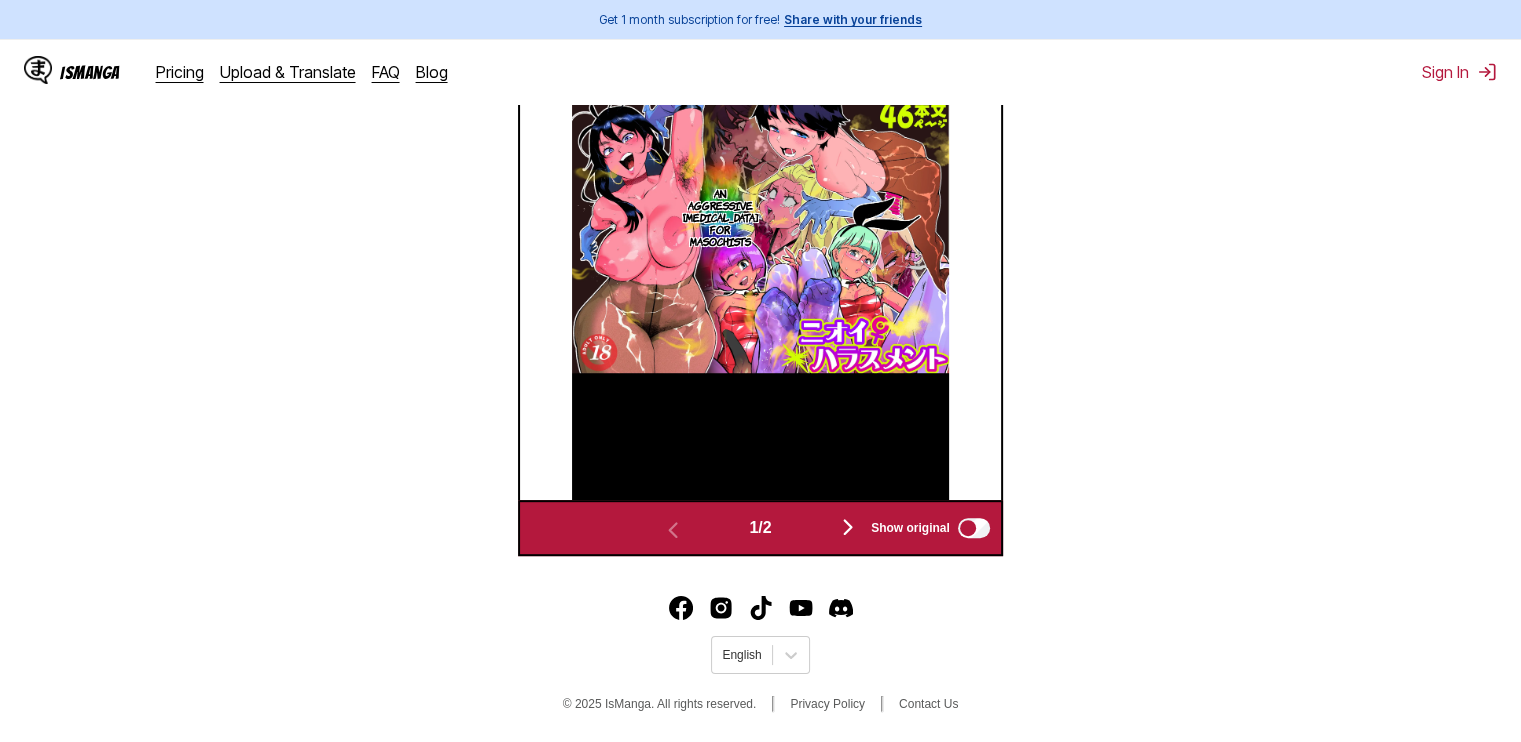 click at bounding box center [848, 527] 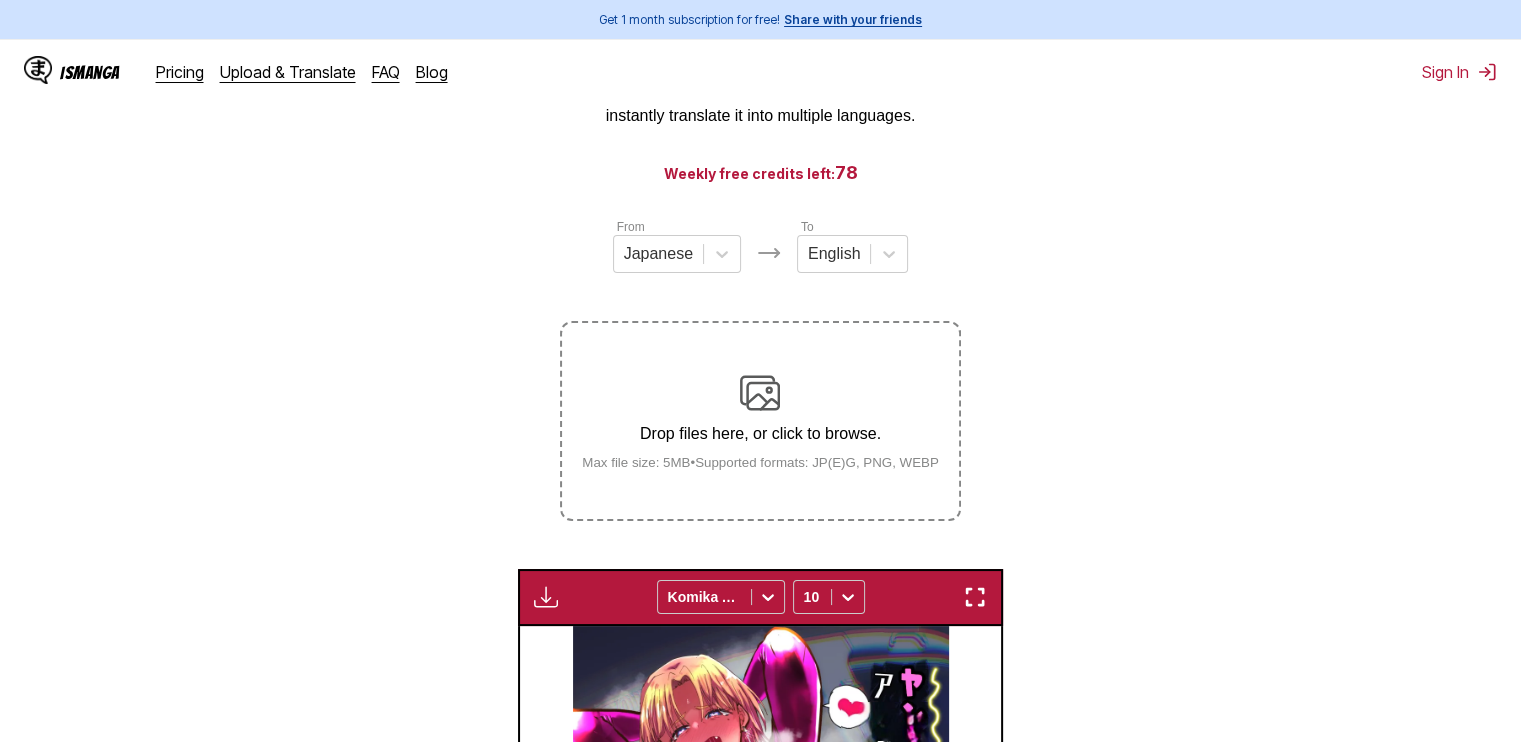 scroll, scrollTop: 101, scrollLeft: 0, axis: vertical 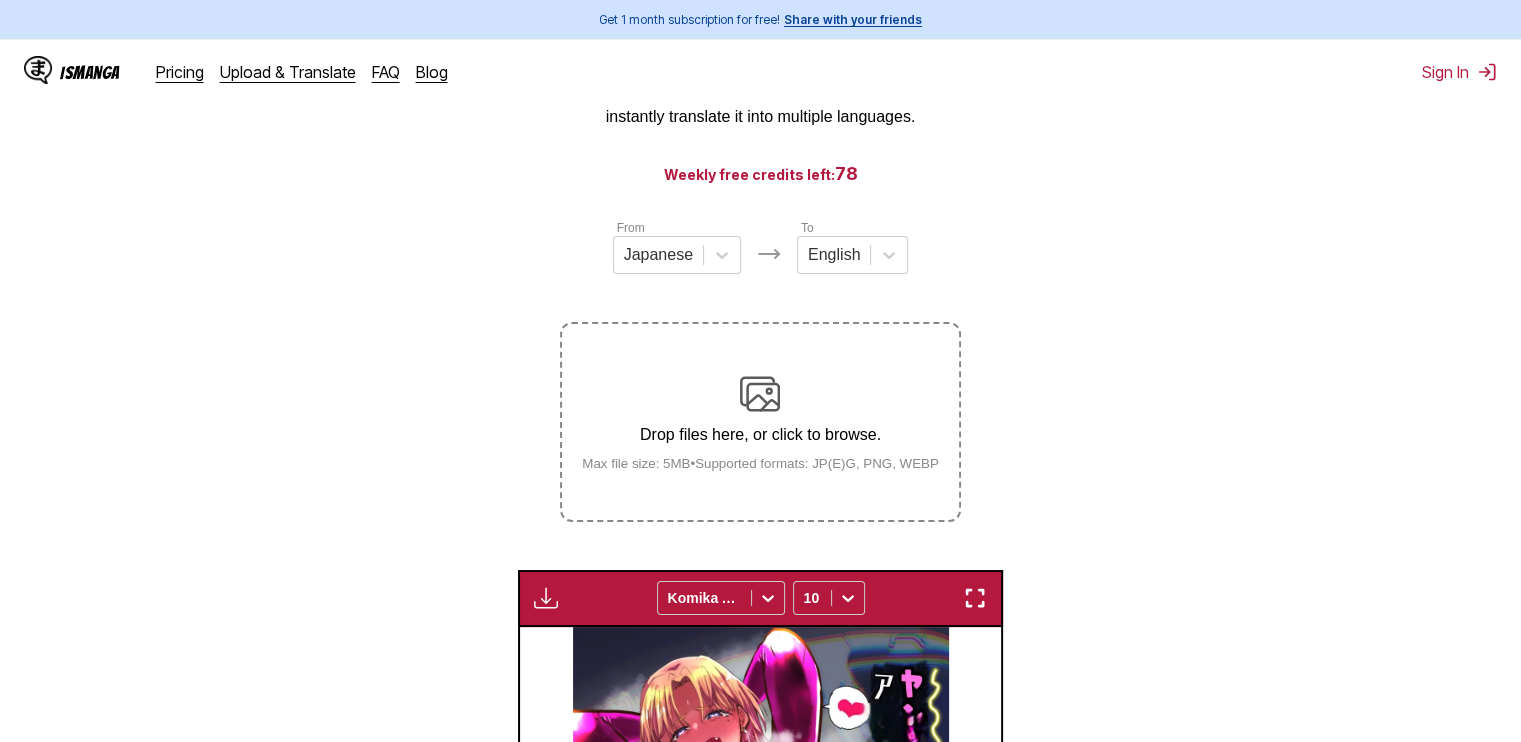 click on "Drop files here, or click to browse." at bounding box center (760, 435) 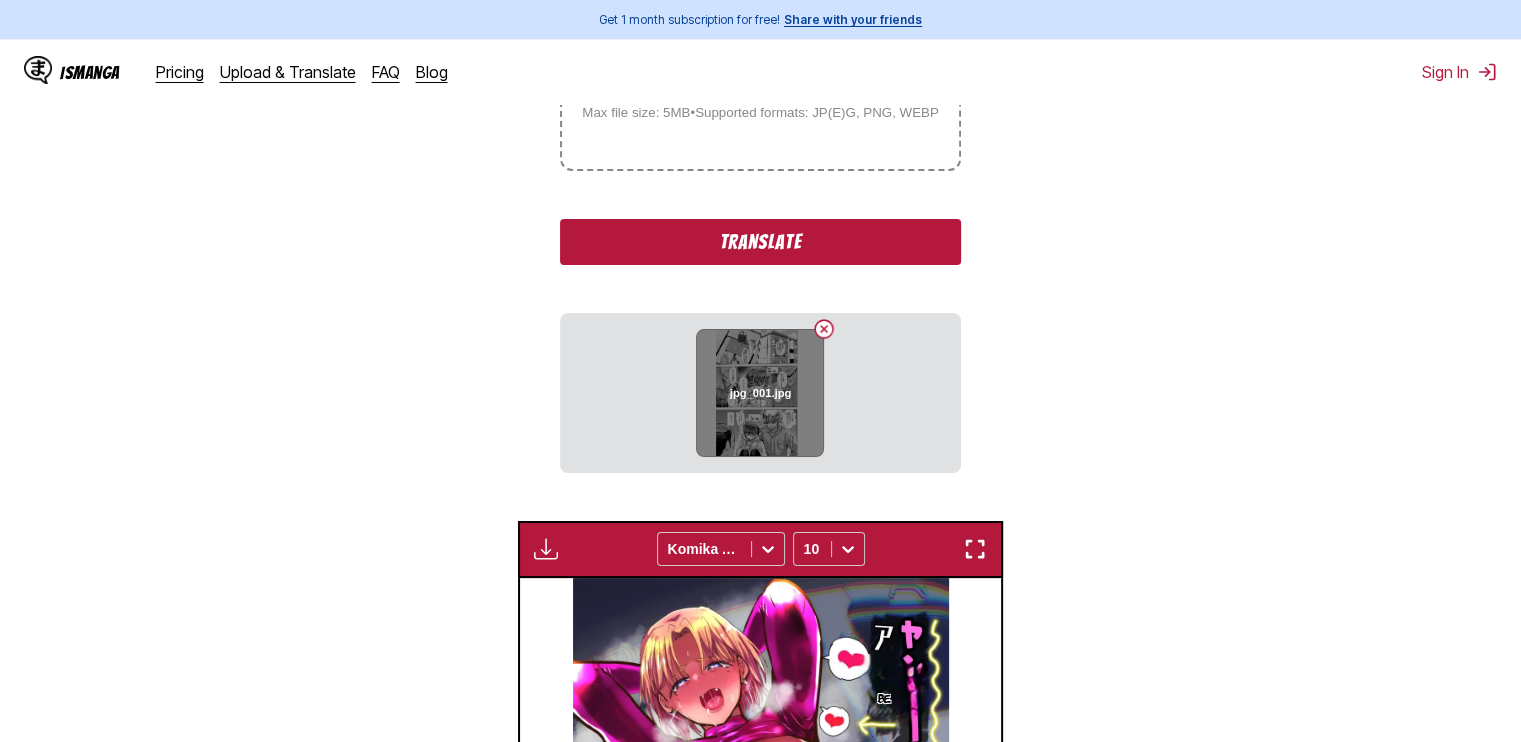 scroll, scrollTop: 501, scrollLeft: 0, axis: vertical 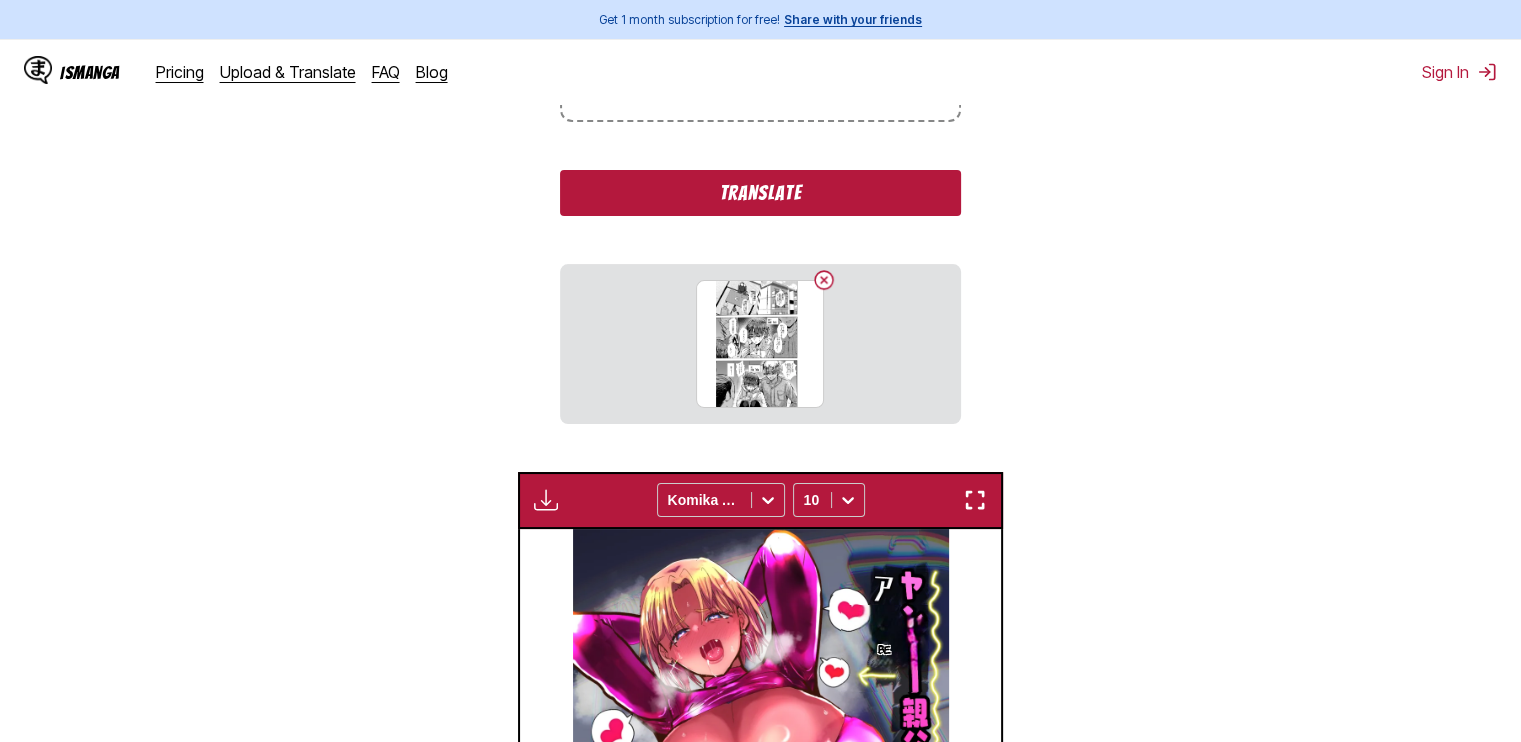 click on "Translate" at bounding box center [760, 193] 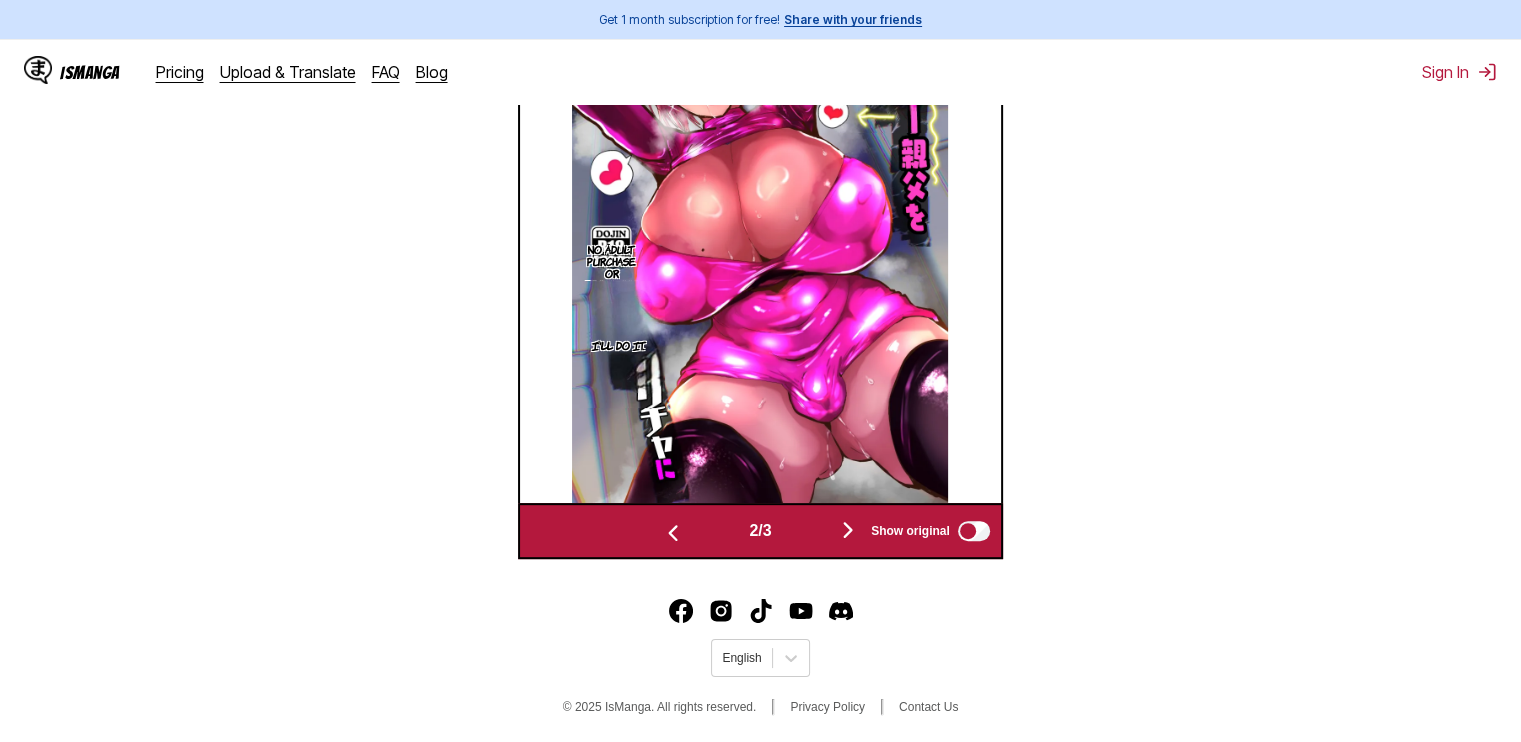 scroll, scrollTop: 764, scrollLeft: 0, axis: vertical 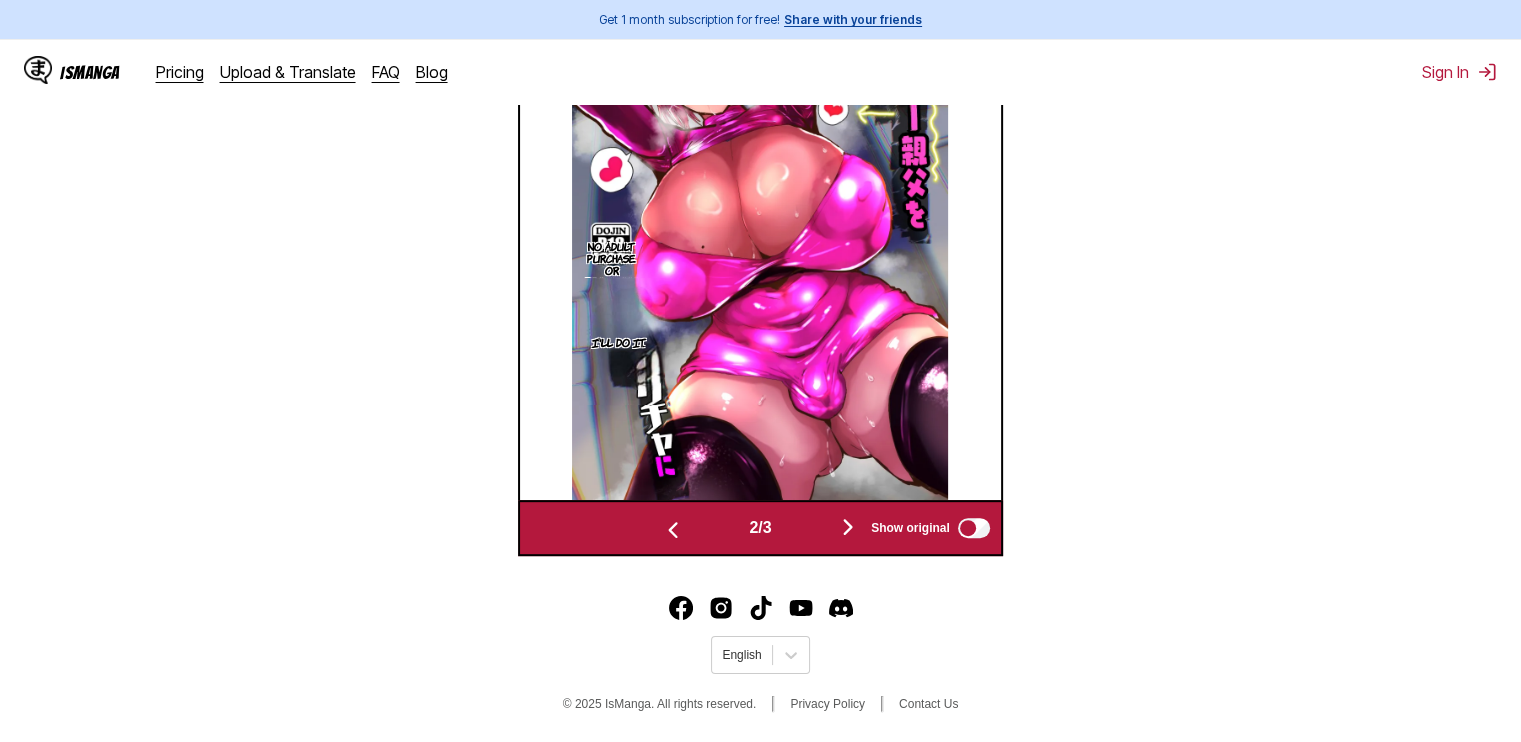 click at bounding box center (848, 527) 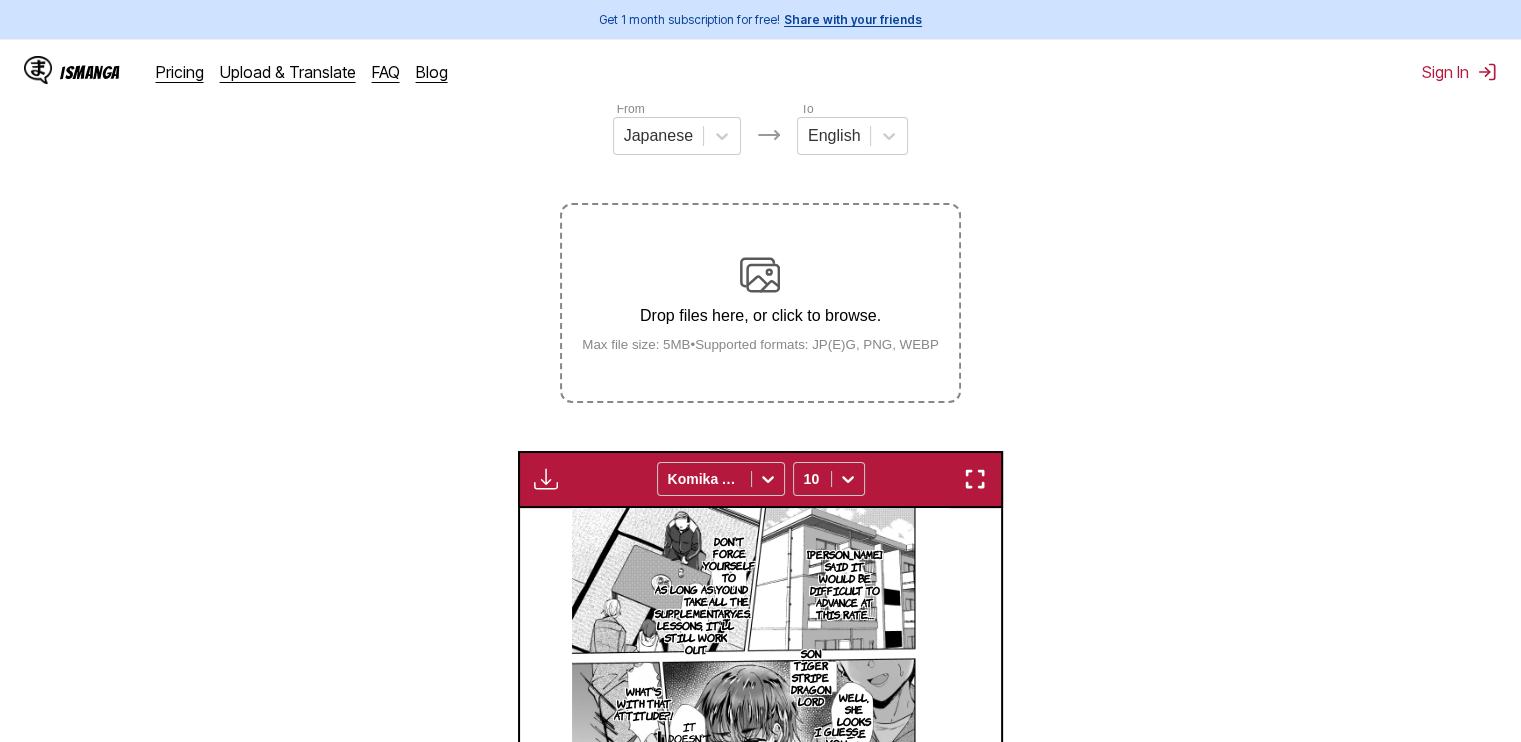 scroll, scrollTop: 130, scrollLeft: 0, axis: vertical 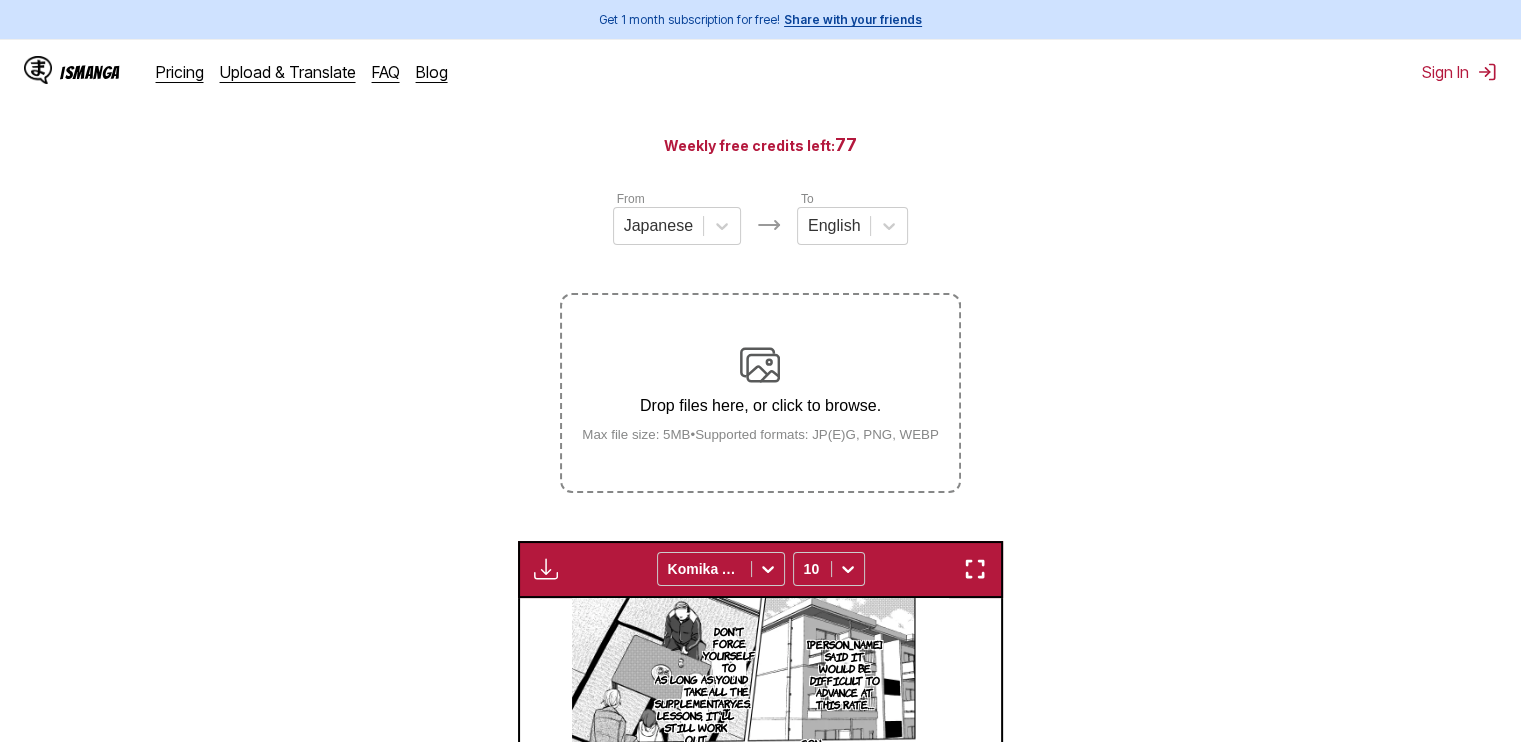click on "Drop files here, or click to browse. Max file size: 5MB  •  Supported formats: JP(E)G, PNG, WEBP" at bounding box center (760, 393) 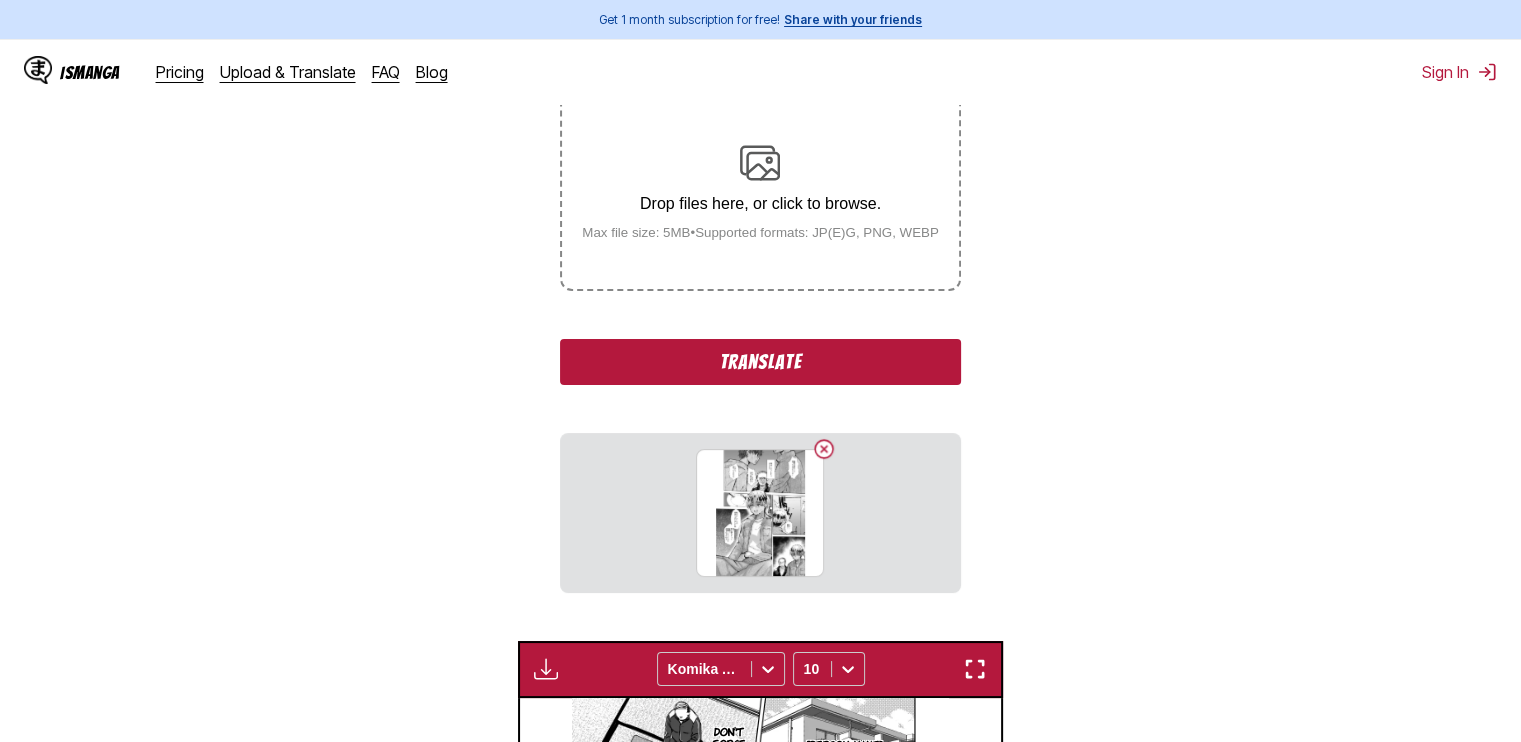 scroll, scrollTop: 330, scrollLeft: 0, axis: vertical 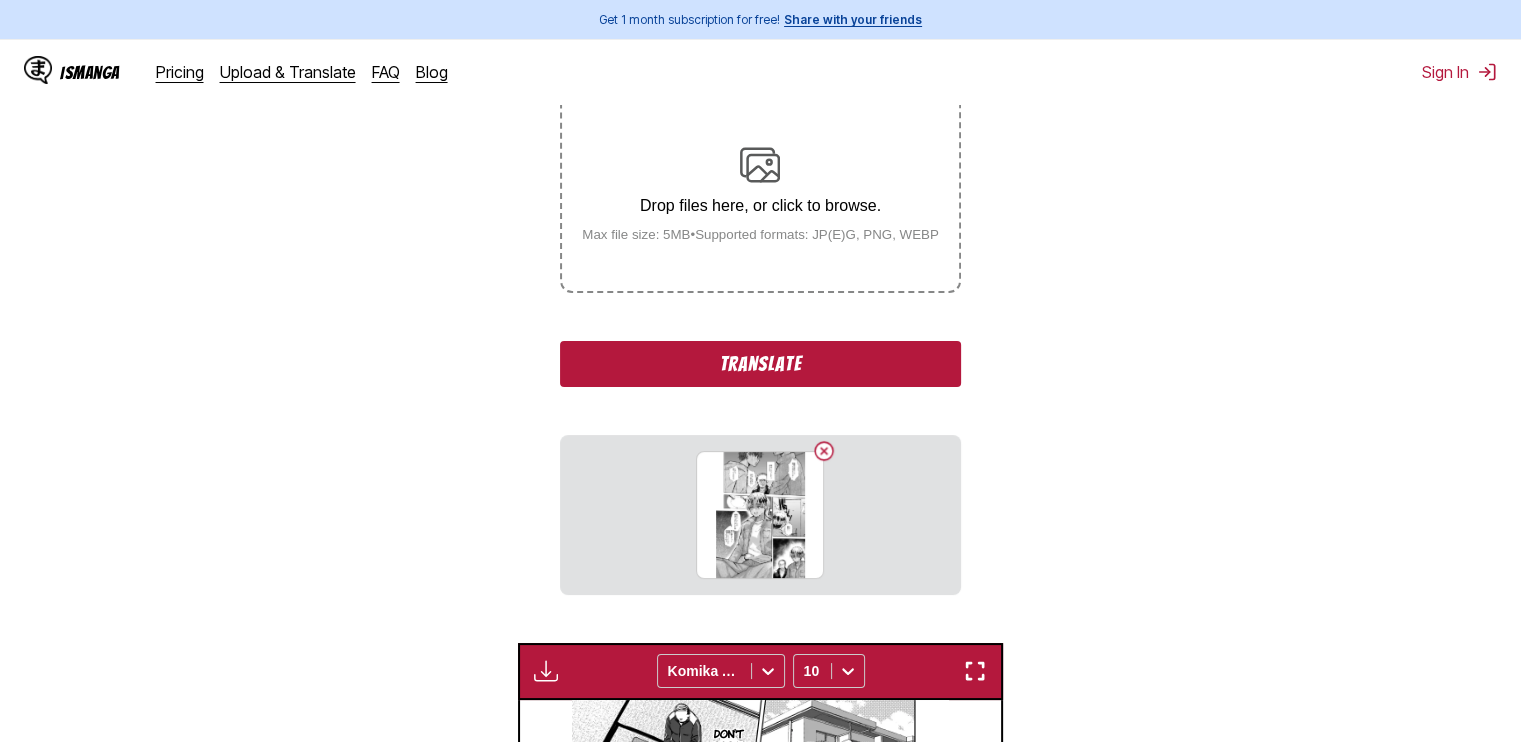 click on "Drop files here, or click to browse." at bounding box center (760, 206) 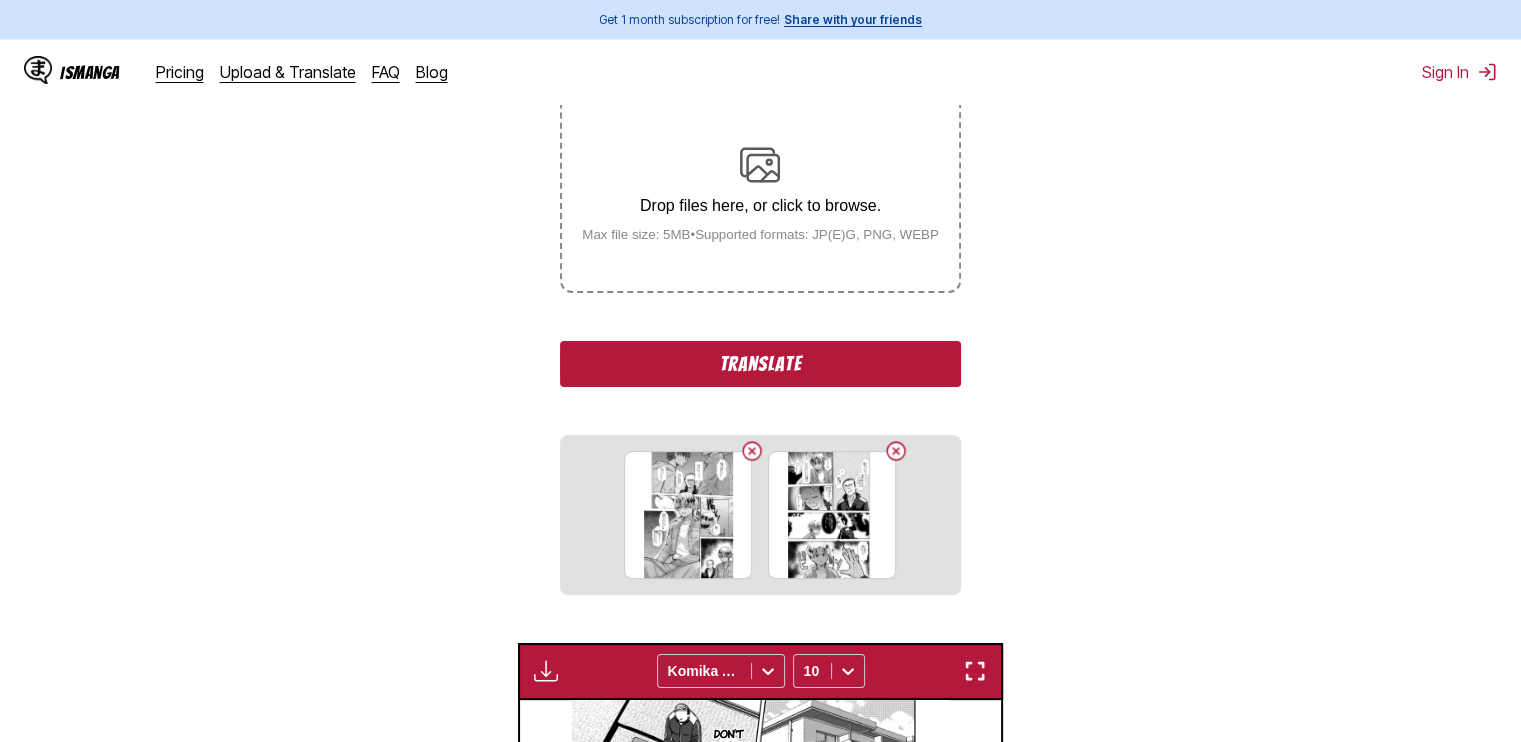 click on "Drop files here, or click to browse." at bounding box center (760, 206) 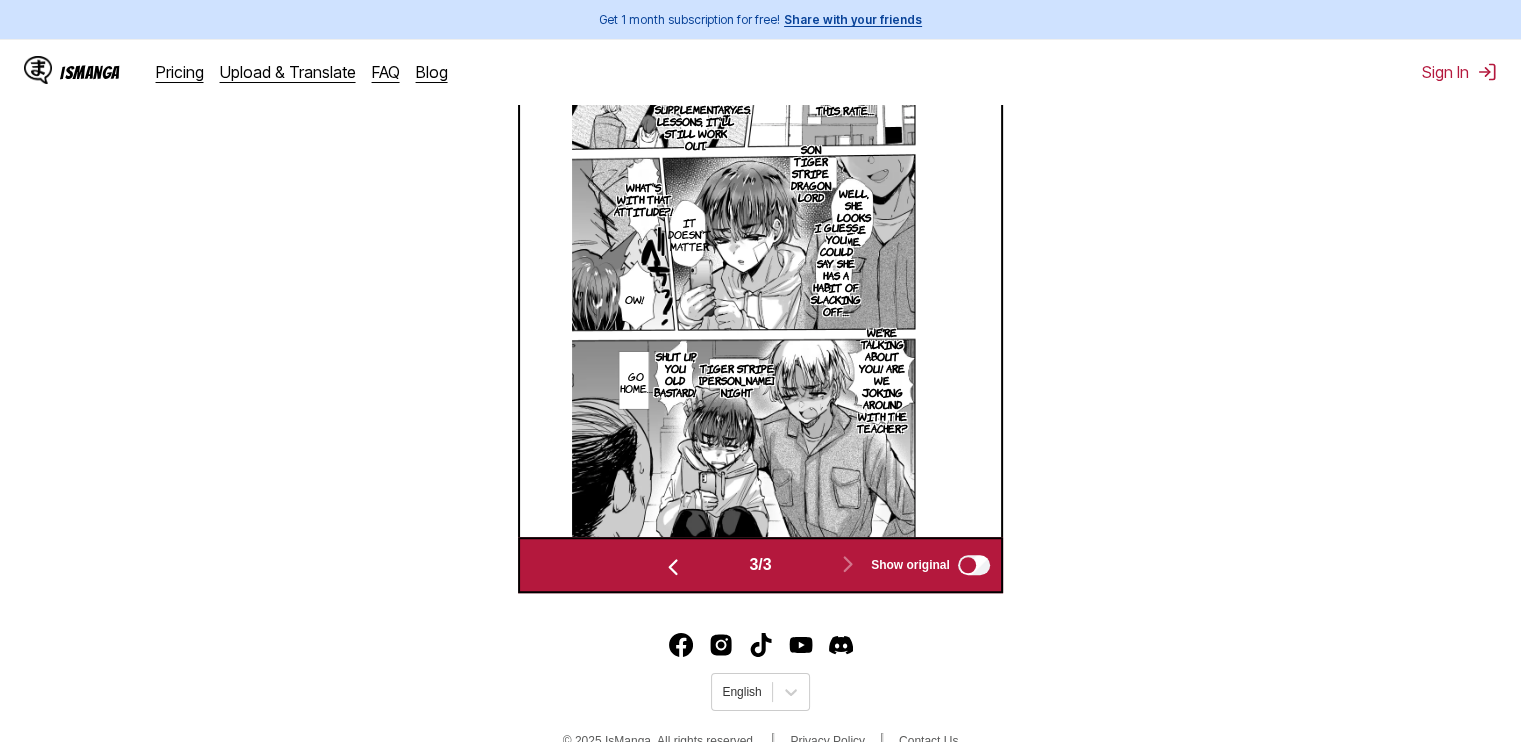 scroll, scrollTop: 1305, scrollLeft: 0, axis: vertical 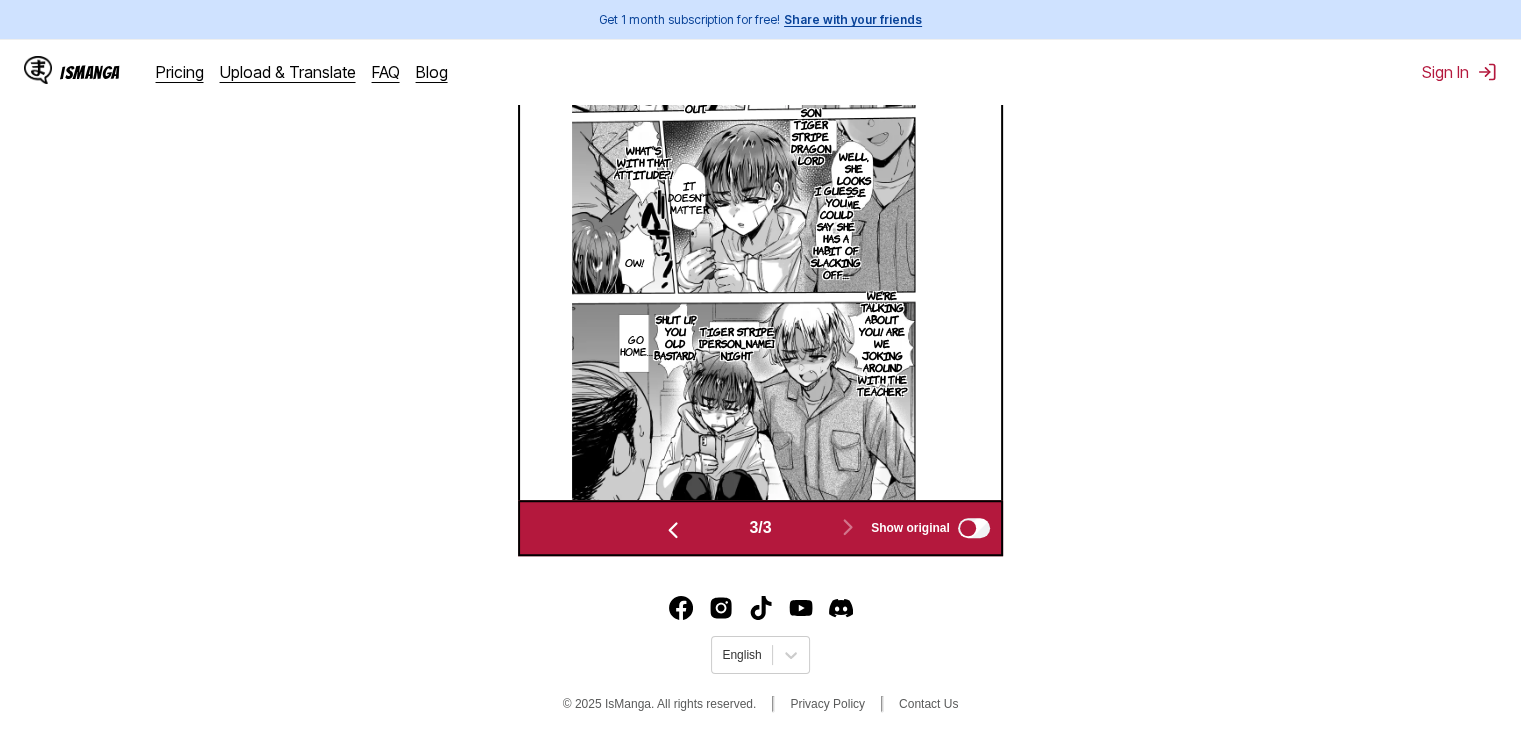 click at bounding box center (673, 530) 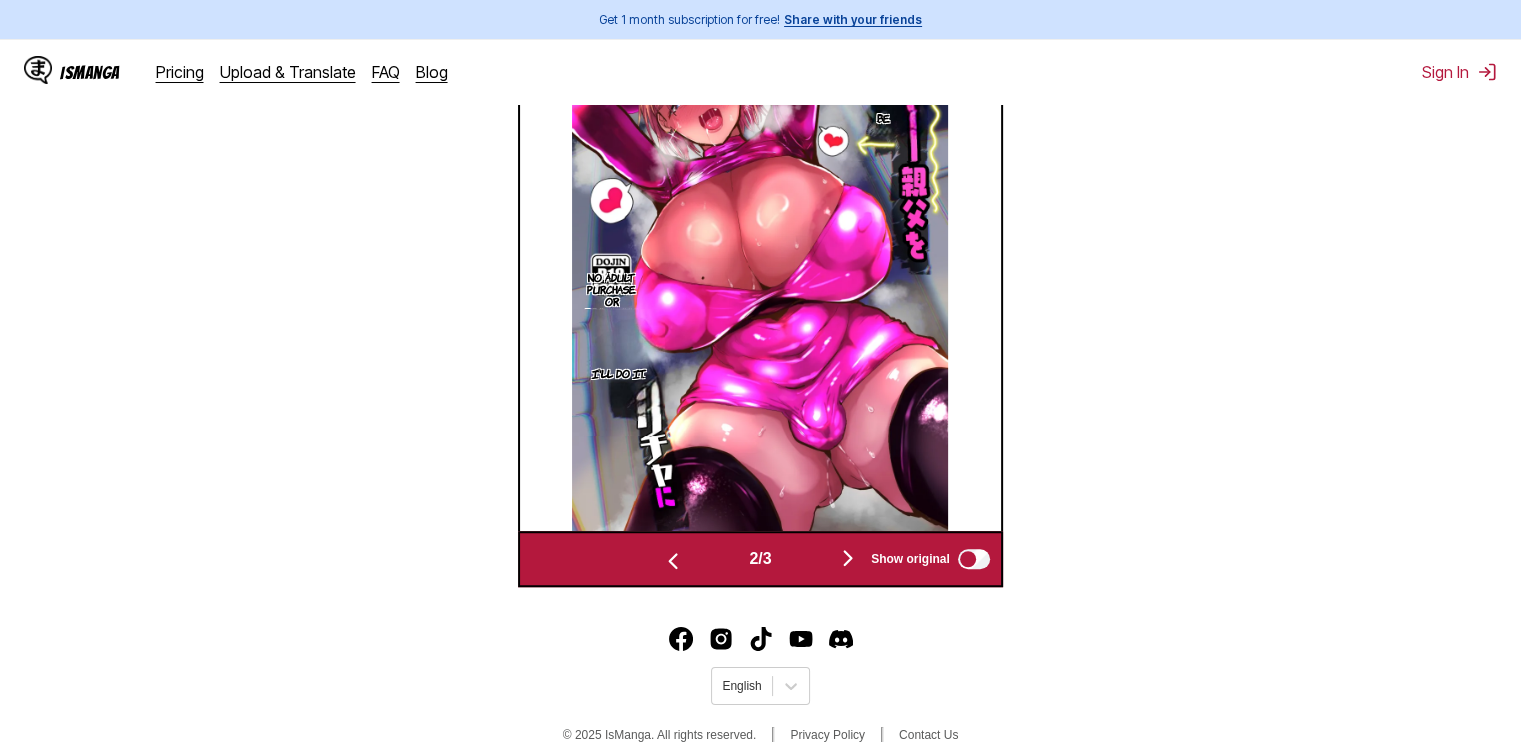click at bounding box center [848, 558] 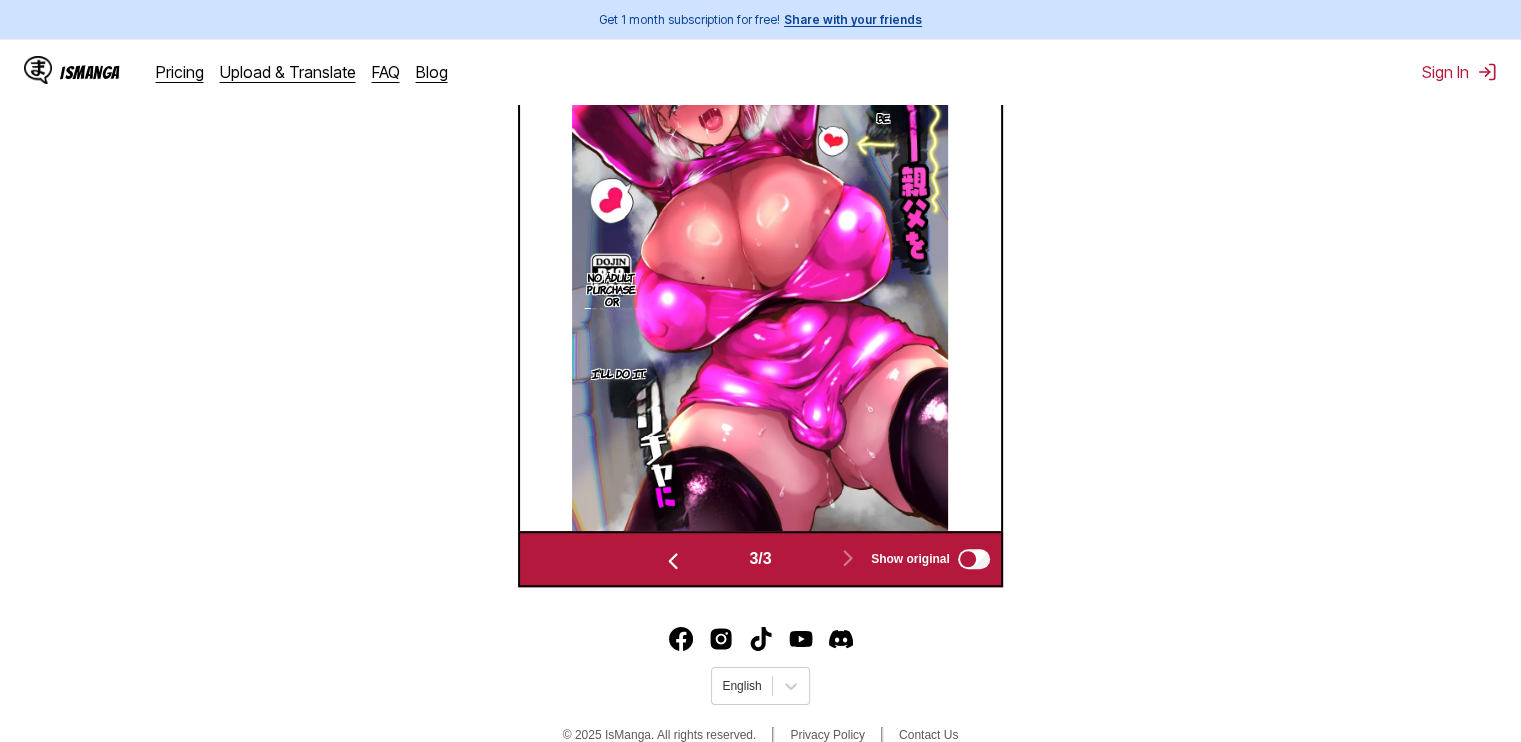 scroll, scrollTop: 0, scrollLeft: 963, axis: horizontal 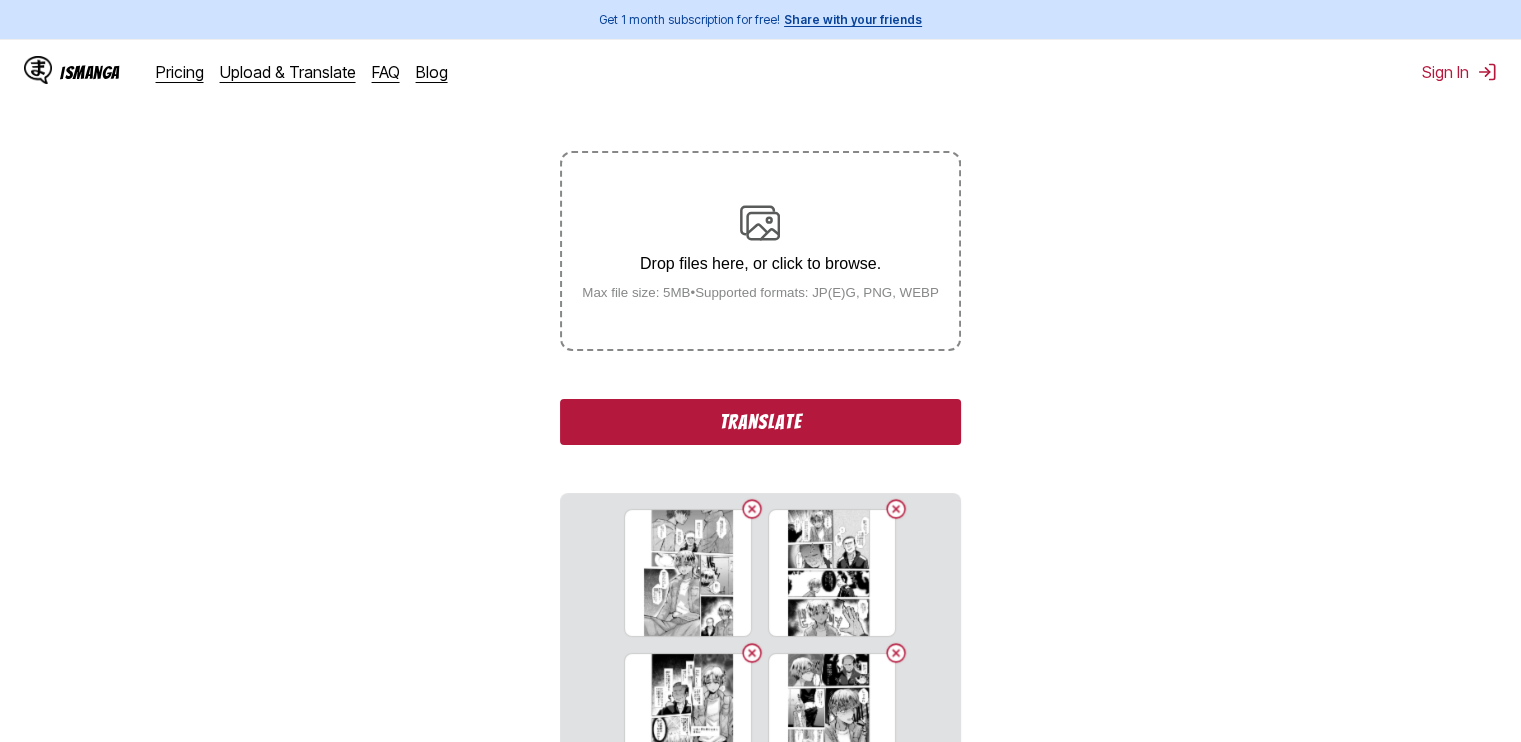 click on "Translate" at bounding box center (760, 422) 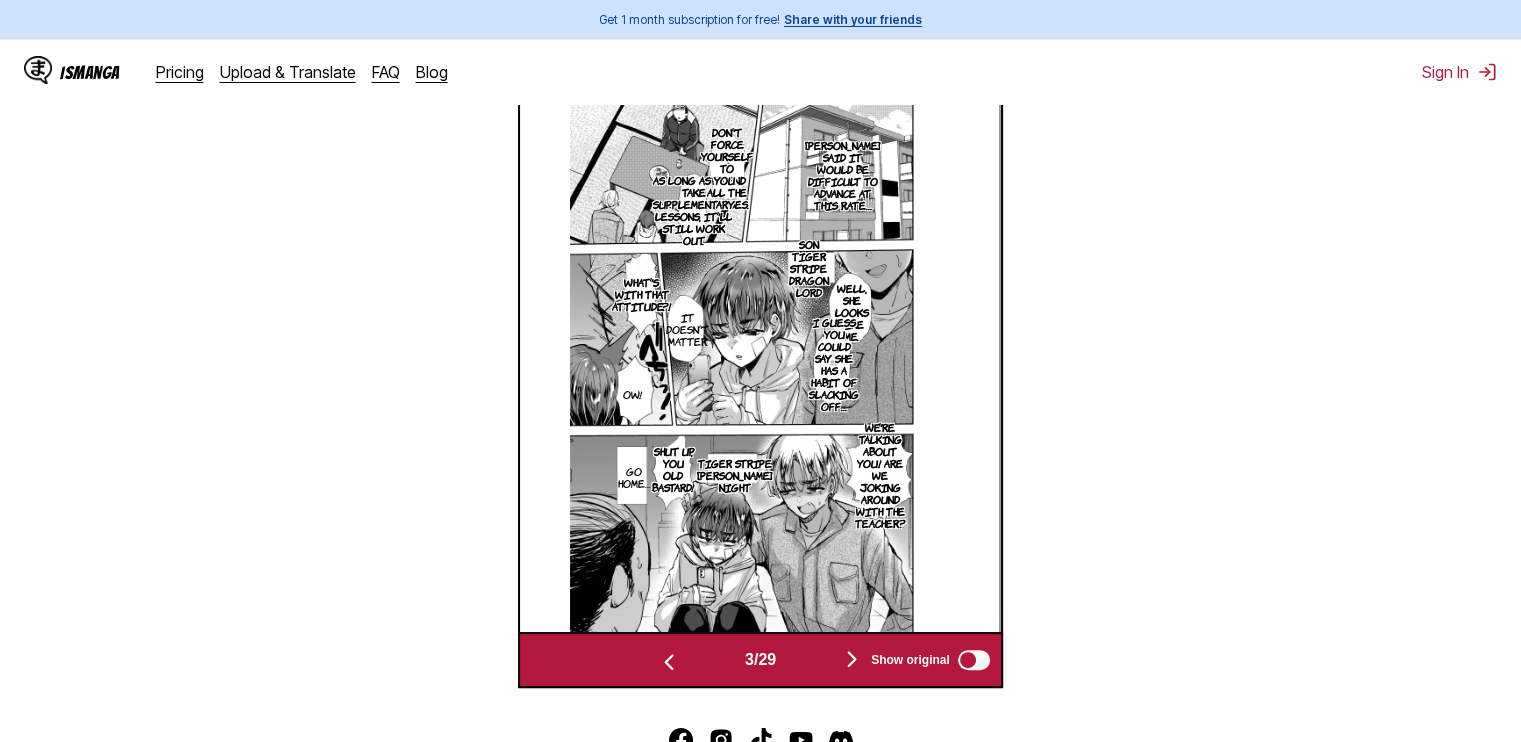 scroll, scrollTop: 835, scrollLeft: 0, axis: vertical 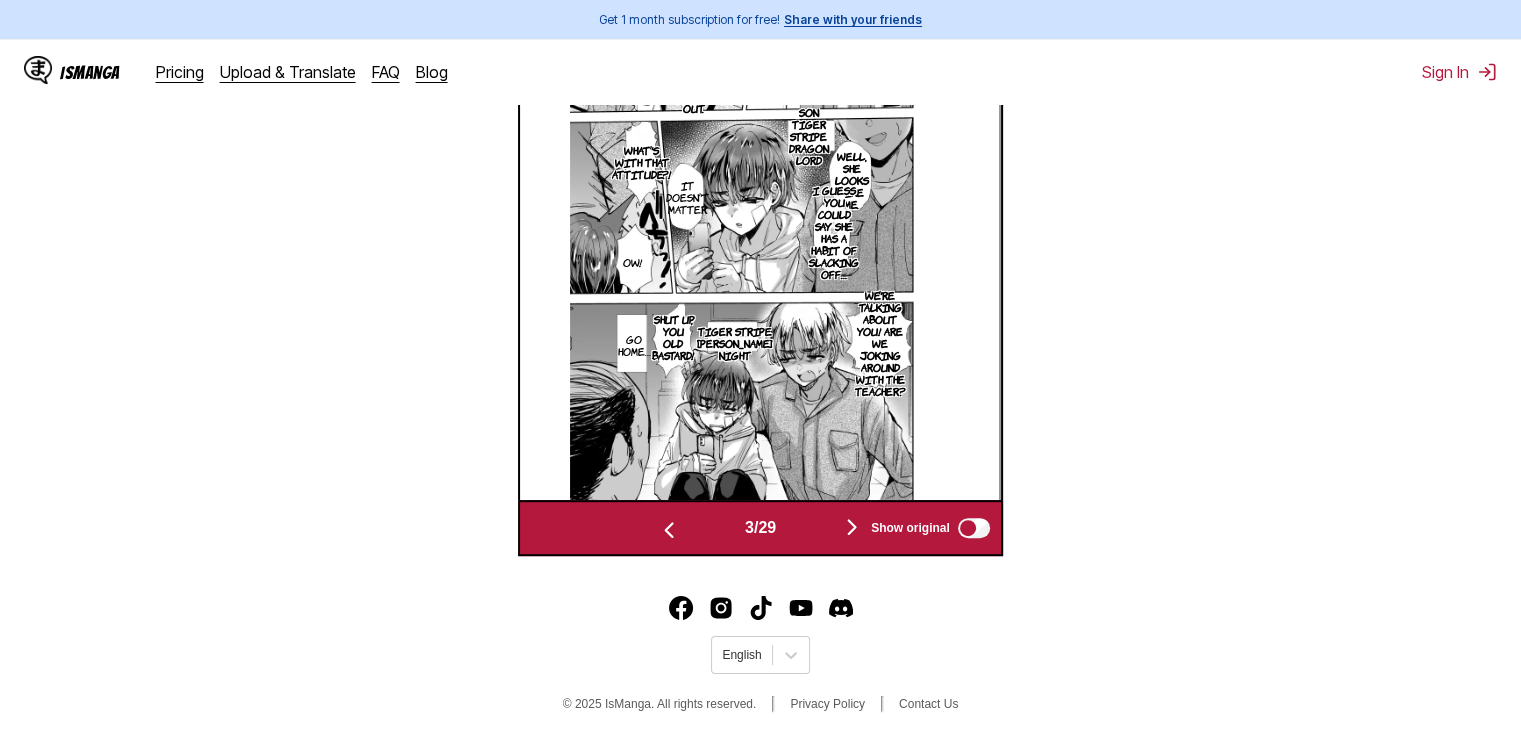 click at bounding box center (852, 527) 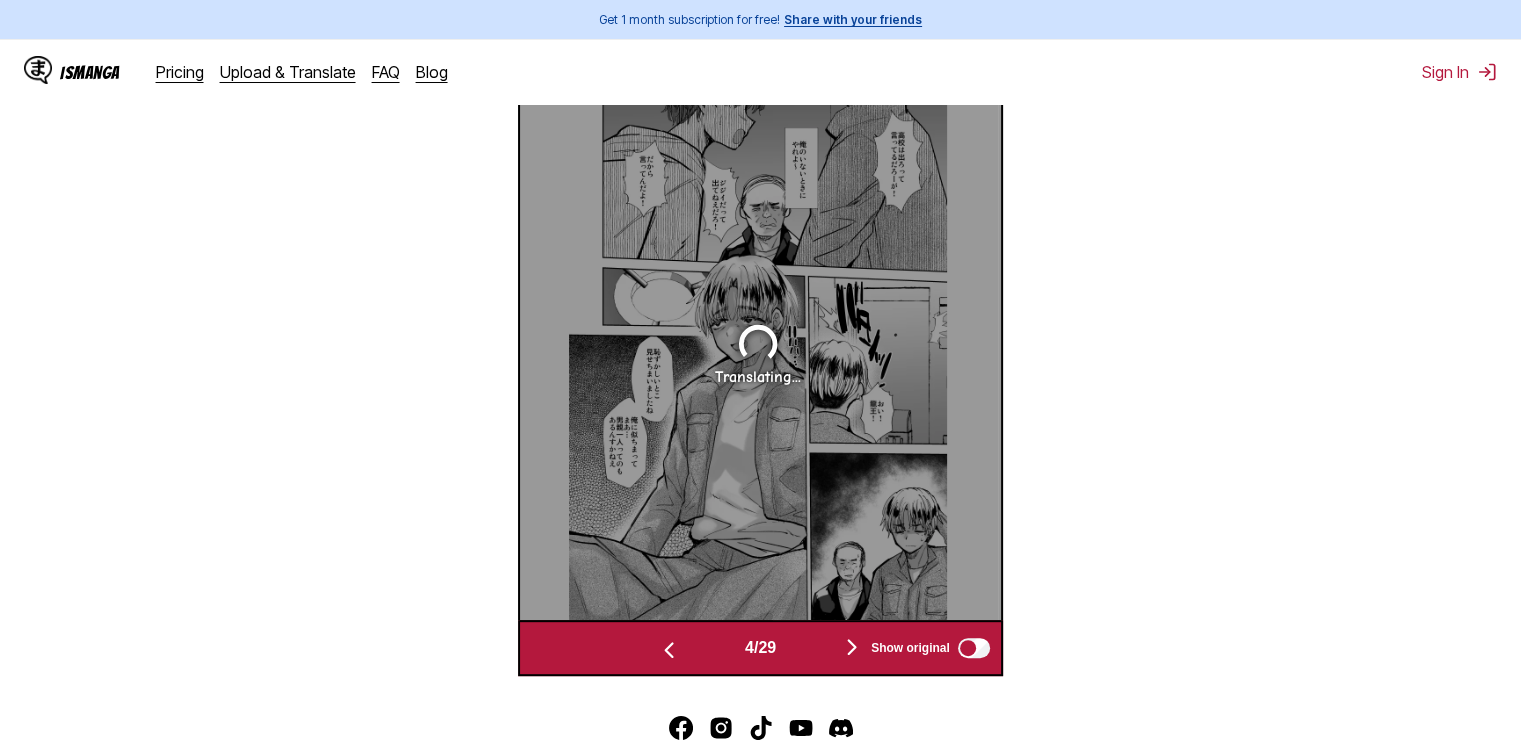 scroll, scrollTop: 701, scrollLeft: 0, axis: vertical 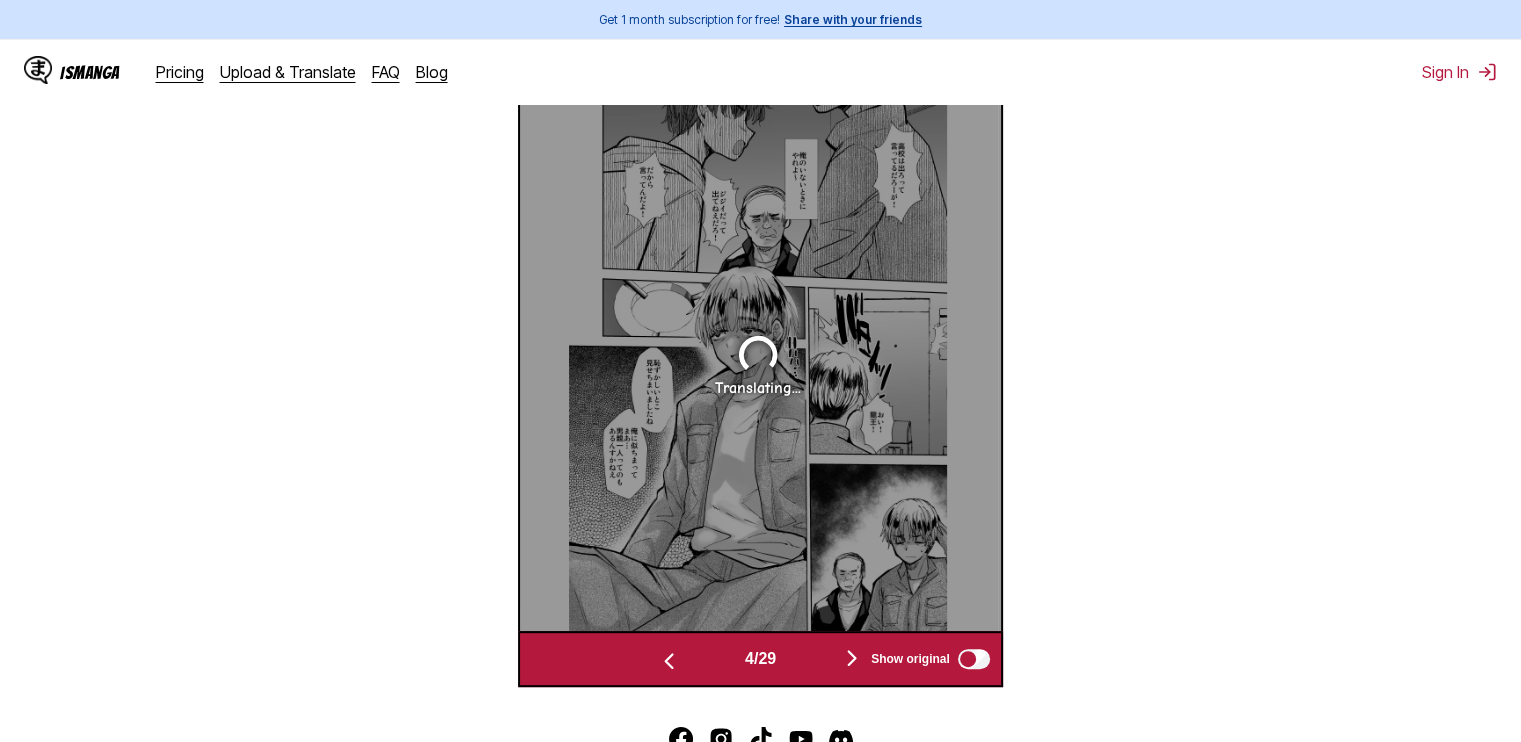 click at bounding box center (852, 658) 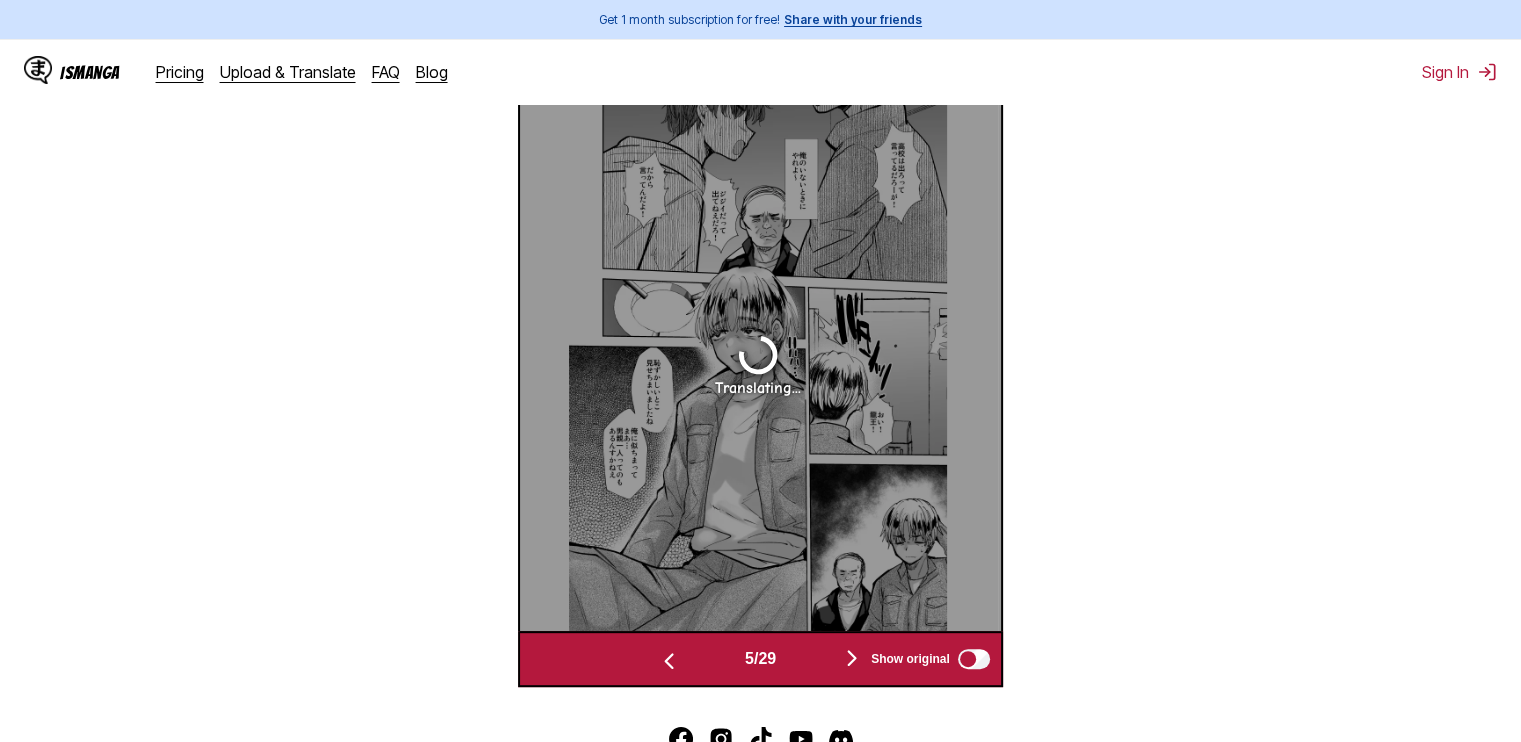 scroll, scrollTop: 0, scrollLeft: 1926, axis: horizontal 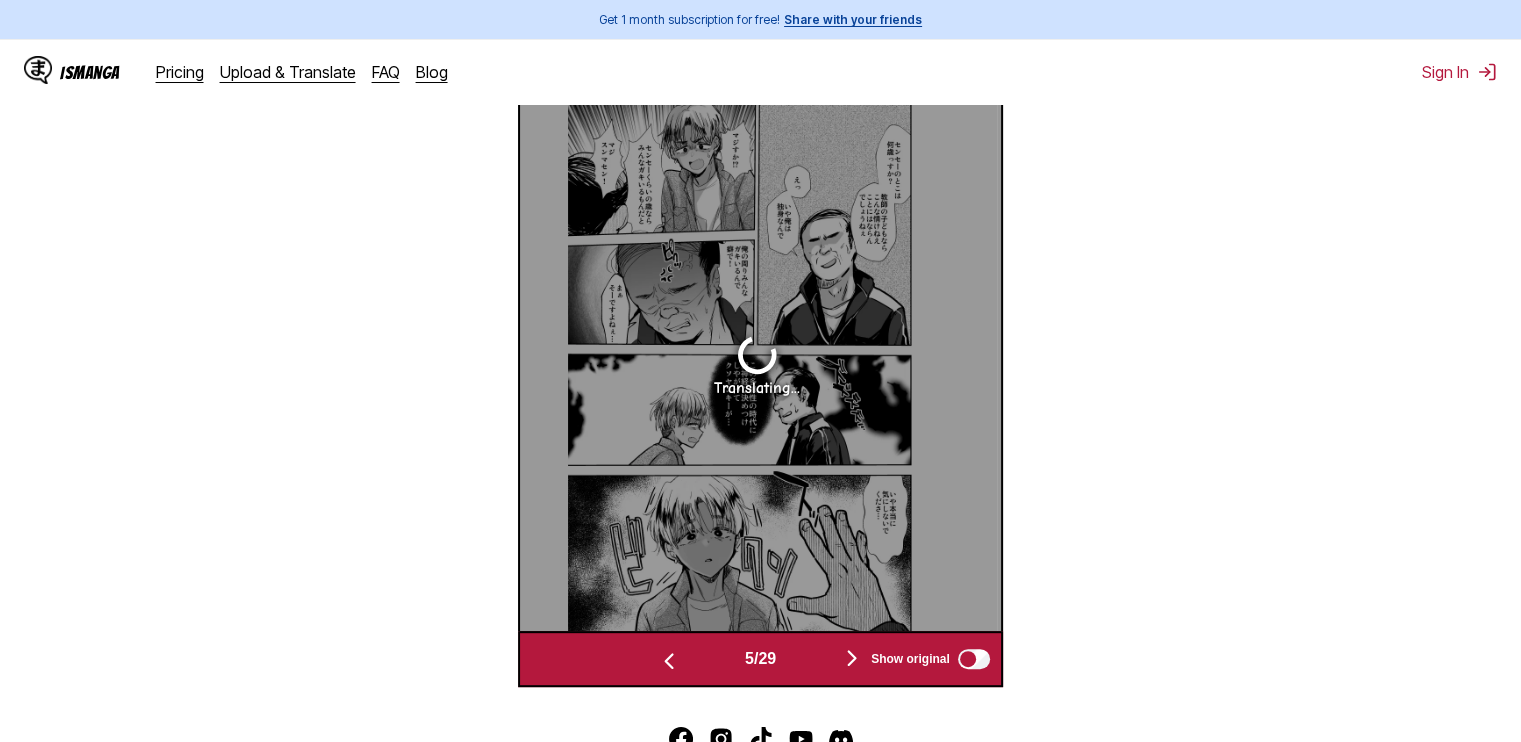 click at bounding box center [669, 661] 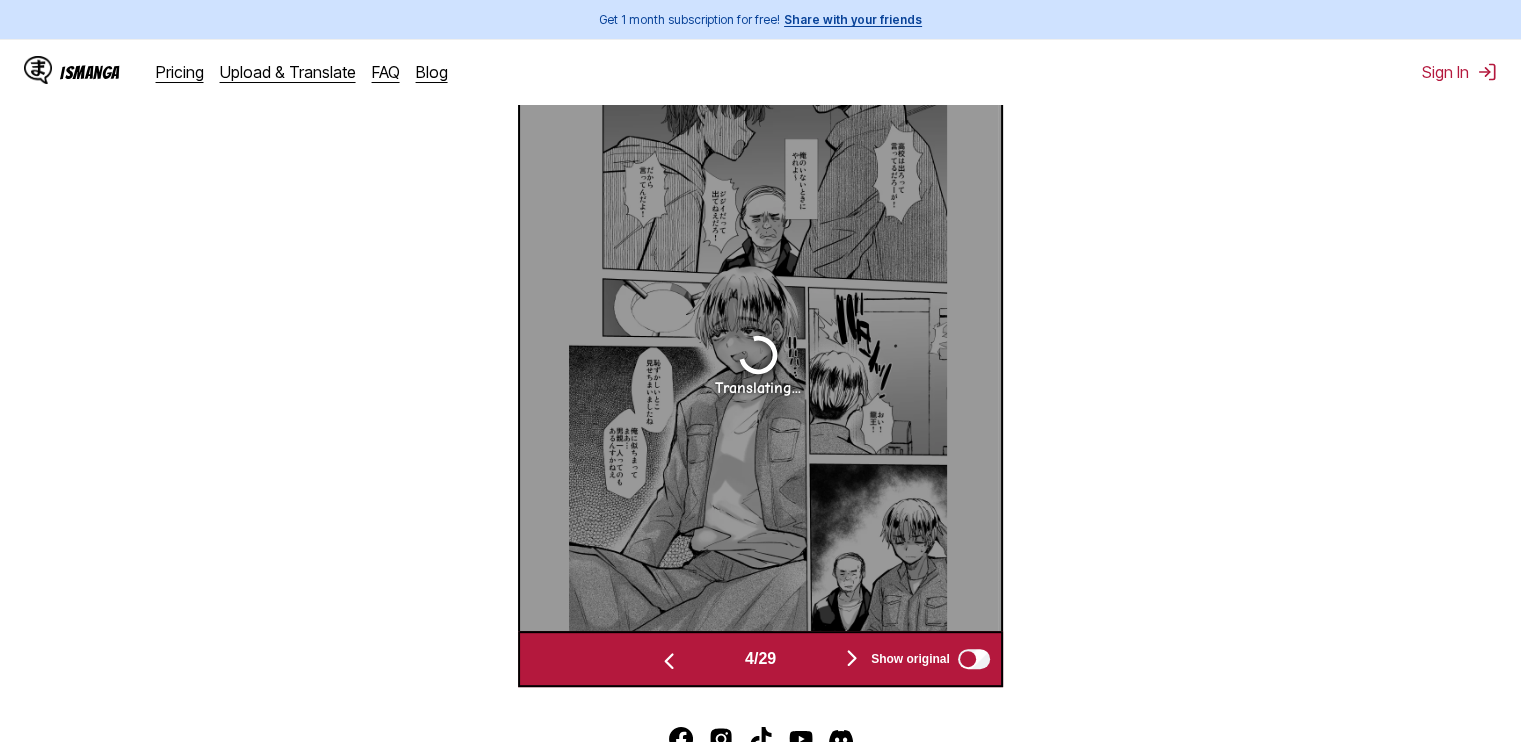 click at bounding box center (669, 661) 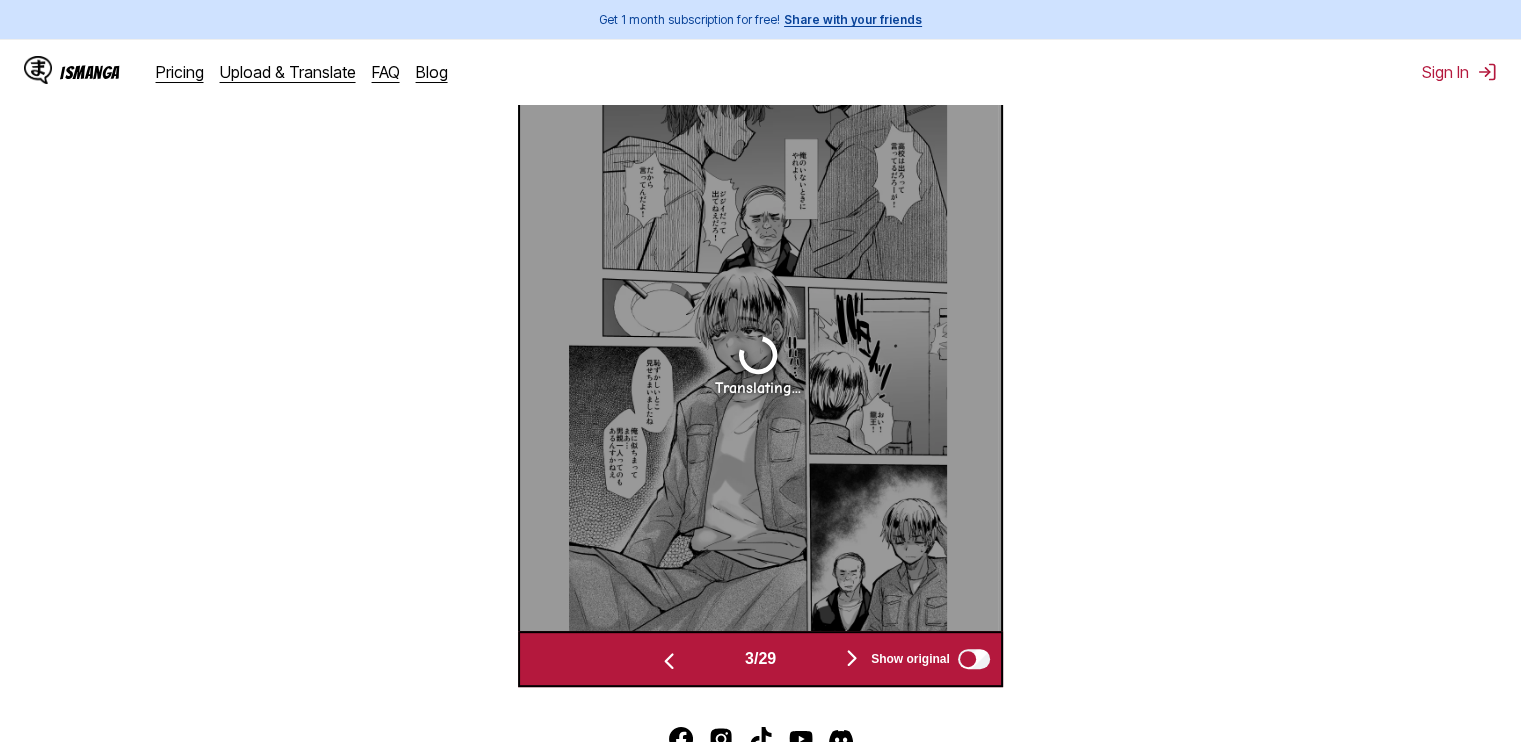 scroll, scrollTop: 0, scrollLeft: 963, axis: horizontal 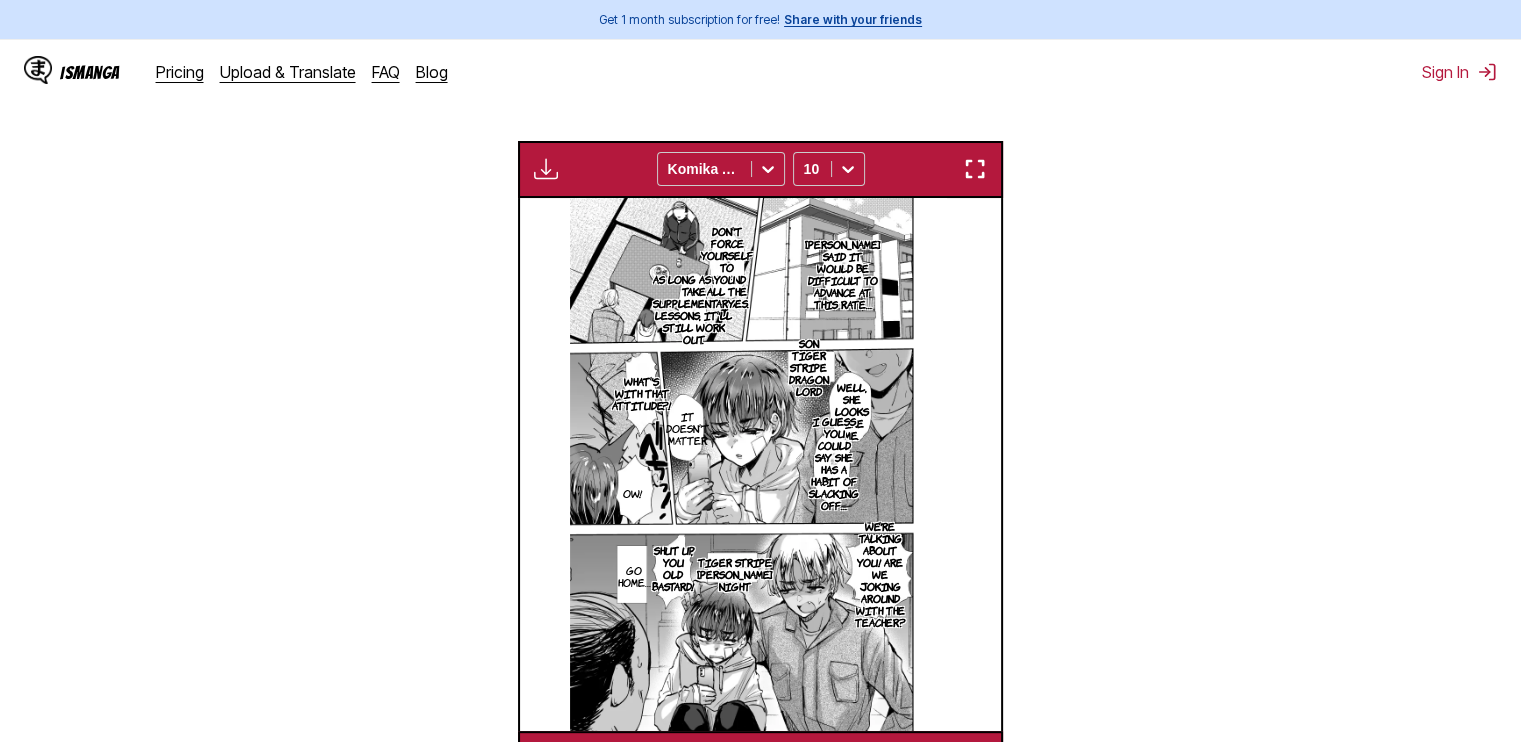 click at bounding box center (975, 169) 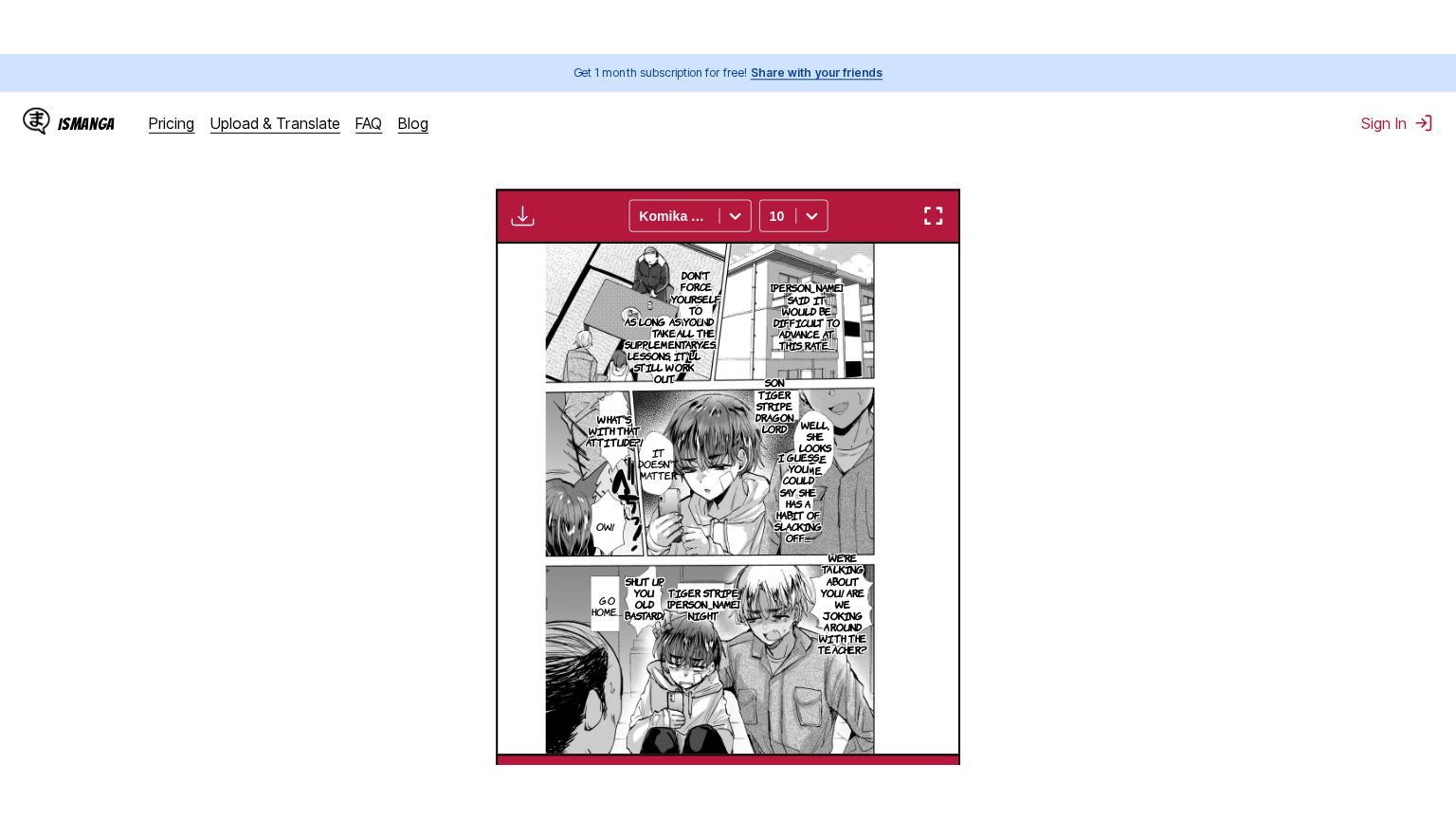 scroll, scrollTop: 220, scrollLeft: 0, axis: vertical 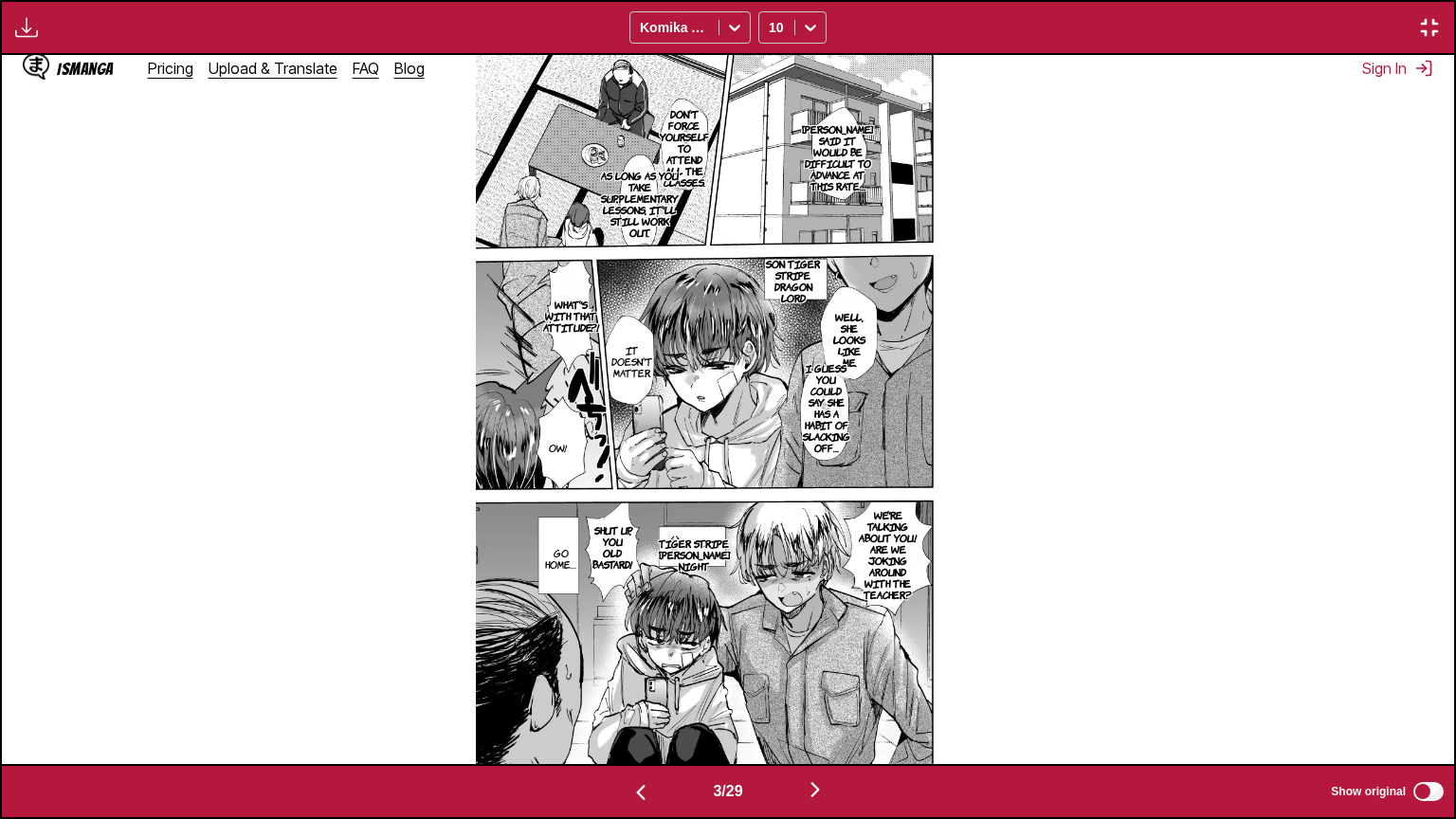 type 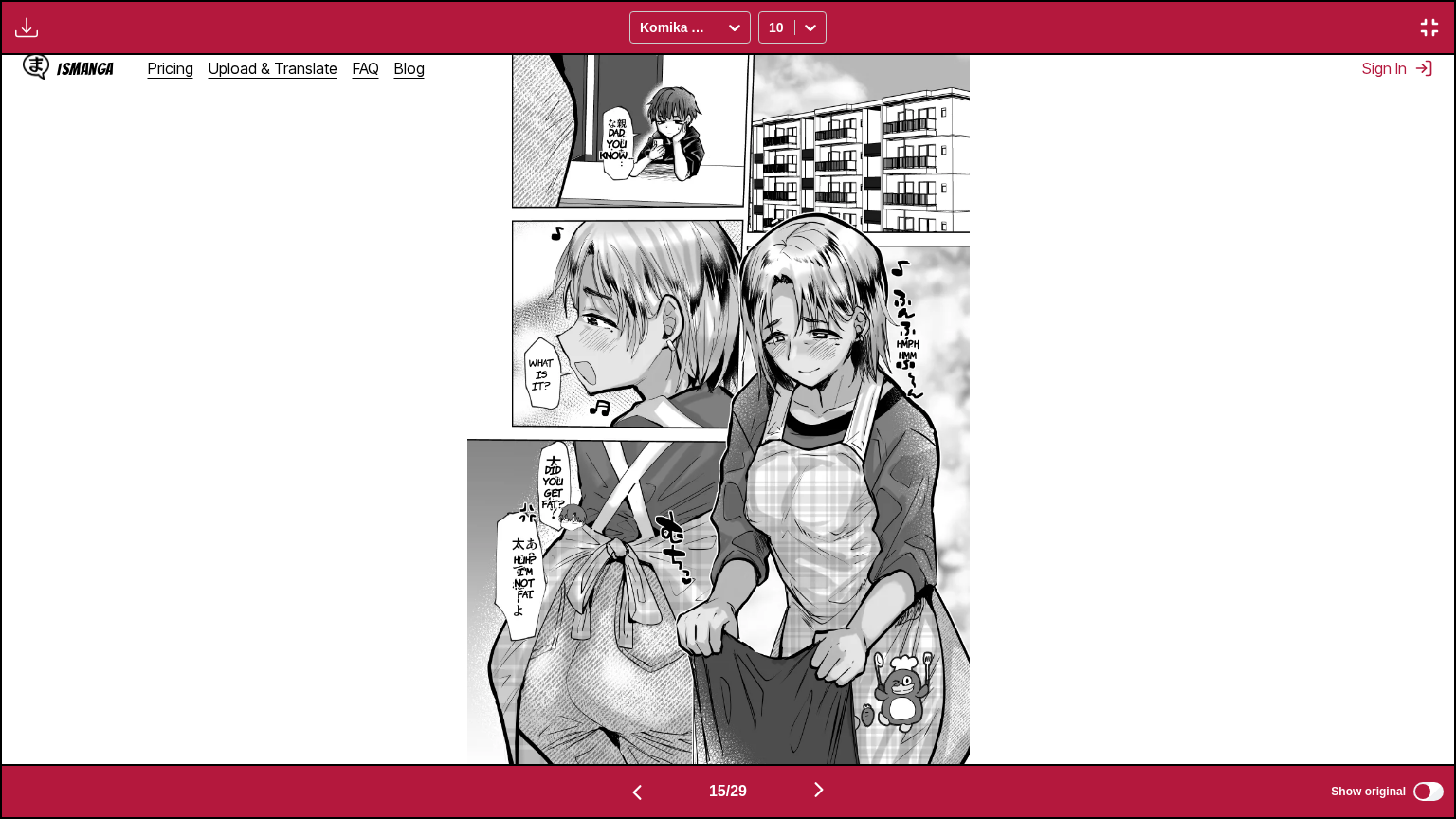 scroll, scrollTop: 0, scrollLeft: 20341, axis: horizontal 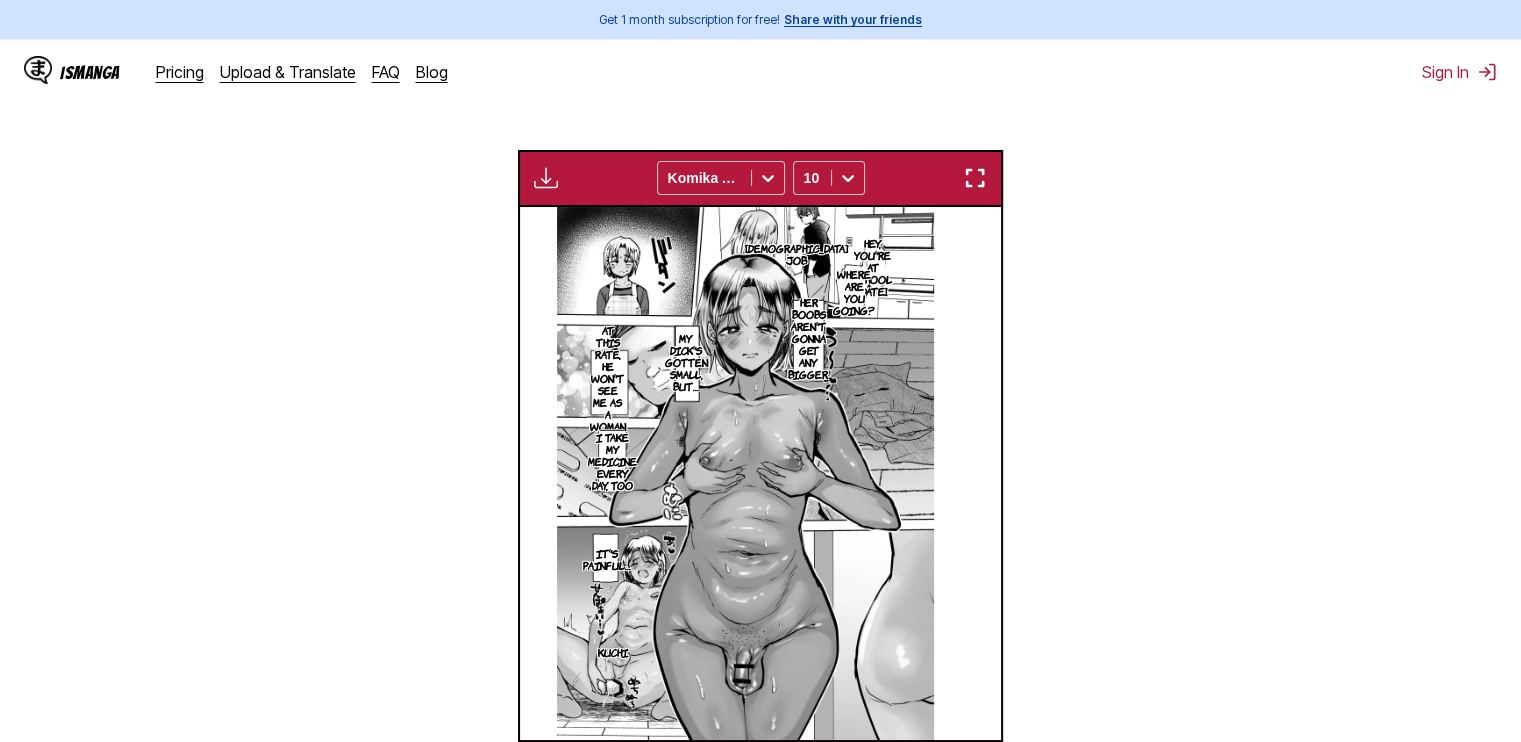 click on "Available for premium users only Komika Axis 10" at bounding box center (760, 178) 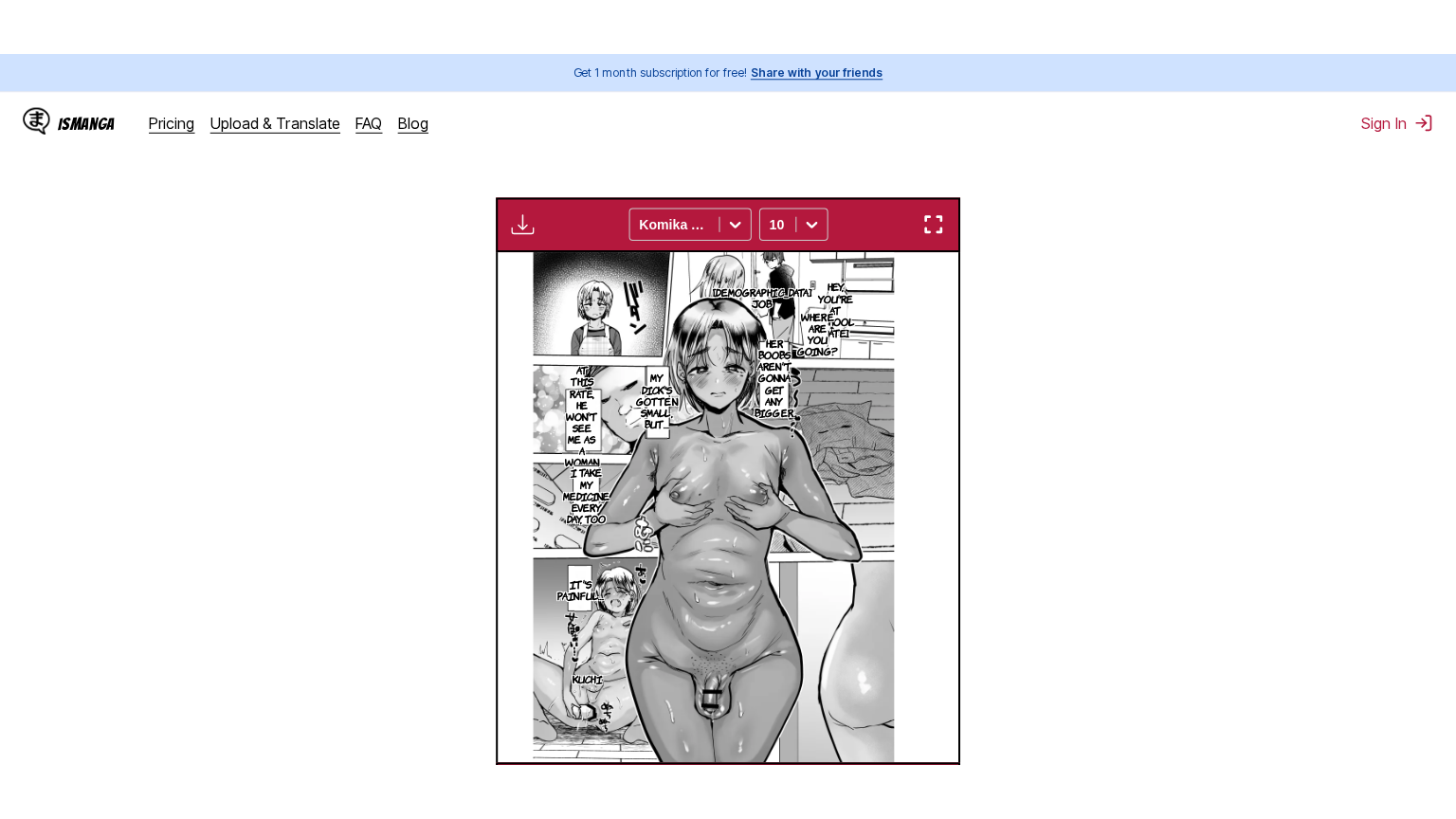 scroll, scrollTop: 220, scrollLeft: 0, axis: vertical 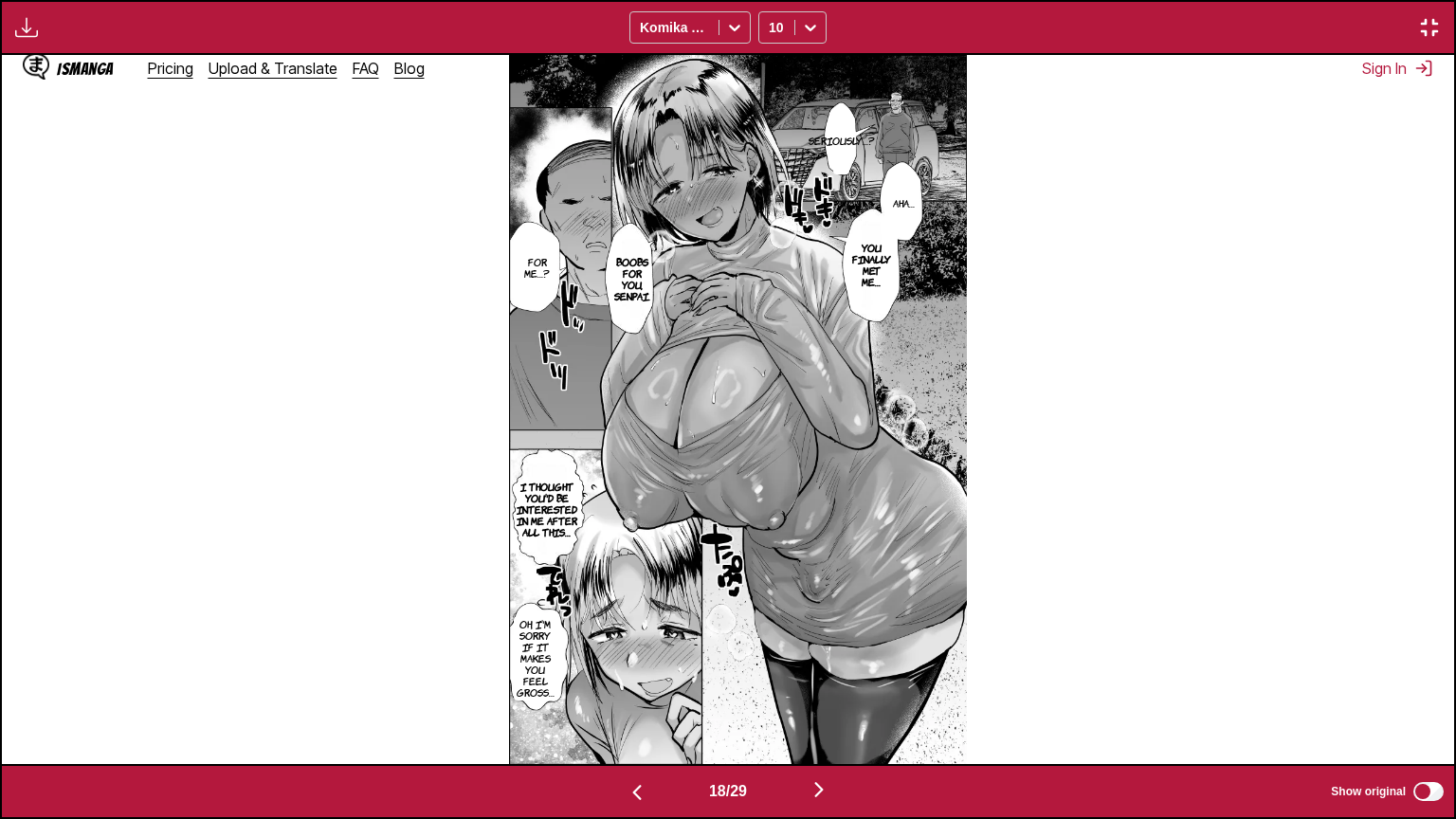 click on "Seriously…? Aha… You finally met me… Boobs for you, senpai. For me…? I thought you'd be interested in me after all this… Oh, I'm sorry if it makes you feel gross…" at bounding box center [716, 410] 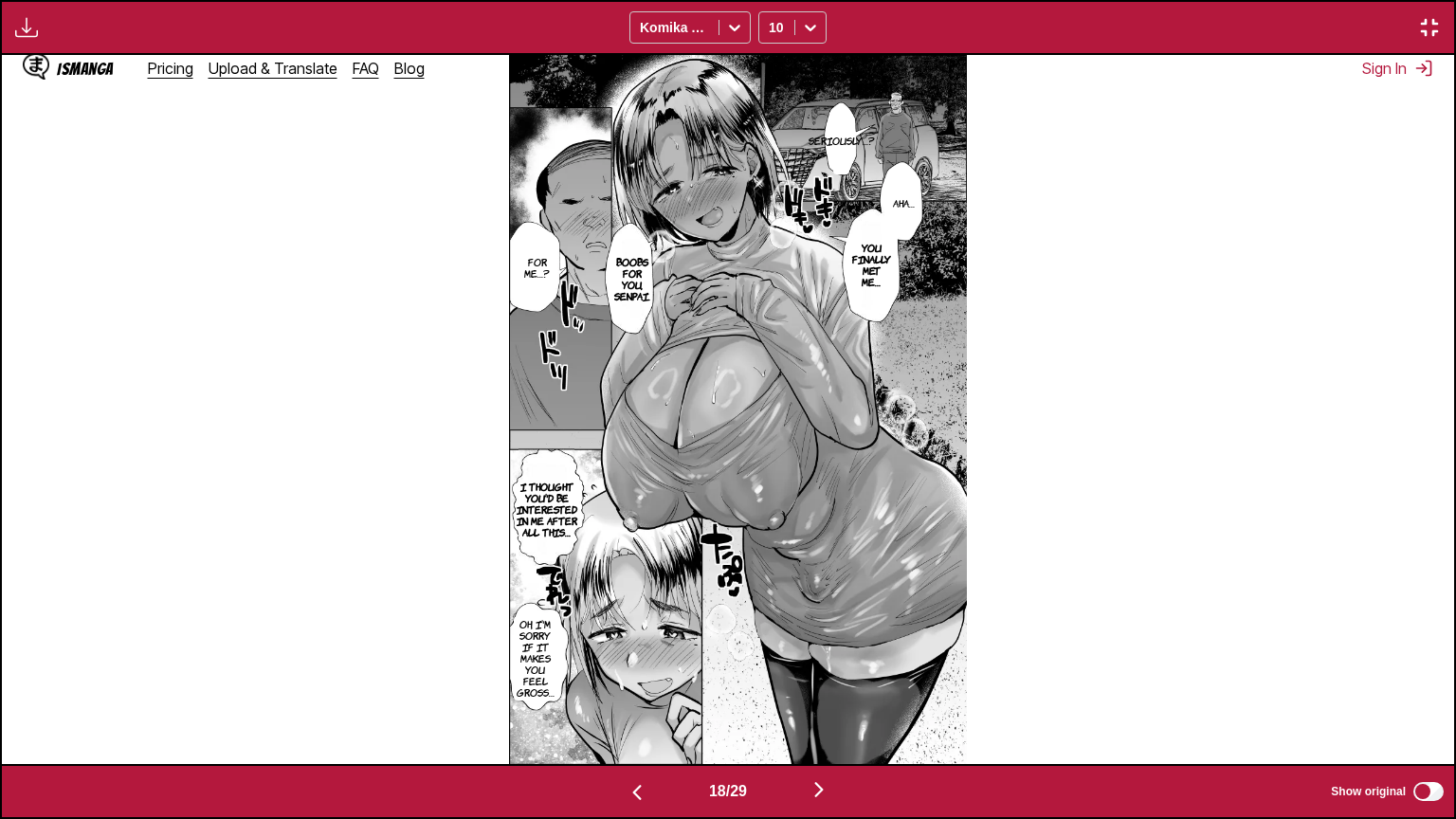 click at bounding box center (819, 790) 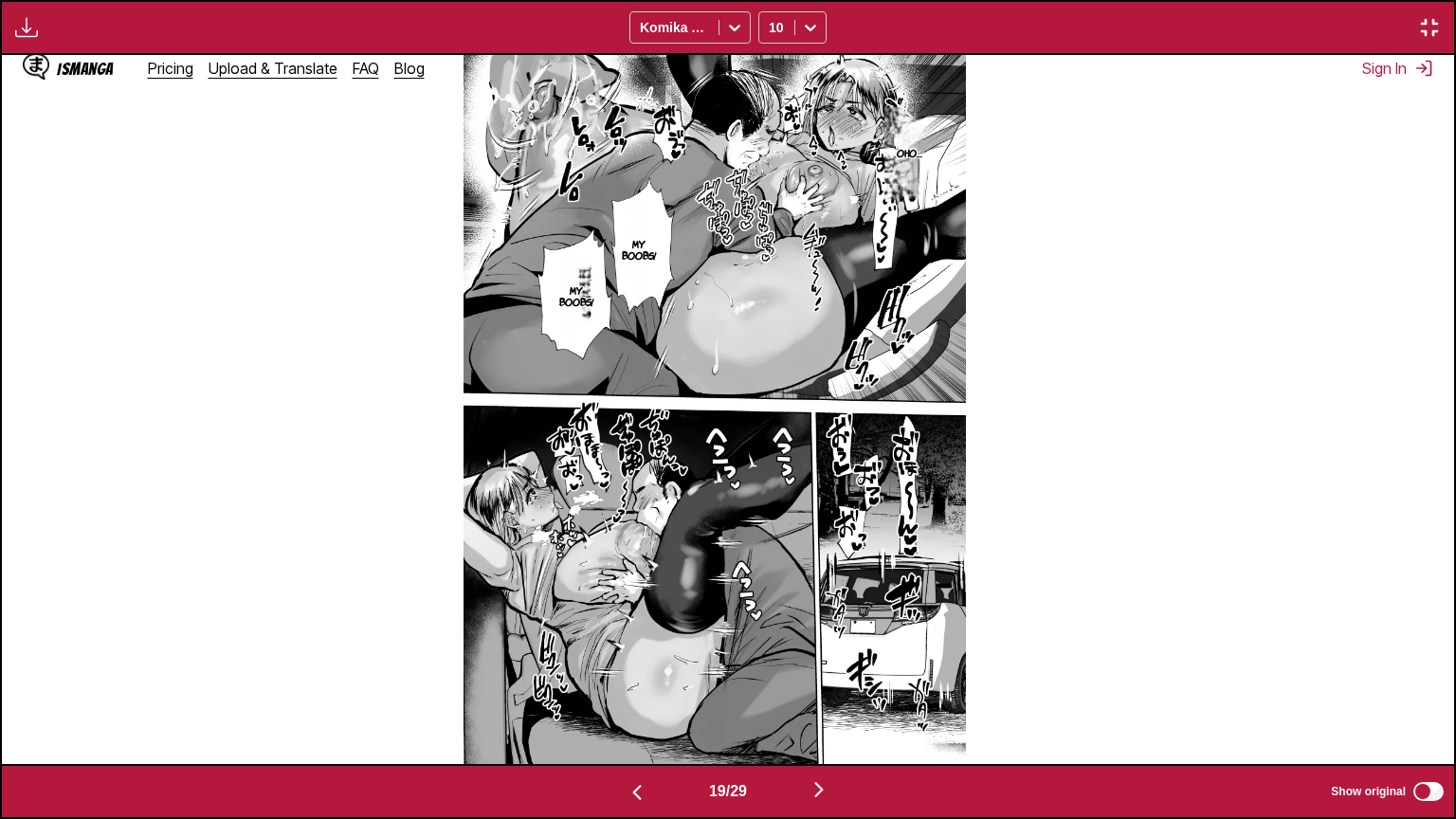 click at bounding box center [819, 790] 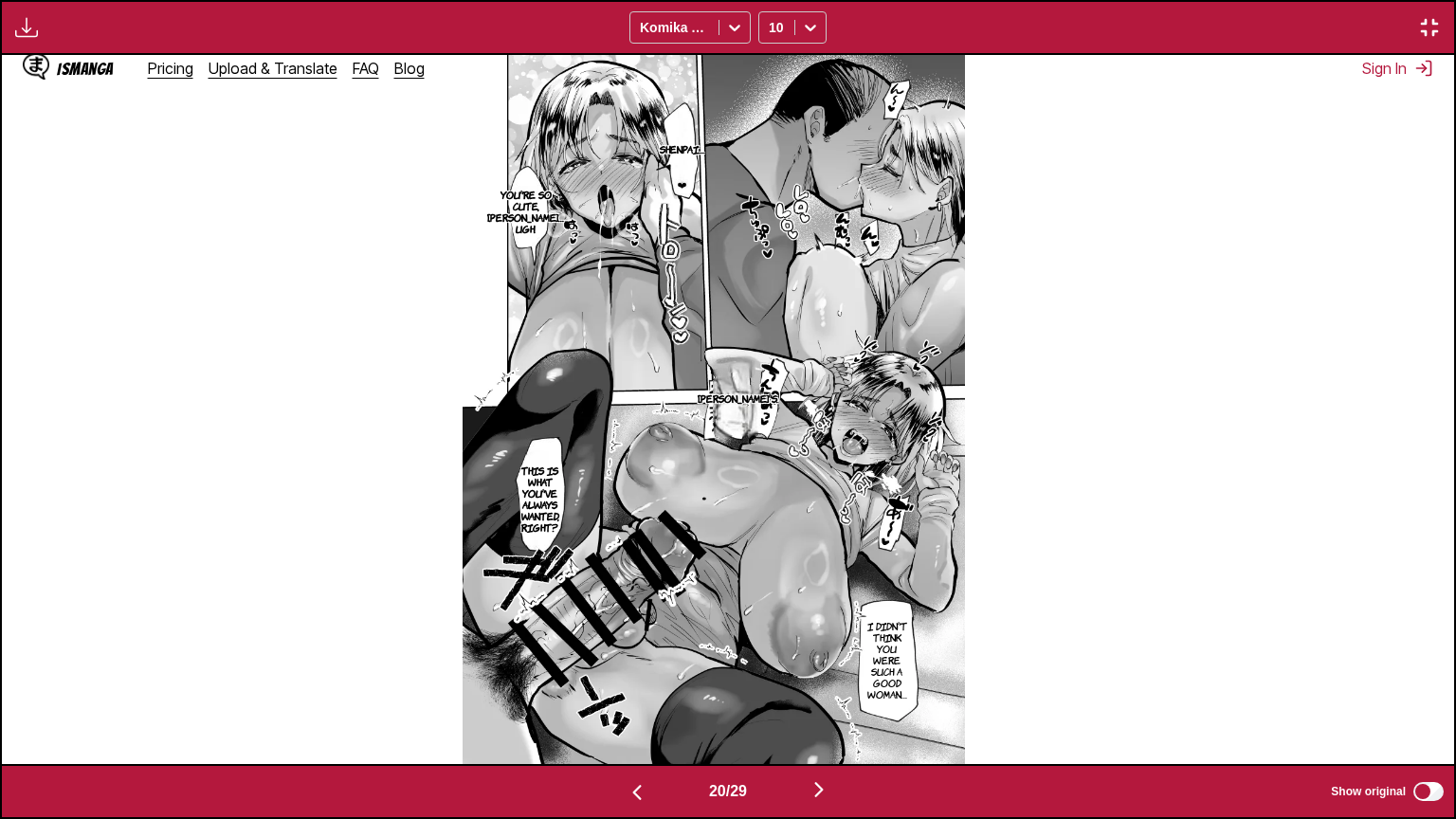 click at bounding box center [819, 790] 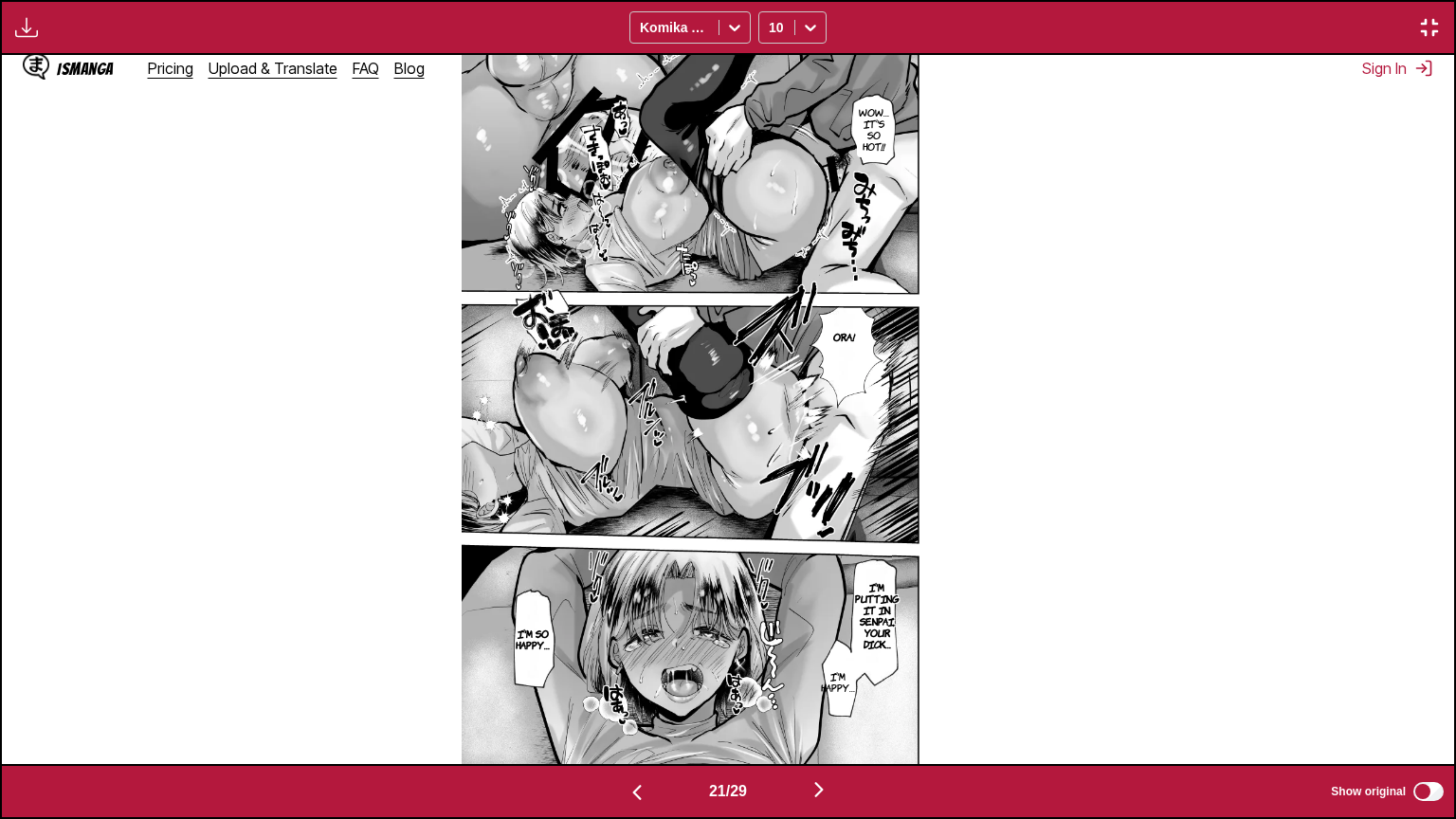 click at bounding box center (819, 790) 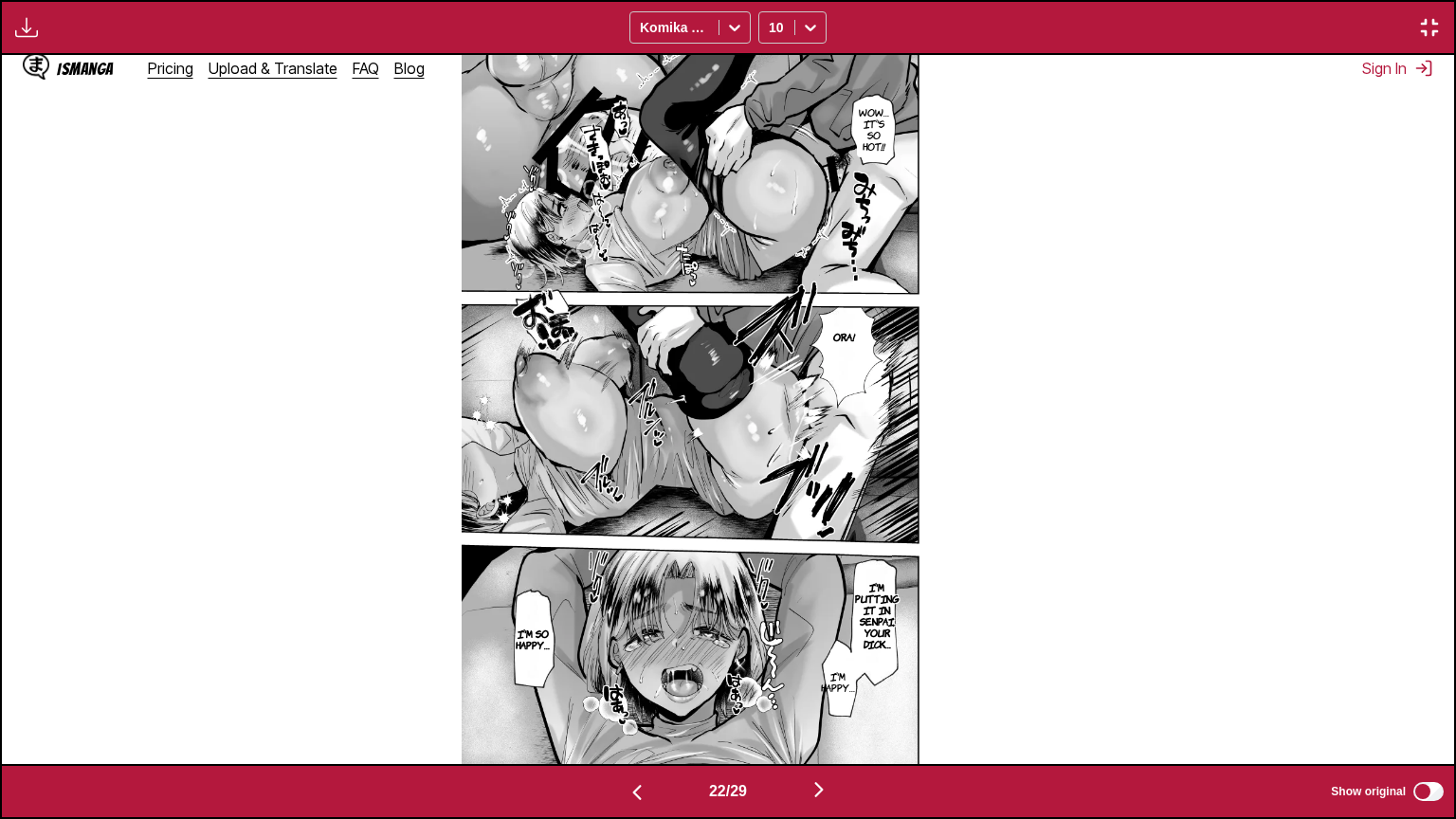 scroll, scrollTop: 0, scrollLeft: 30512, axis: horizontal 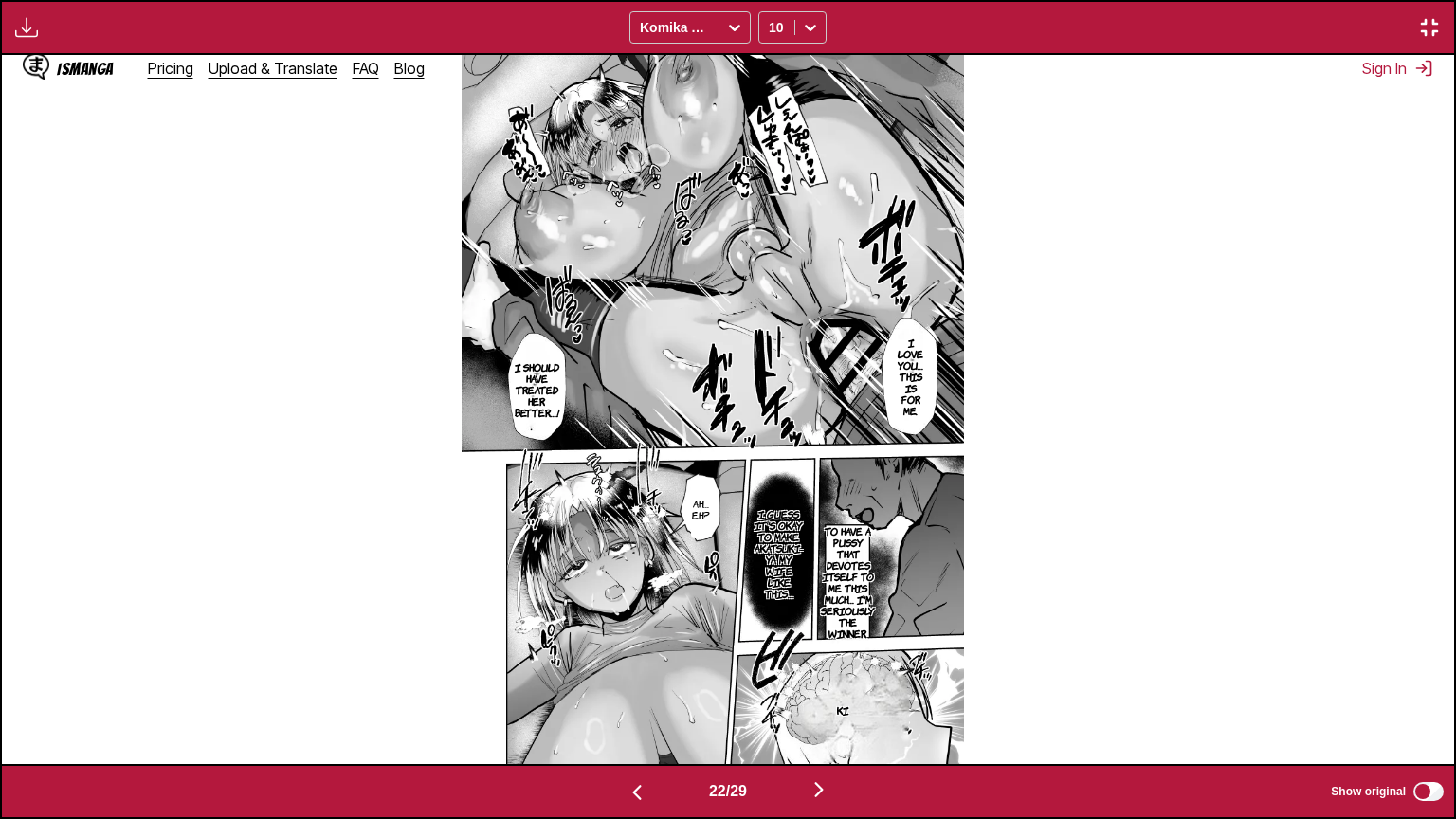 click at bounding box center [819, 790] 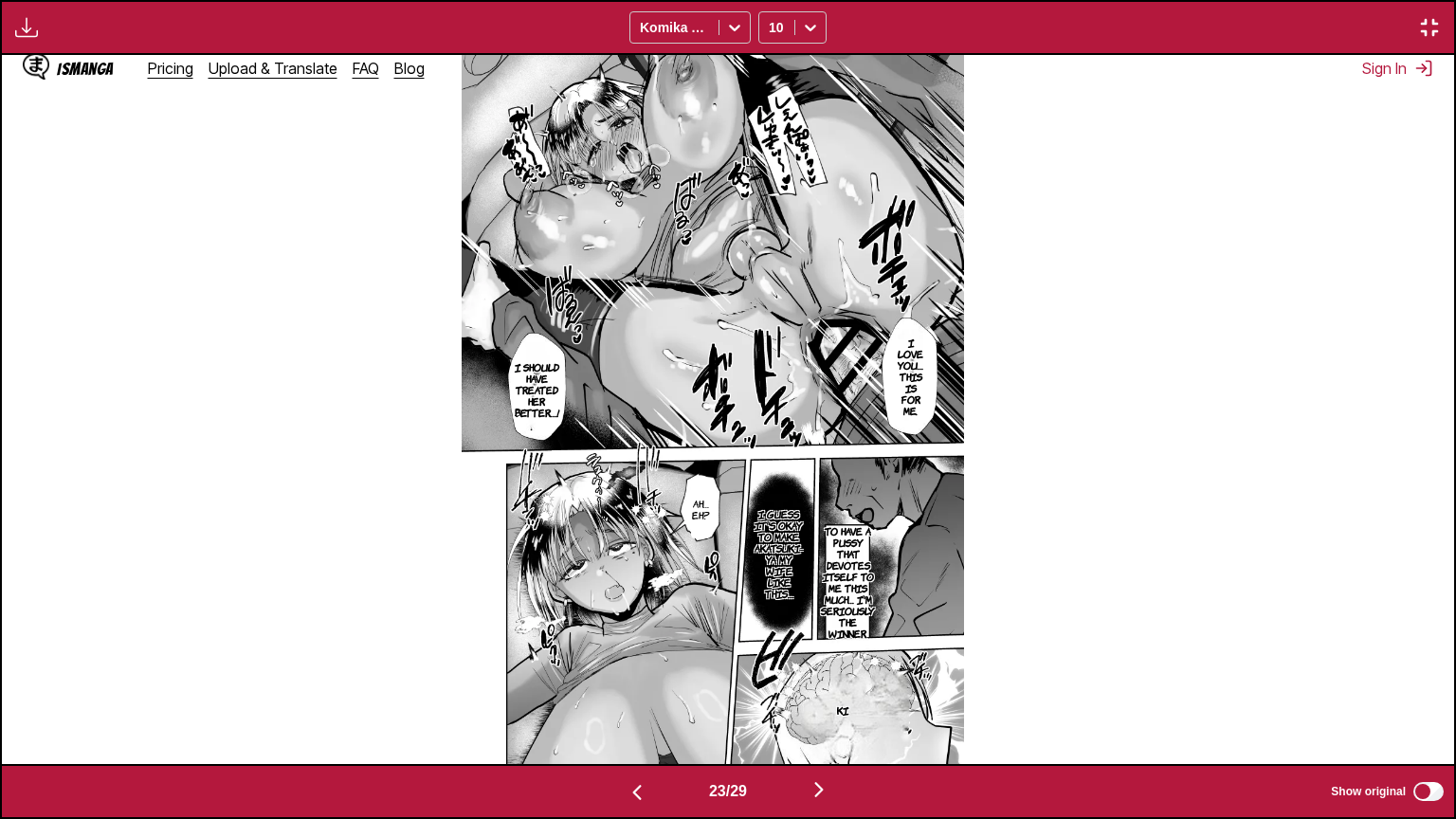 scroll, scrollTop: 0, scrollLeft: 31965, axis: horizontal 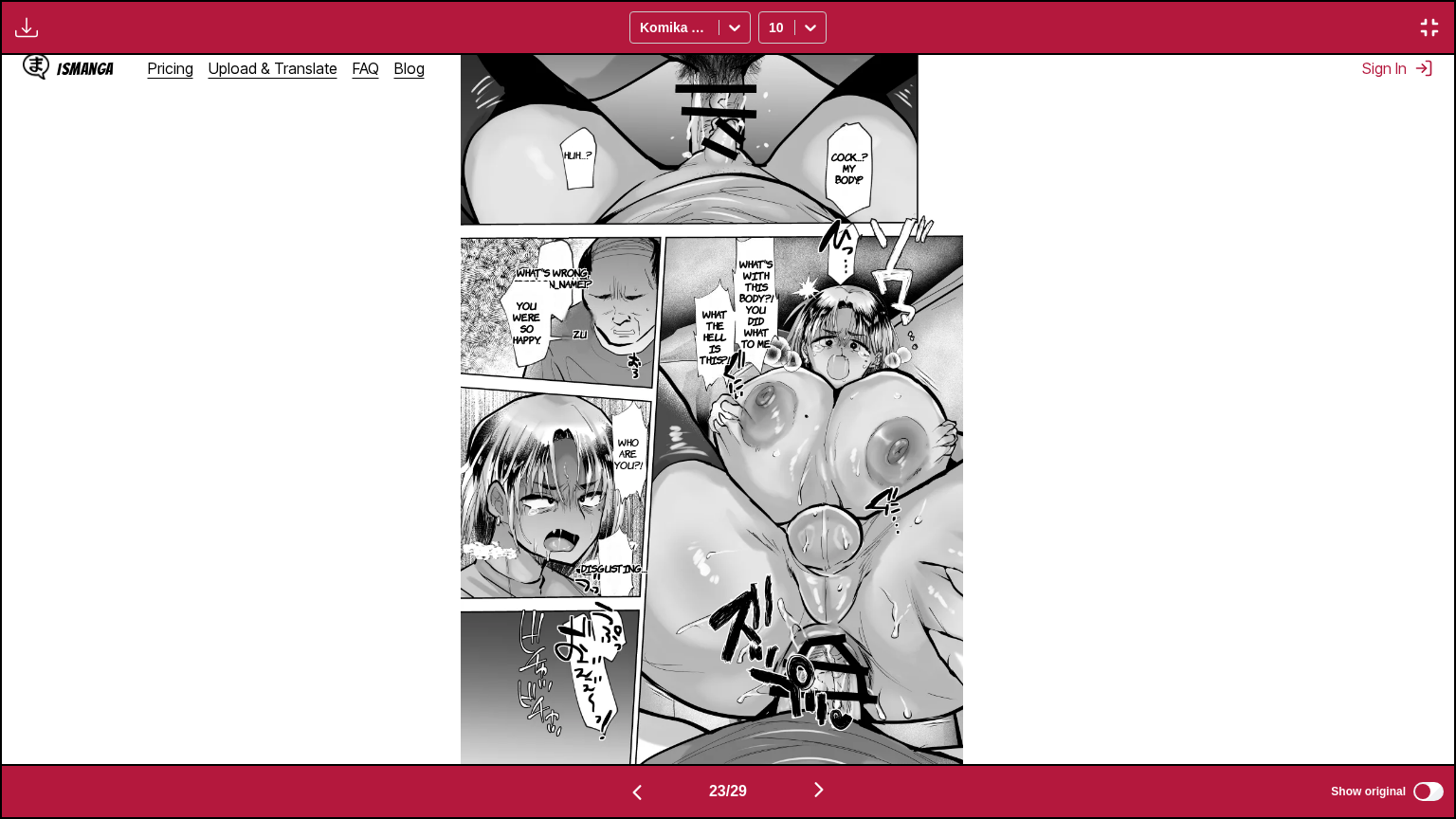 click at bounding box center [819, 790] 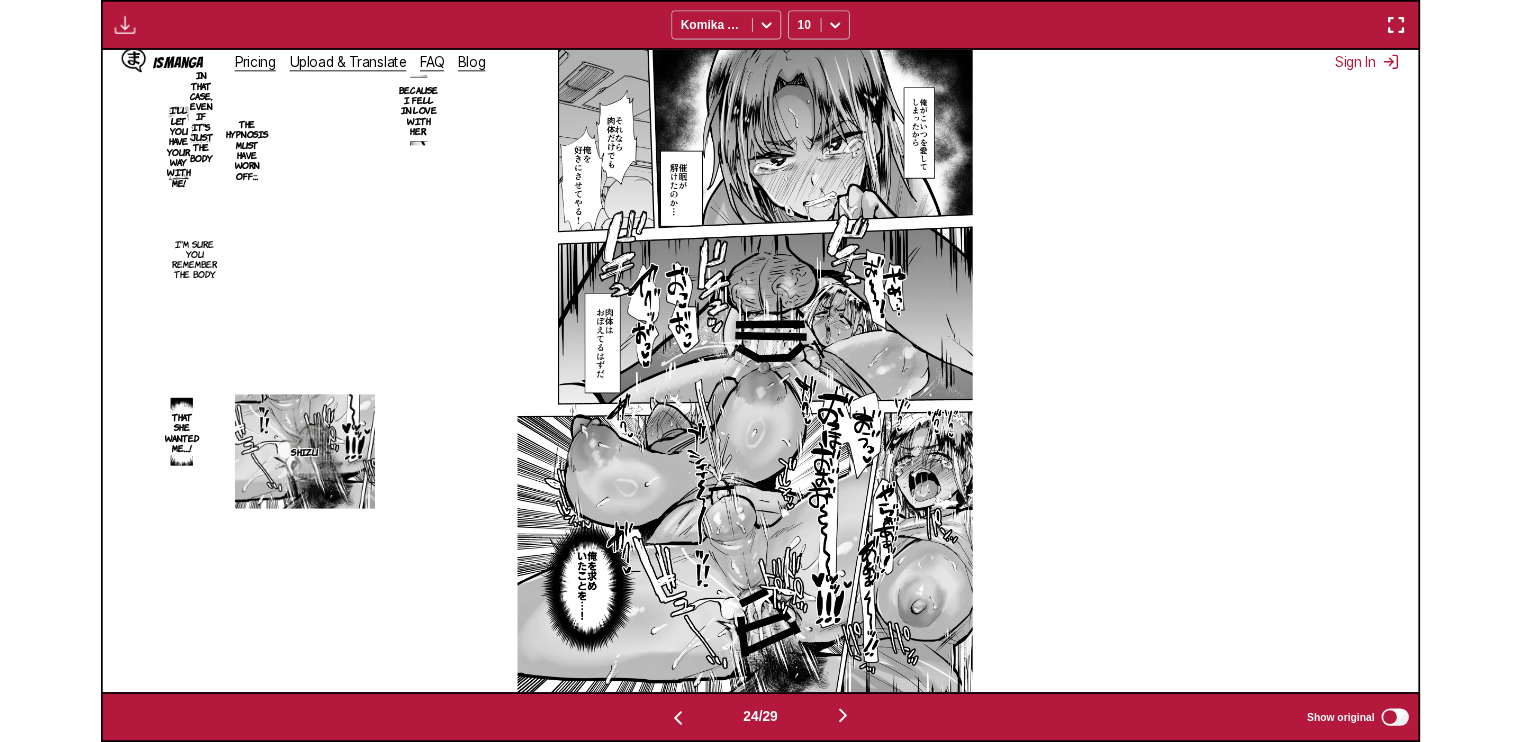 scroll, scrollTop: 521, scrollLeft: 0, axis: vertical 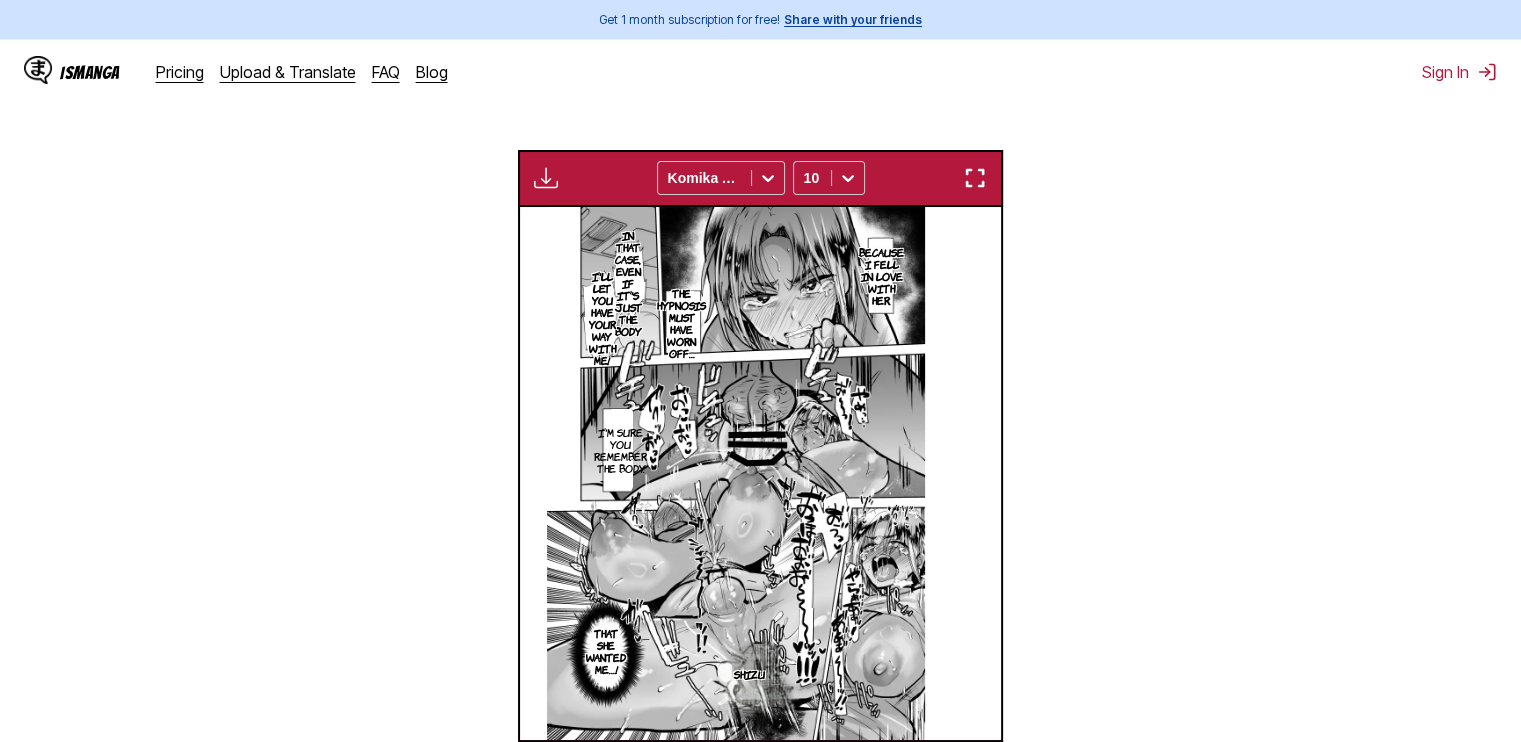 click at bounding box center (546, 178) 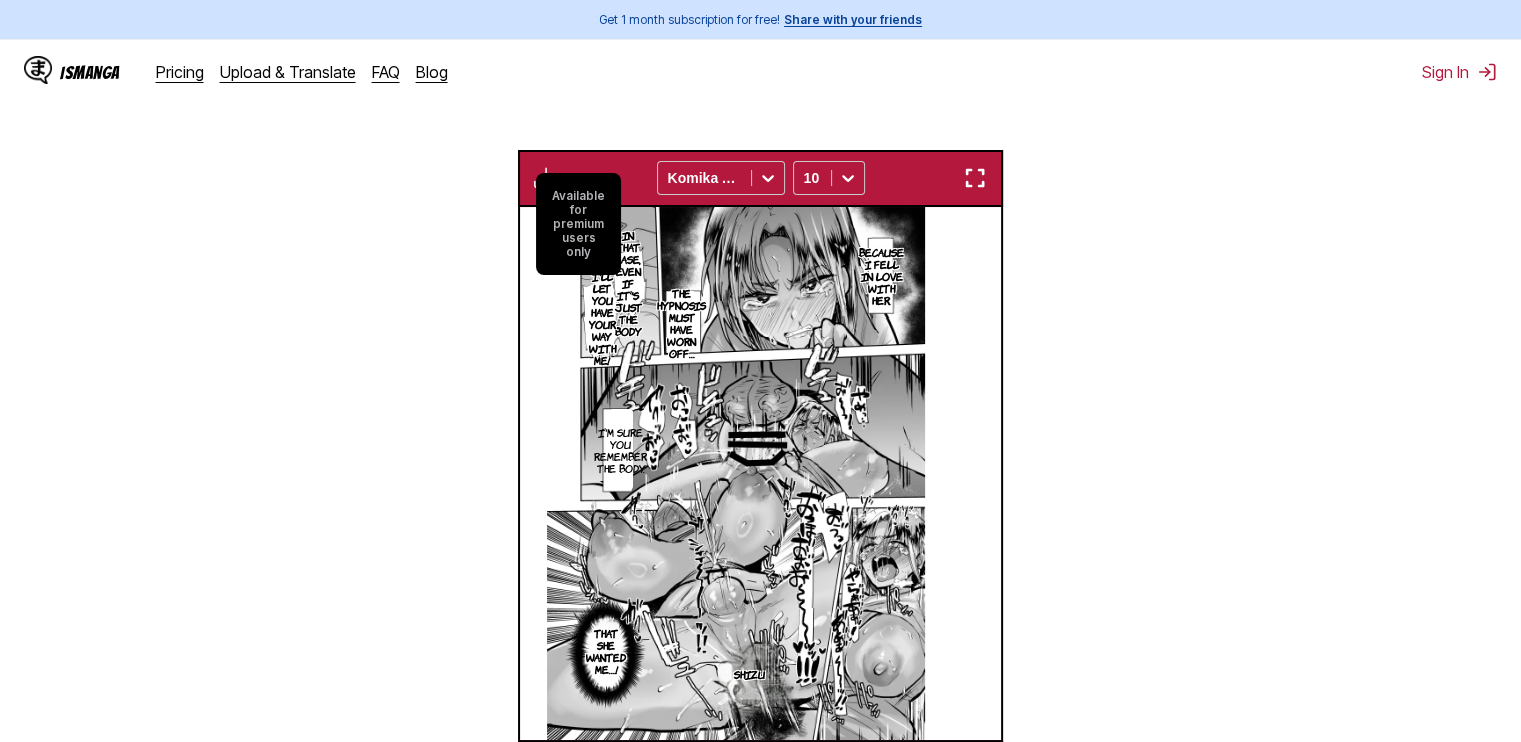 click on "Available for premium users only" at bounding box center (578, 224) 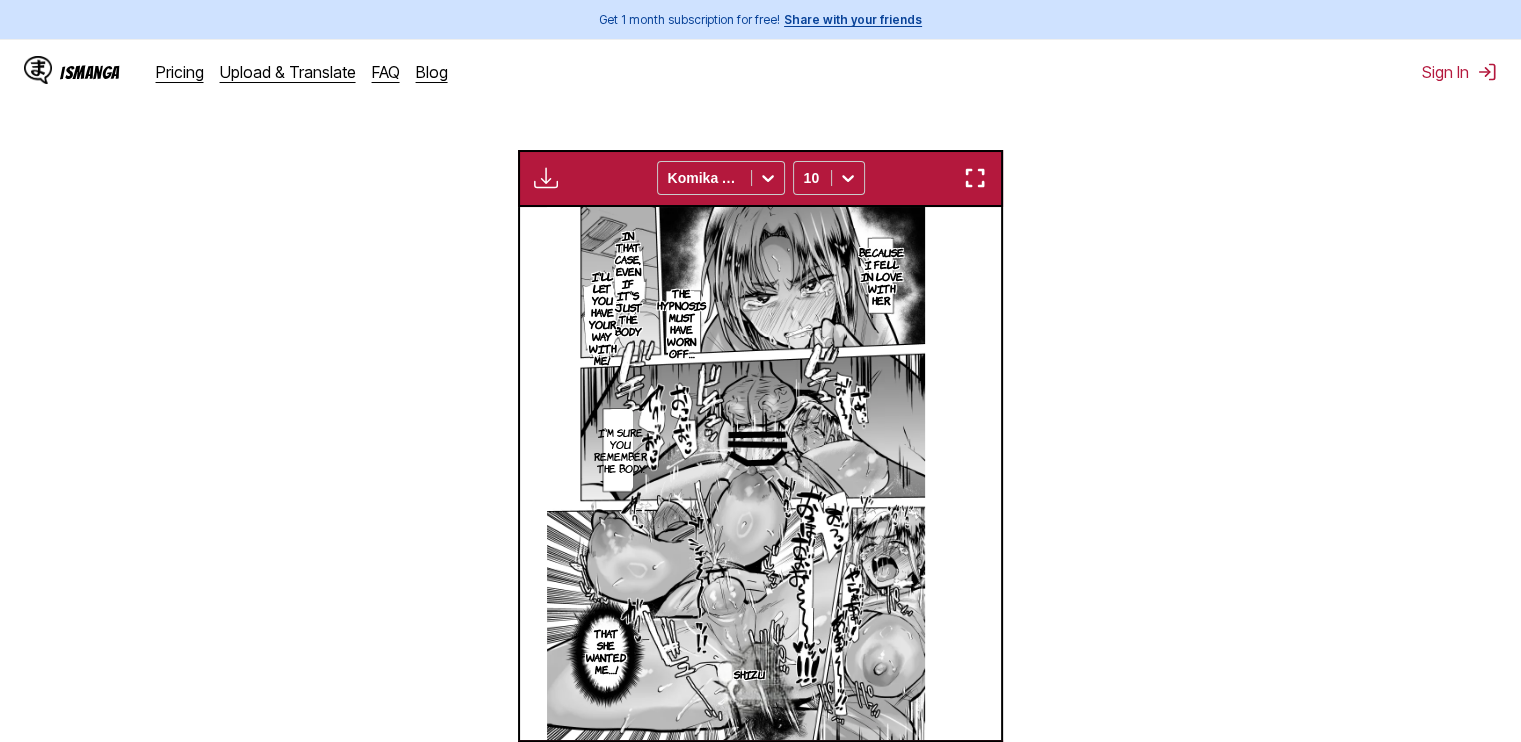 click on "From Japanese To English Drop files here, or click to browse. Max file size: 5MB  •  Supported formats: JP(E)G, PNG, WEBP Available for premium users only Komika Axis 10 Manga 36P+You An aggressive [MEDICAL_DATA] for masochists Be No adult purchase or browsing I'll do it. [PERSON_NAME] said it would be difficult to advance at this rate… Don't force yourself to attend all the classes. As long as you take supplementary lessons, it'll still work out. Son Tiger Stripe Dragon Lord Well, she looks like me. What's with that attitude?! It doesn't matter. I guess you could say she has a habit of slacking off… Ow! We're talking about you! Are we joking around with the teacher? Tiger Stripe [PERSON_NAME] Night Shut up, you old bastard! Go home… I told you to get out of high school! Do it when I'm not around. There's no geezer out there! That's why I said it! Hey, Ryuo! That was embarrassing. You look like me, but… I guess there's also the fact that you have only one [DEMOGRAPHIC_DATA] parent. Seriously?! How old are you at [PERSON_NAME]'s? Eh? Teh" at bounding box center (760, 297) 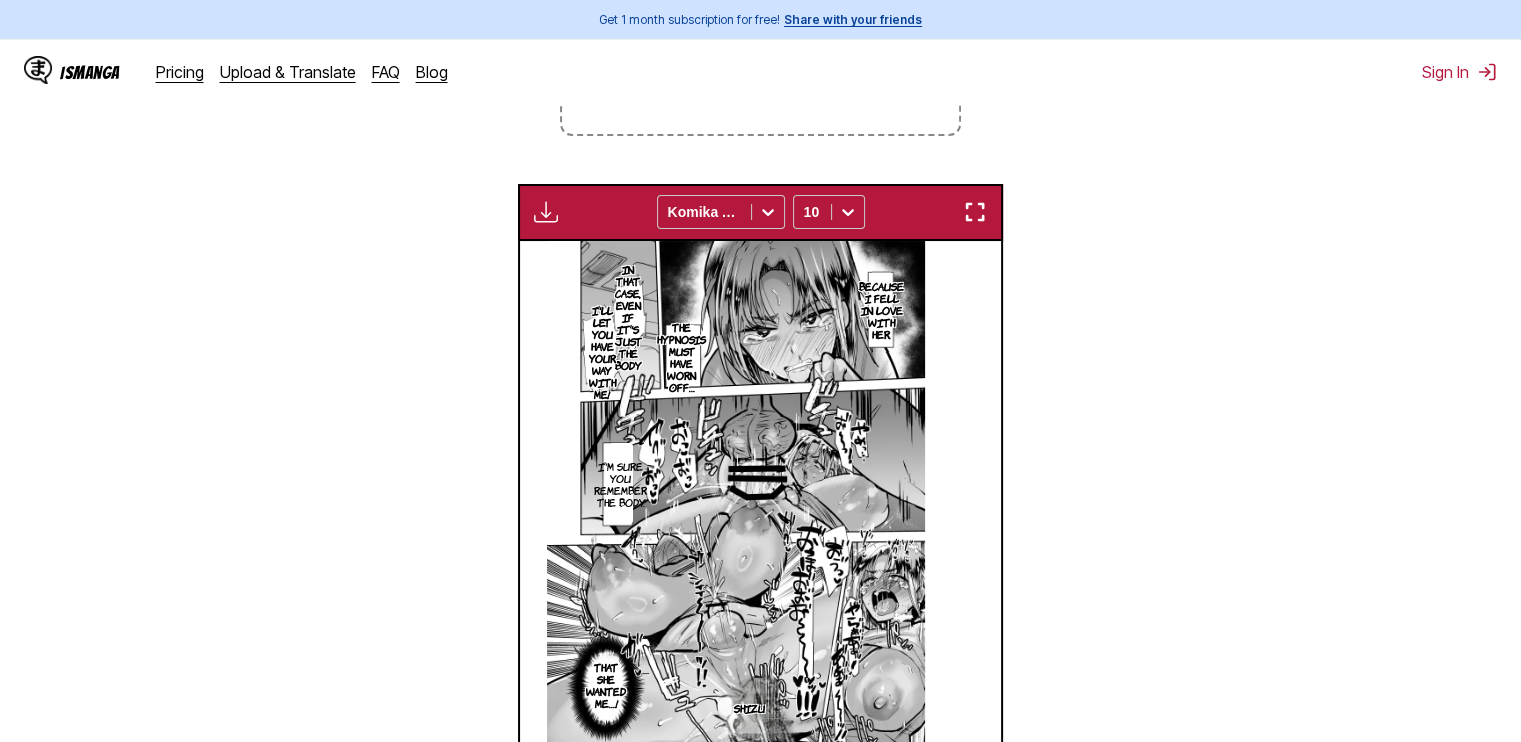 scroll, scrollTop: 564, scrollLeft: 0, axis: vertical 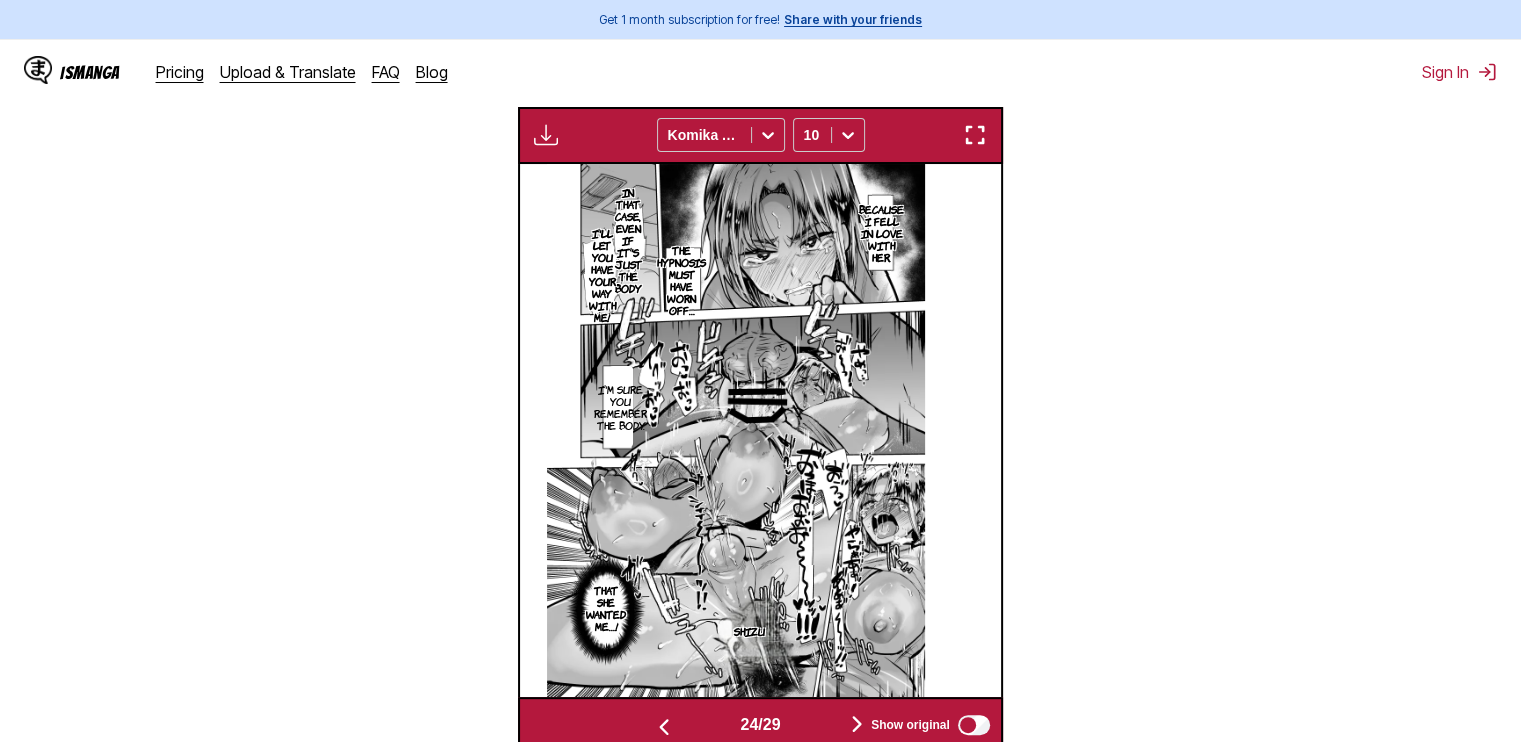 click at bounding box center [975, 135] 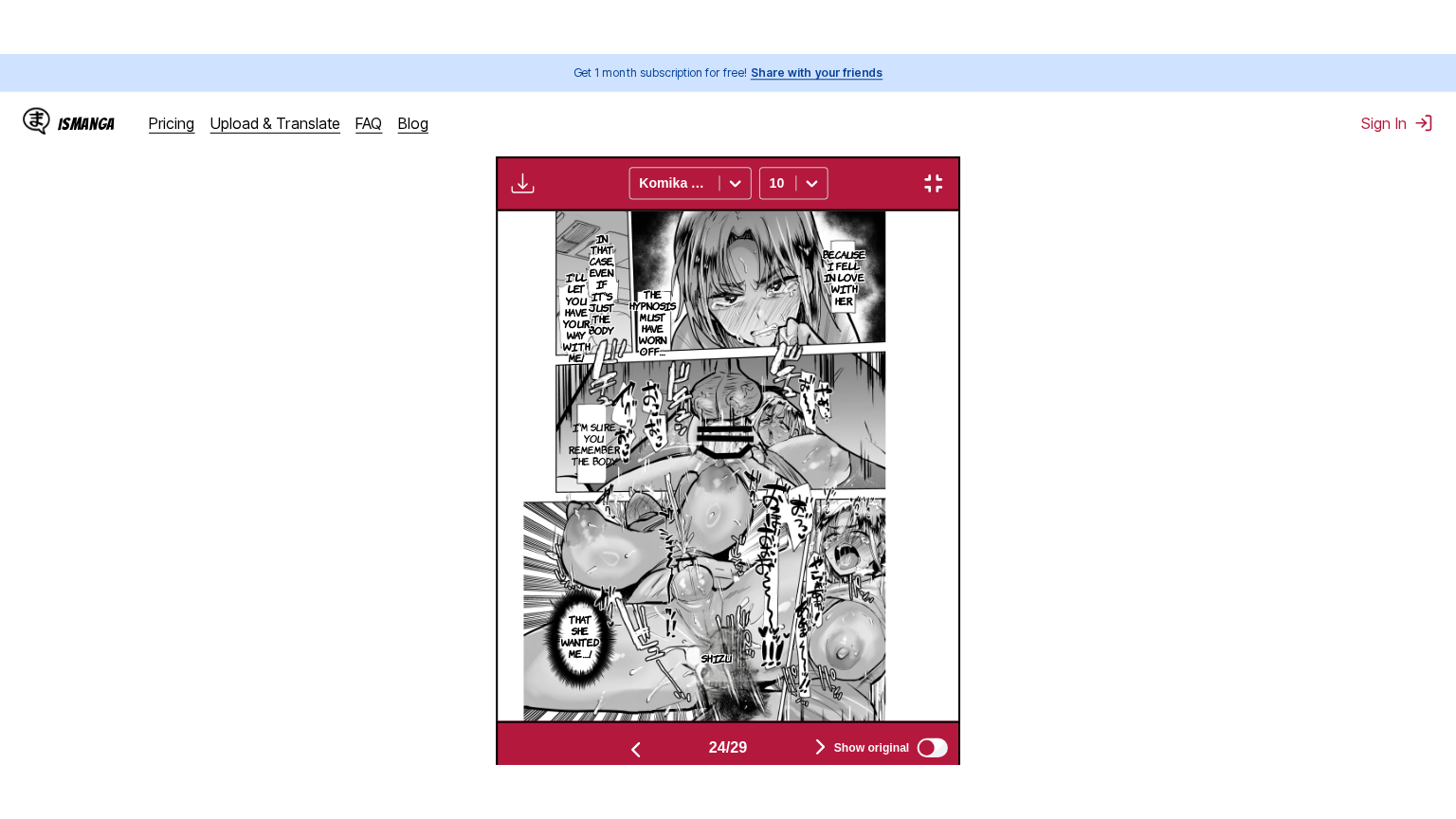 scroll, scrollTop: 220, scrollLeft: 0, axis: vertical 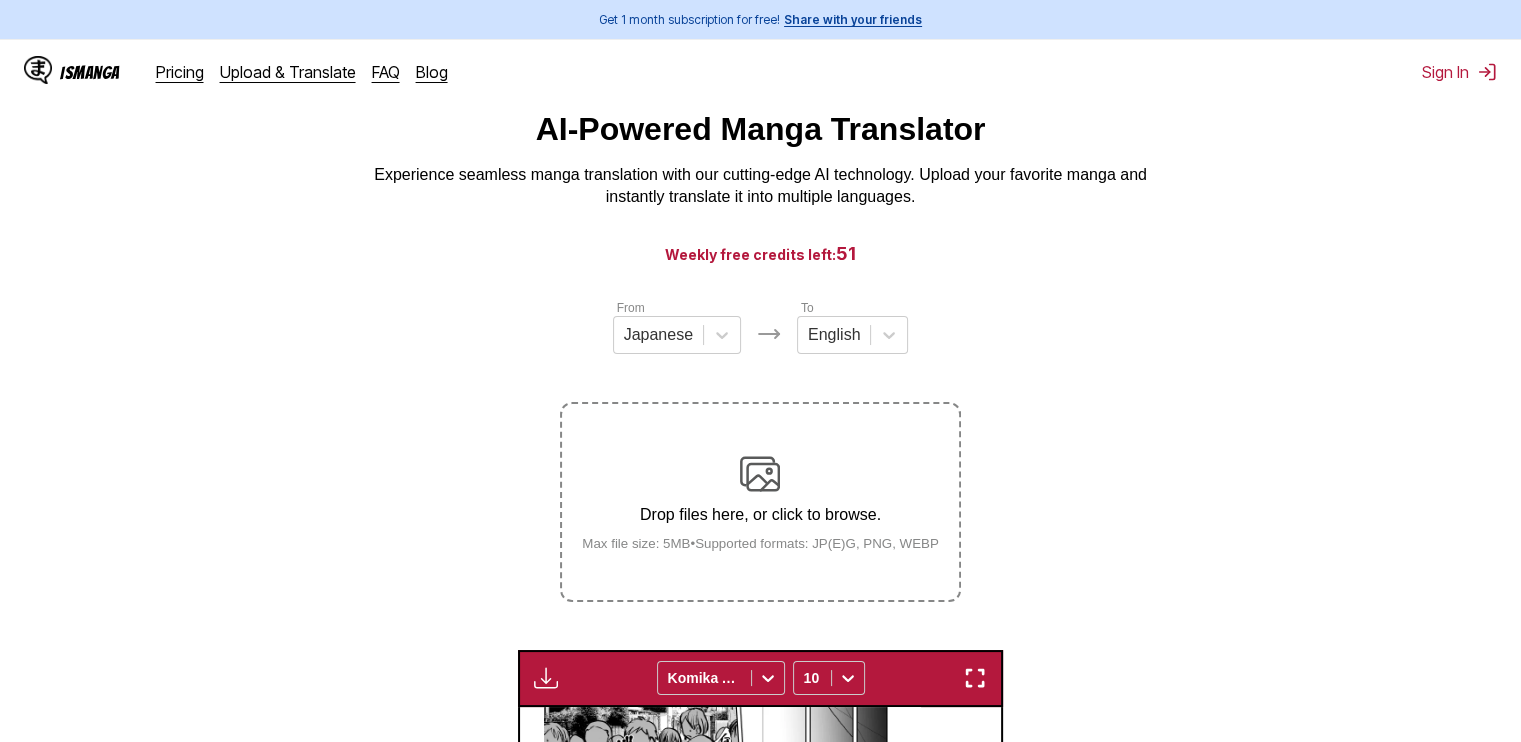 click at bounding box center [760, 474] 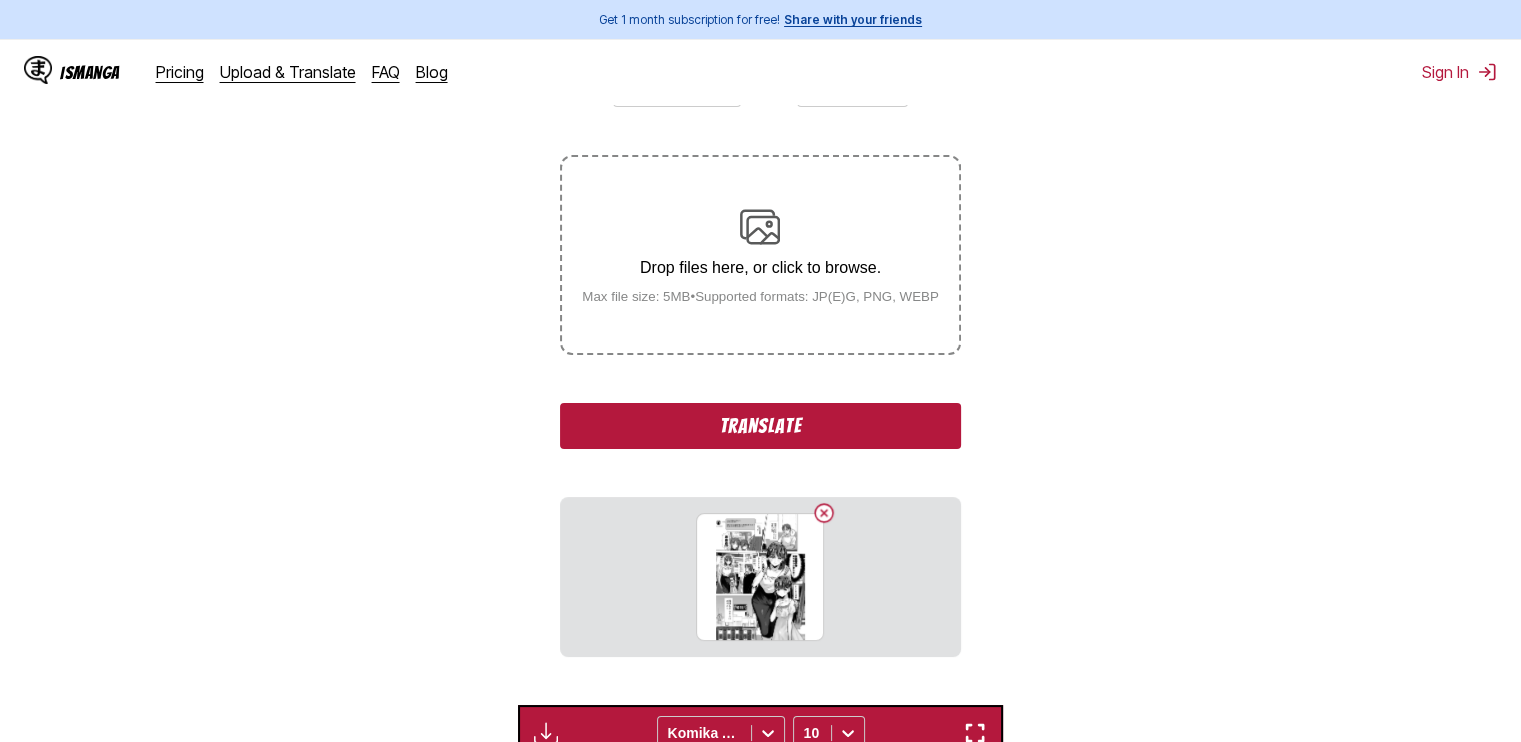 scroll, scrollTop: 321, scrollLeft: 0, axis: vertical 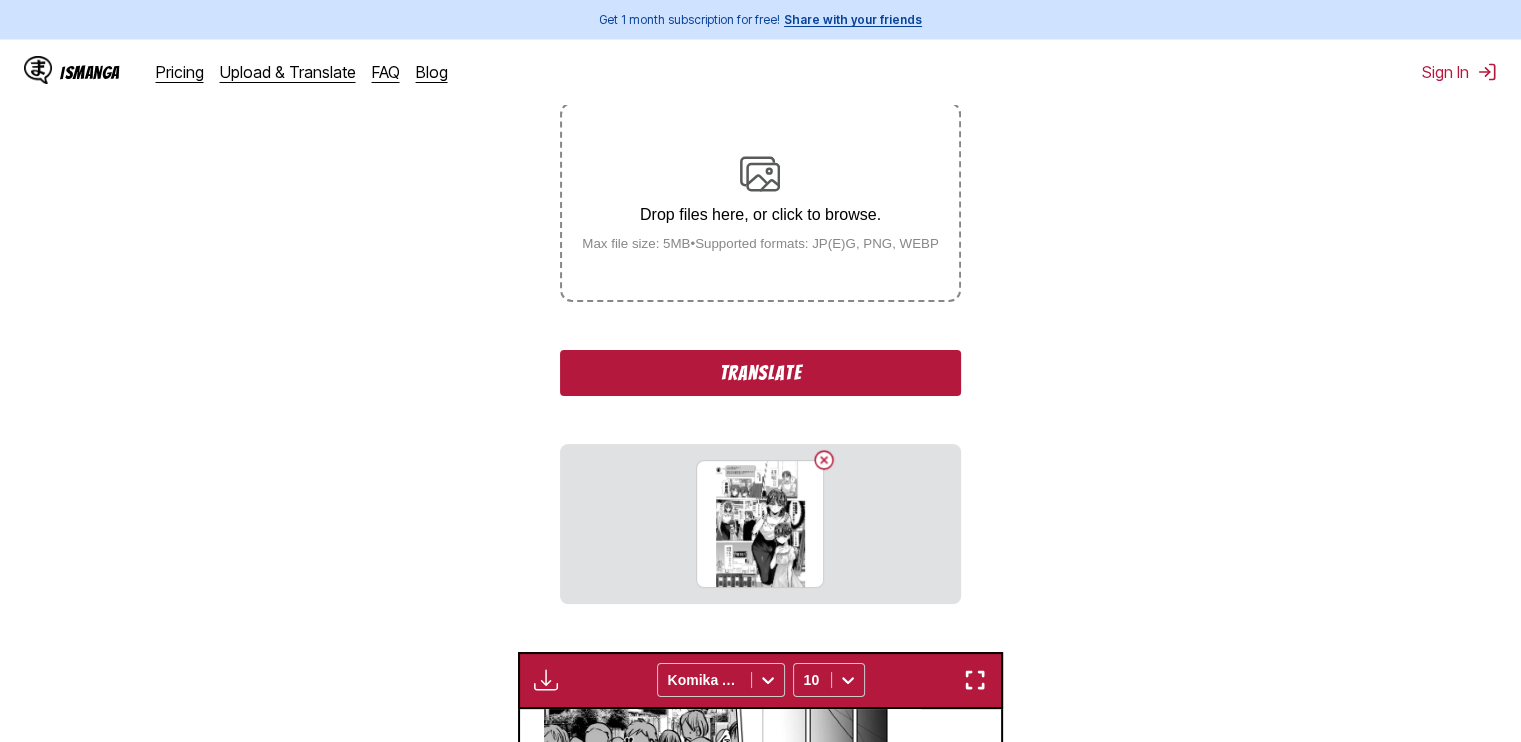 click on "Drop files here, or click to browse. Max file size: 5MB  •  Supported formats: JP(E)G, PNG, WEBP" at bounding box center (760, 202) 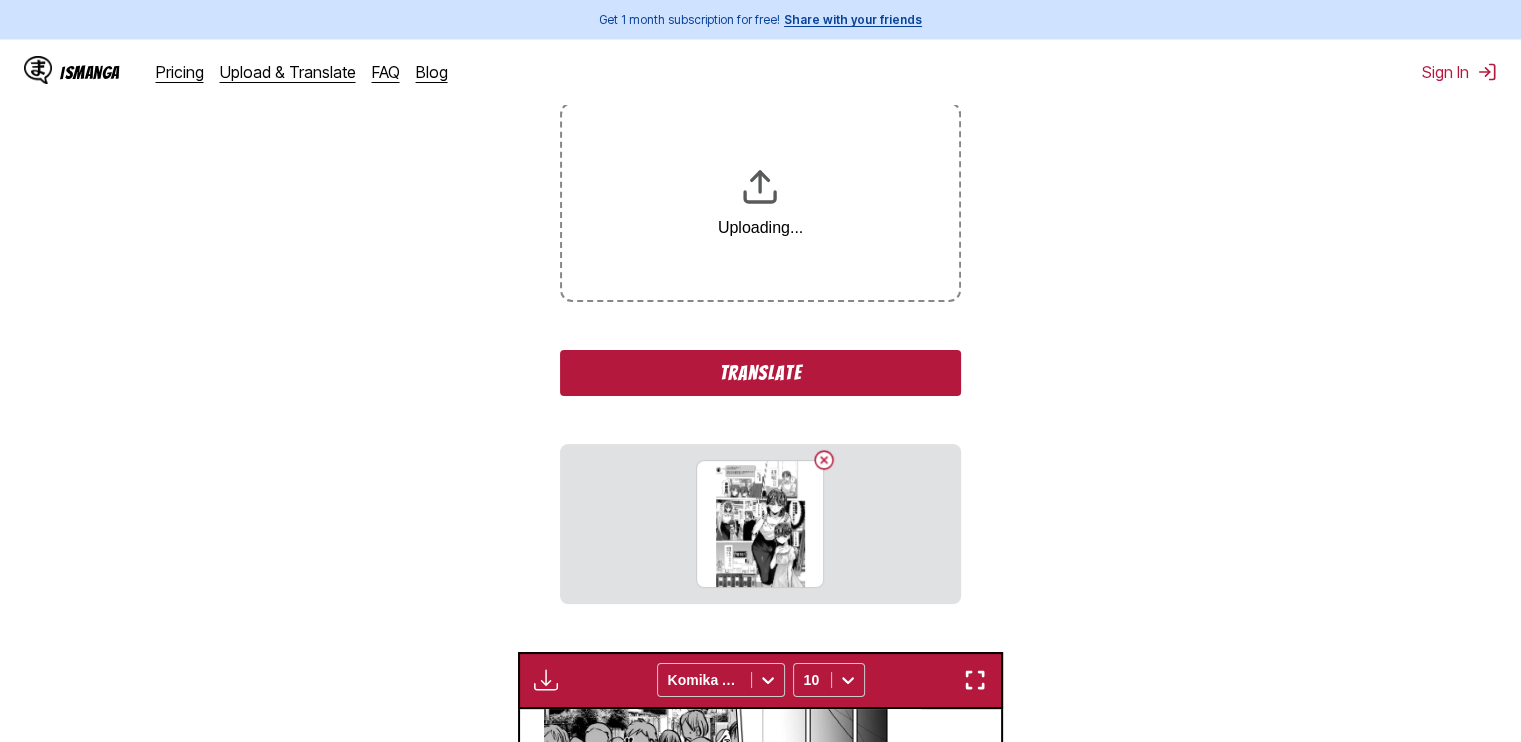 click on "Translate" at bounding box center [760, 373] 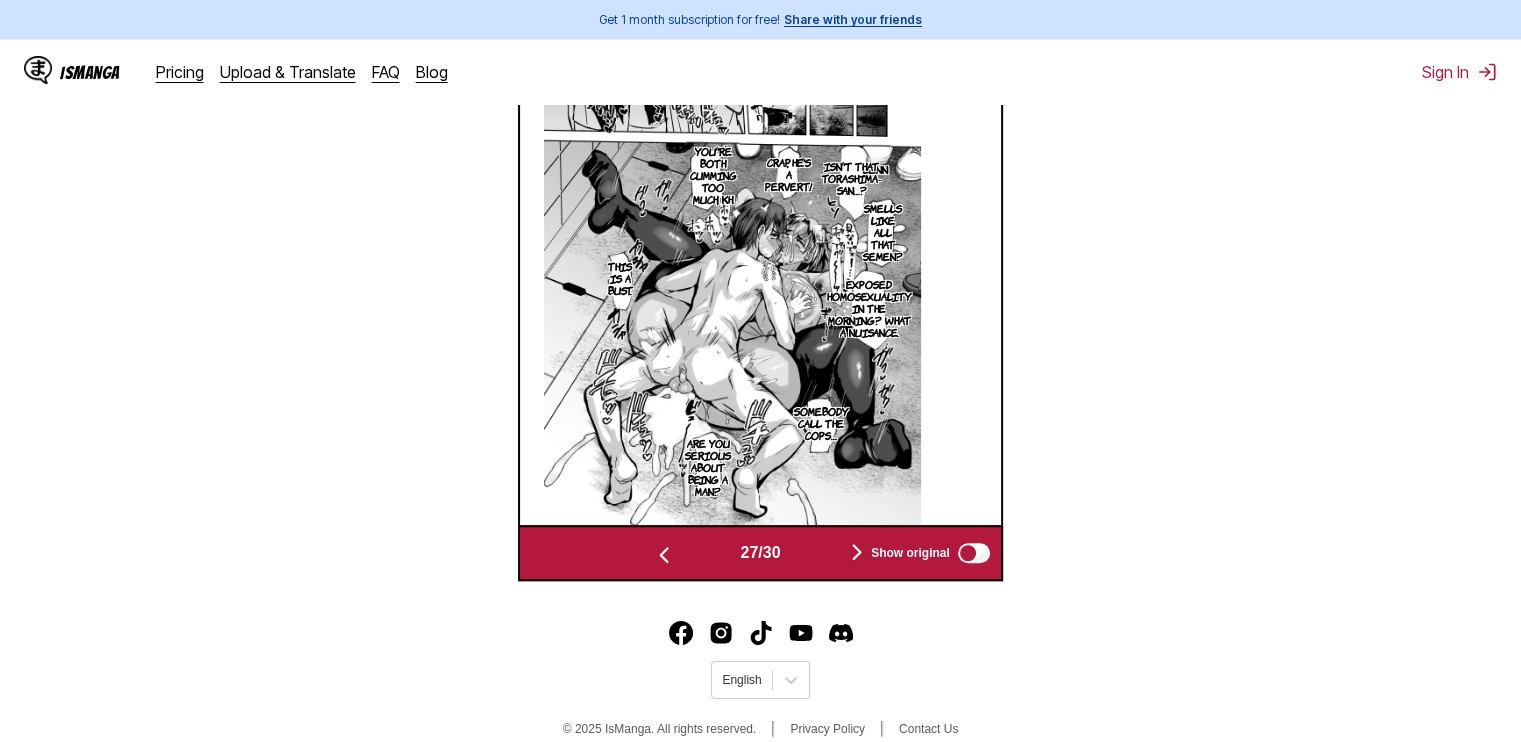 scroll, scrollTop: 1376, scrollLeft: 0, axis: vertical 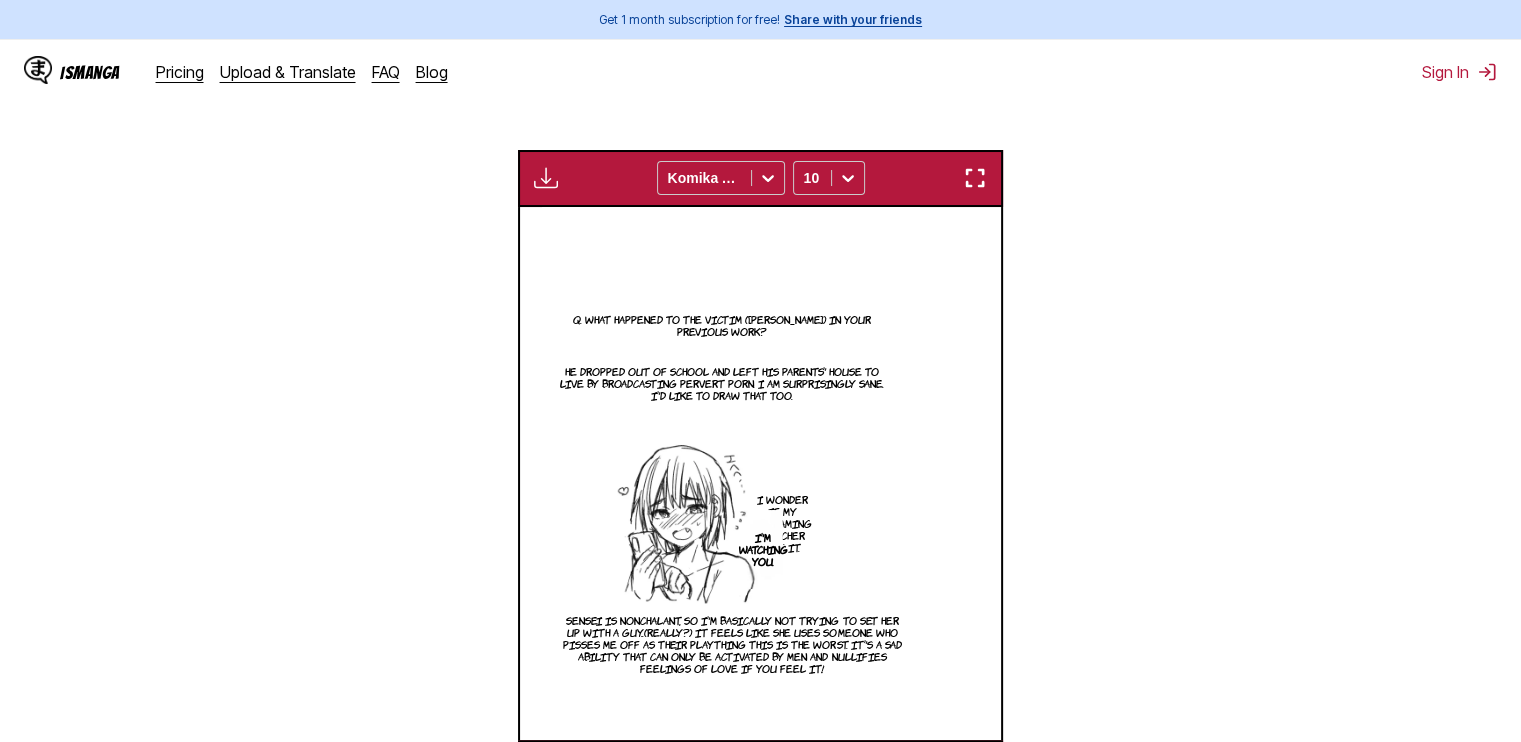 click at bounding box center (975, 178) 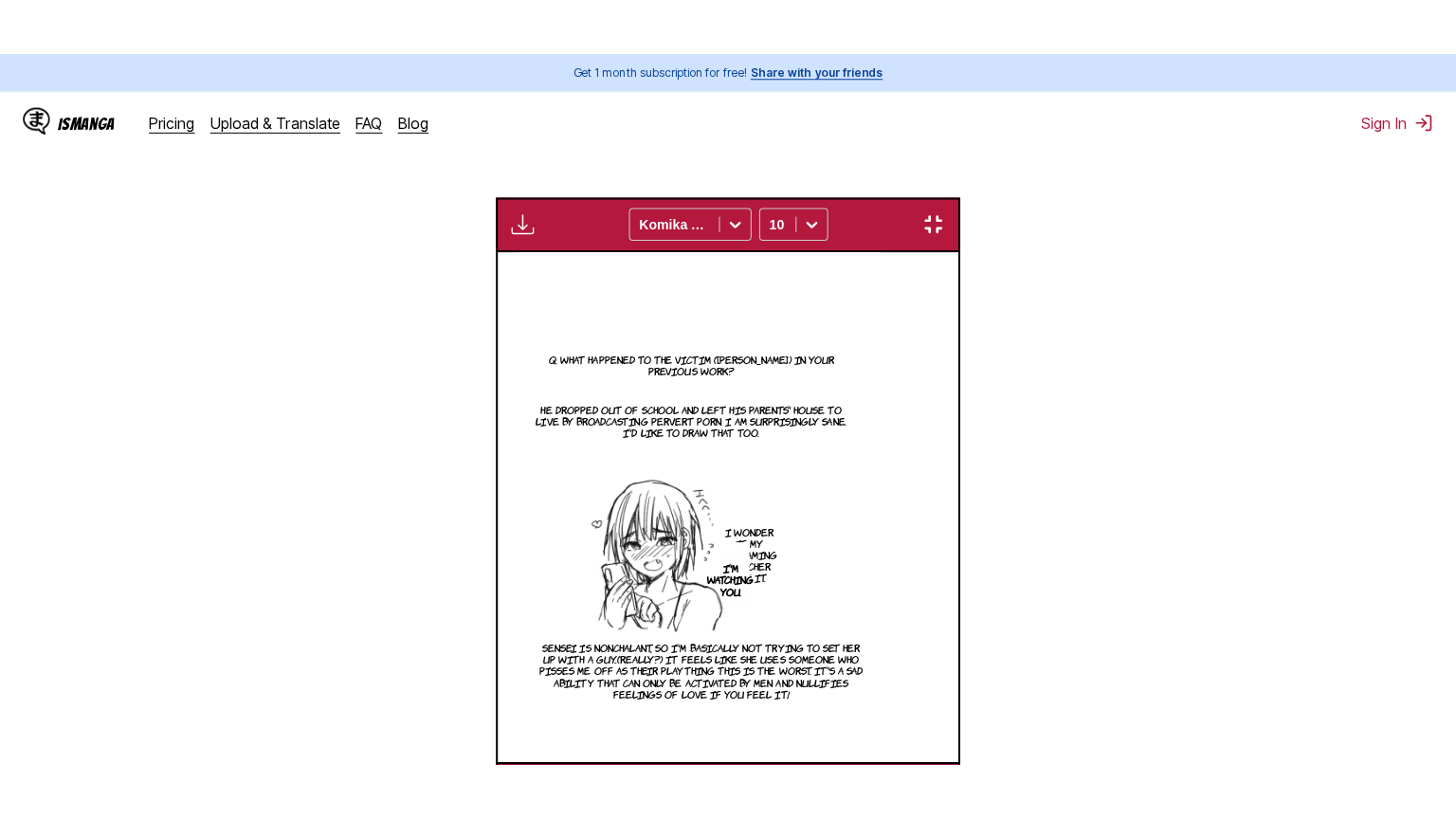 scroll, scrollTop: 464, scrollLeft: 0, axis: vertical 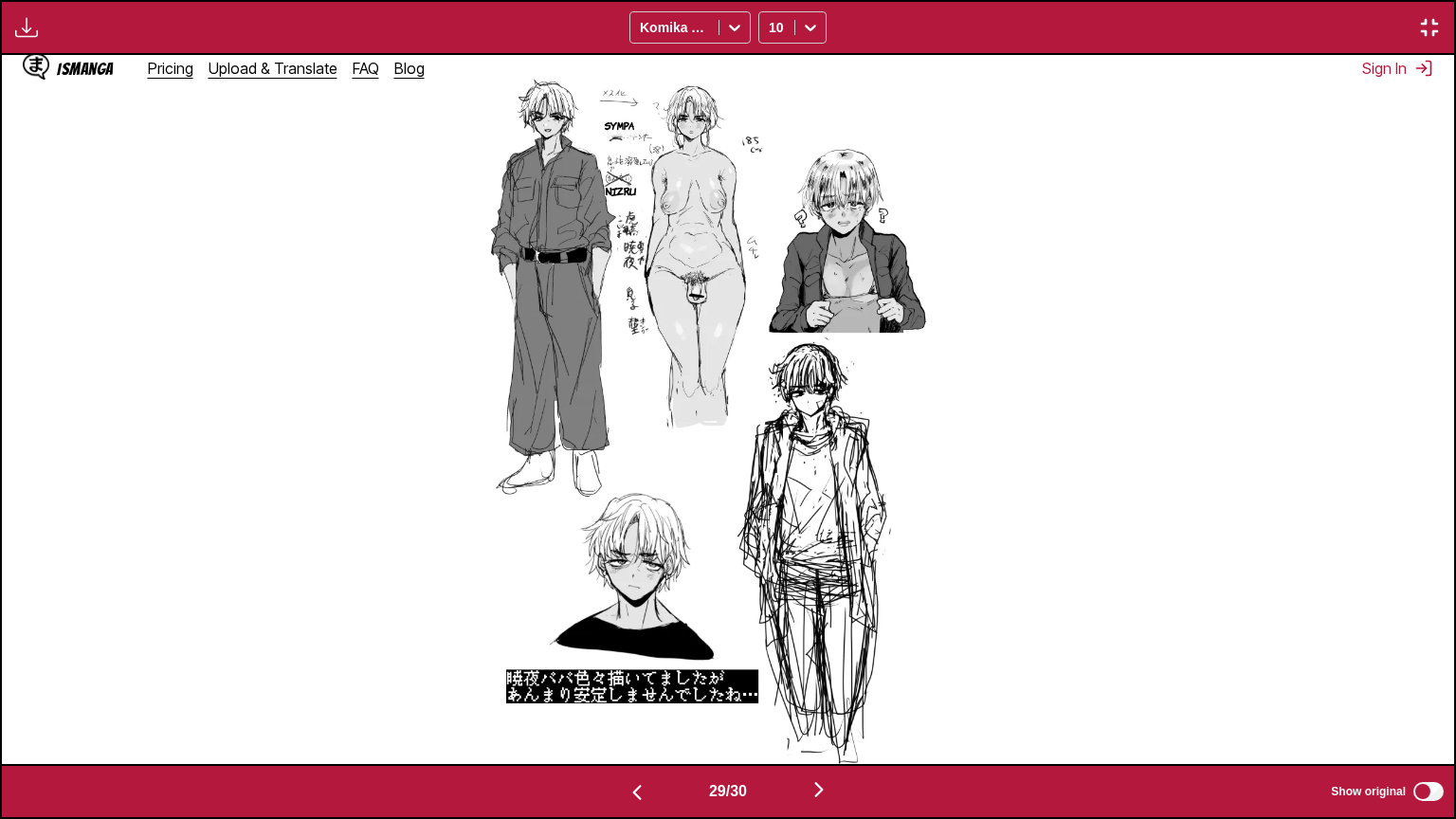 click on "[PERSON_NAME]" at bounding box center [707, 410] 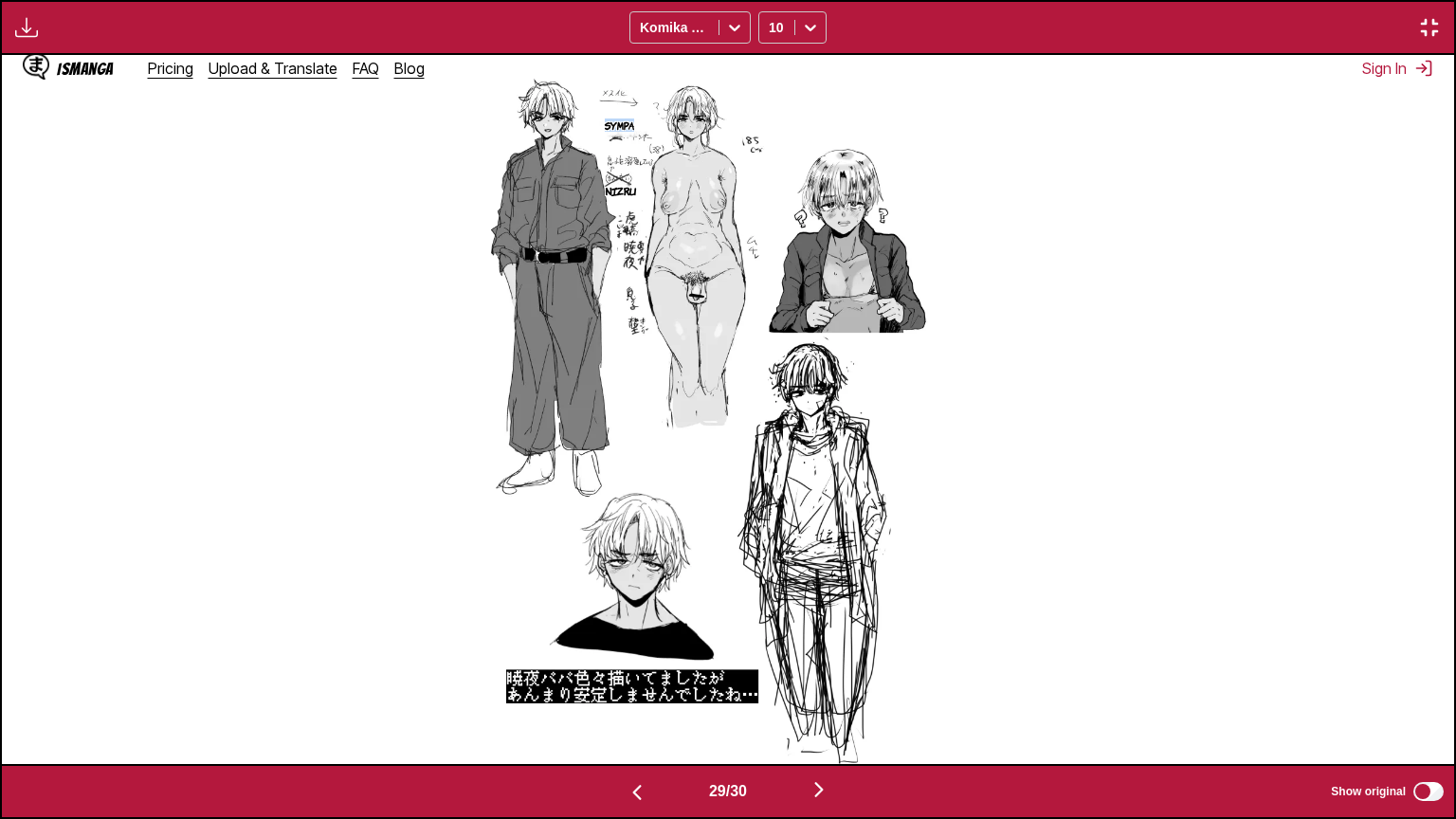 click on "[PERSON_NAME]" at bounding box center [707, 410] 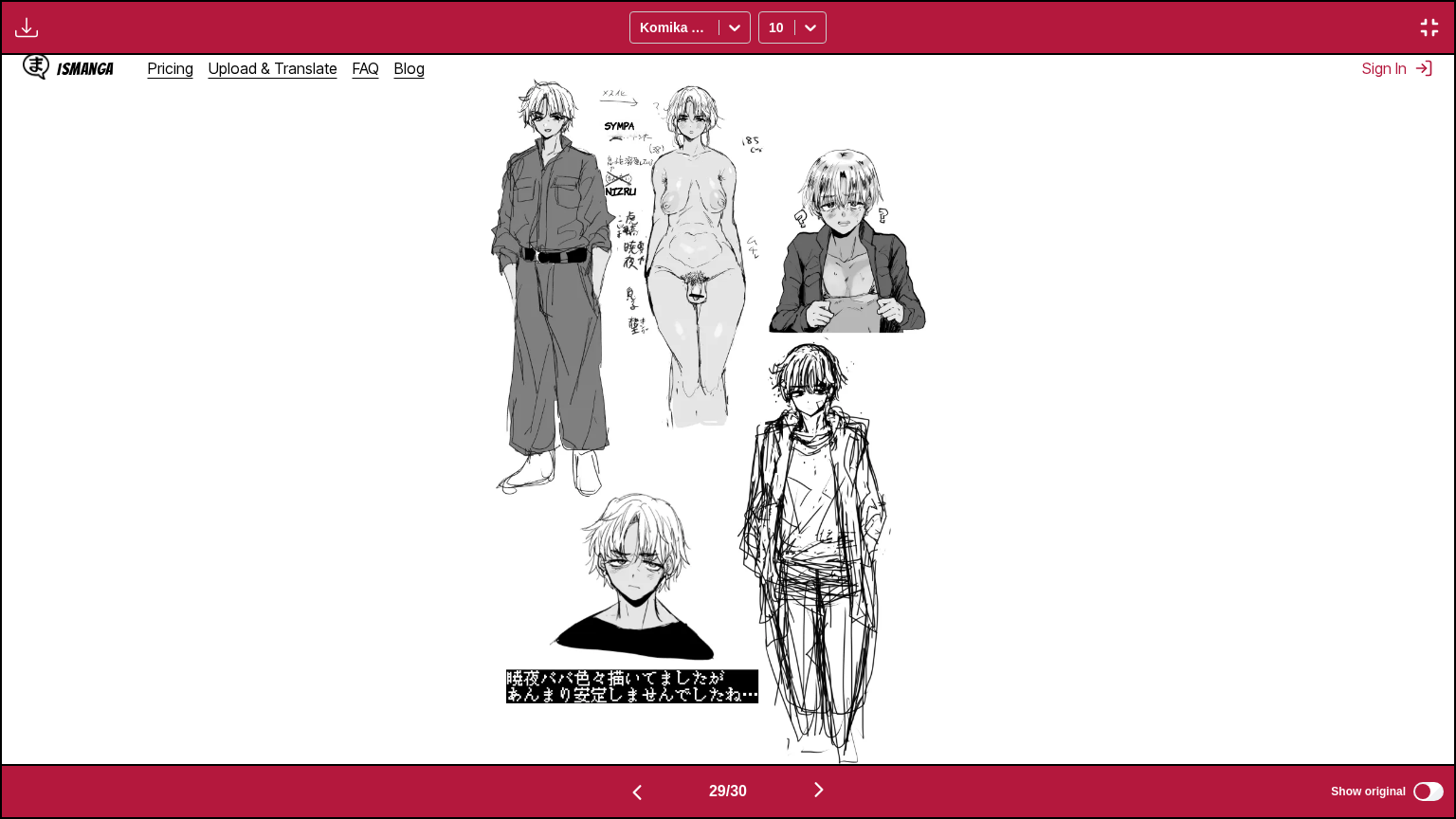 click on "[PERSON_NAME]" at bounding box center (707, 410) 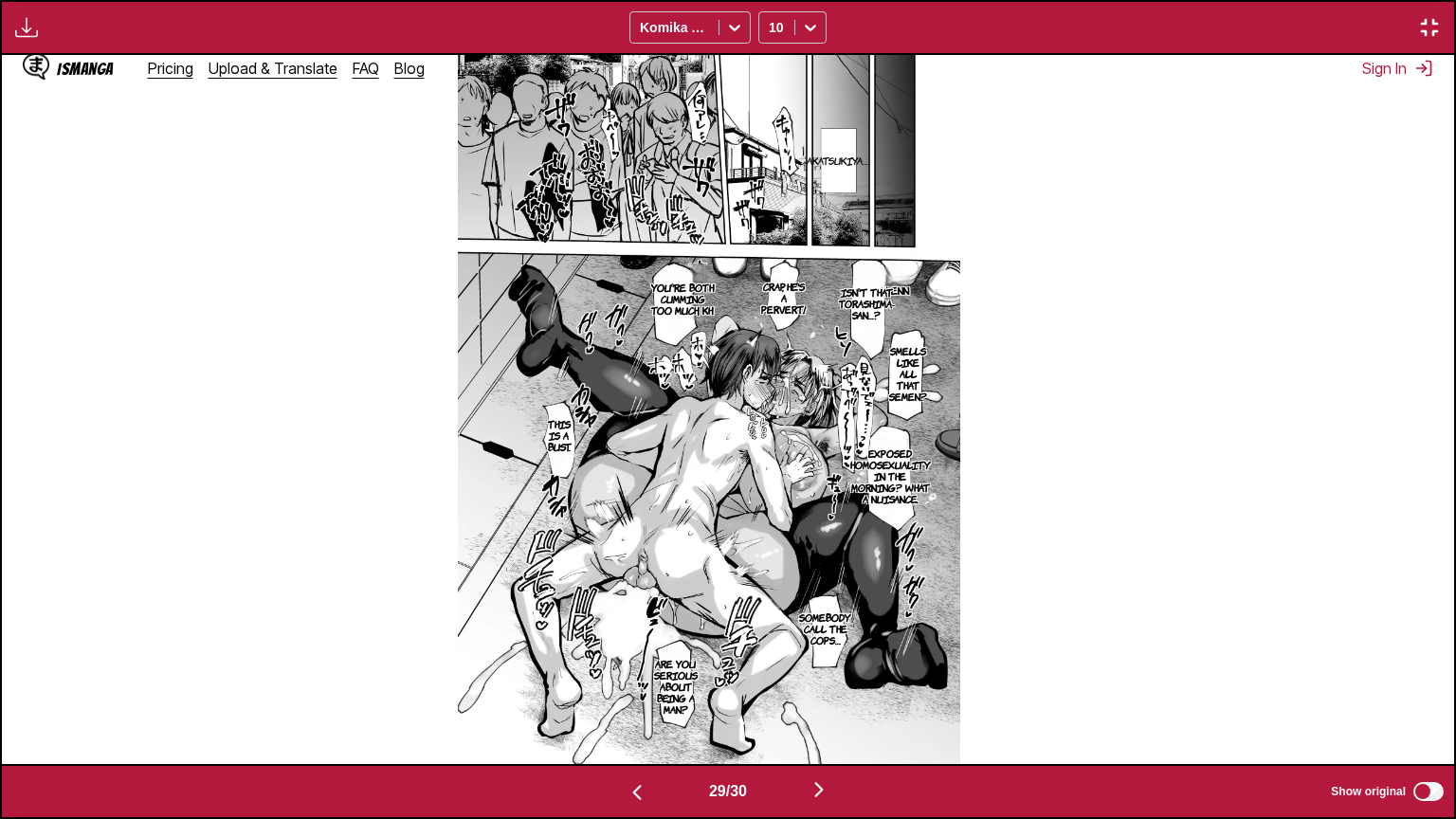 scroll, scrollTop: 0, scrollLeft: 42136, axis: horizontal 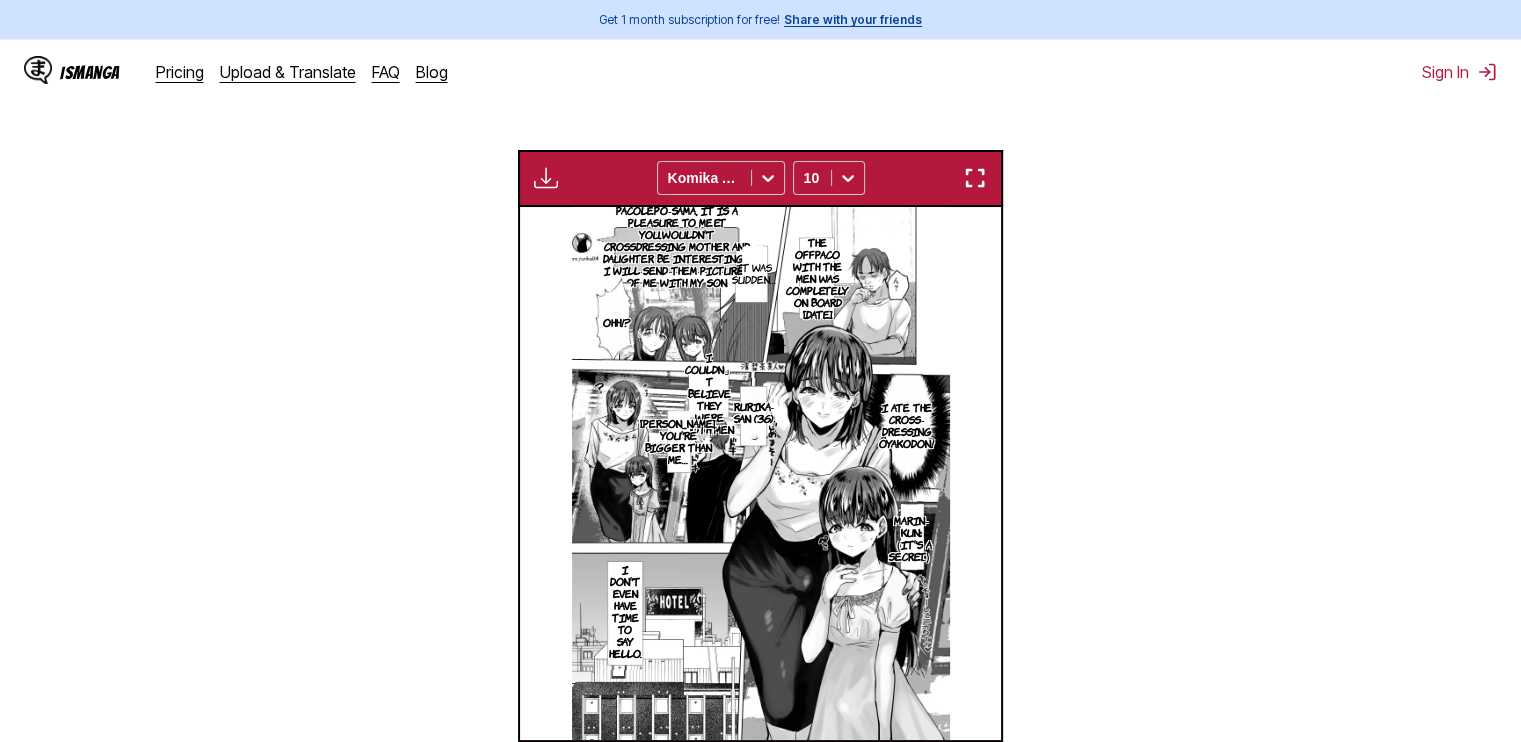 click on "From Japanese To English Drop files here, or click to browse. Max file size: 5MB  •  Supported formats: JP(E)G, PNG, WEBP Translate オフパコ親子_002.jpg オフパコ親子_003.jpg オフパコ親子_004.jpg オフパコ親子_005.jpg オフパコ親子_006.jpg オフパコ親子_007.jpg オフパコ親子_008.jpg オフパコ親子_009.jpg オフパコ親子_010.jpg オフパコ親子_011.jpg オフパコ親子_012.jpg オフパコ親子_013.jpg オフパコ親子_014.jpg オフパコ親子_015.jpg オフパコ親子_016.jpg オフパコ親子_017.jpg オフパコ親子_018.jpg オフパコ親子_019.jpg オフパコ親子_020.jpg オフパコ親子_021.jpg オフパコ親子_022.jpg コミック13_011.jpg 表紙.jpg Available for premium users only Komika Axis 10 Manga 36P+You An aggressive [MEDICAL_DATA] for masochists Be No adult purchase or browsing I'll do it. [PERSON_NAME] said it would be difficult to advance at this rate… Don't force yourself to attend all the classes. Son Tiger Stripe Dragon Lord" at bounding box center [760, 26] 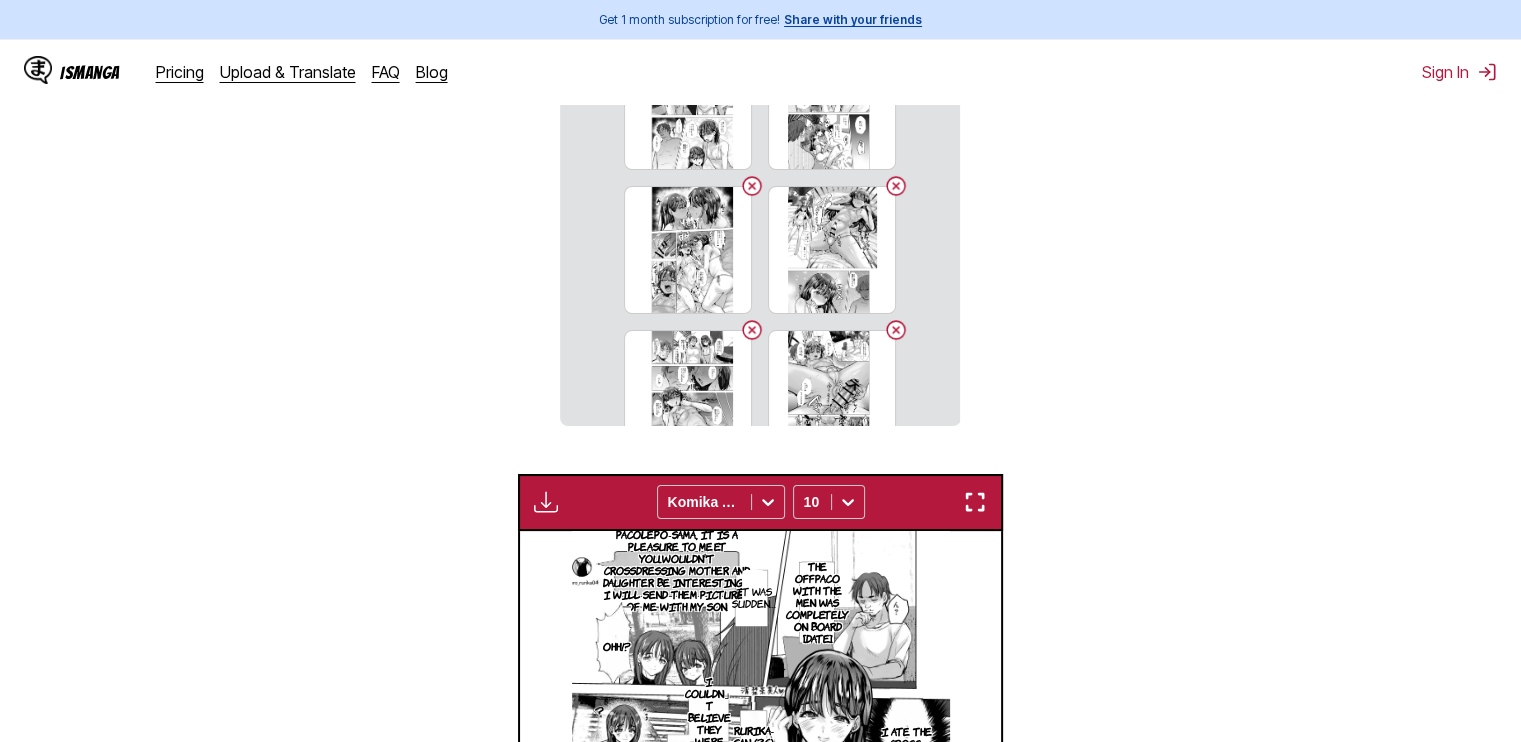 scroll, scrollTop: 413, scrollLeft: 0, axis: vertical 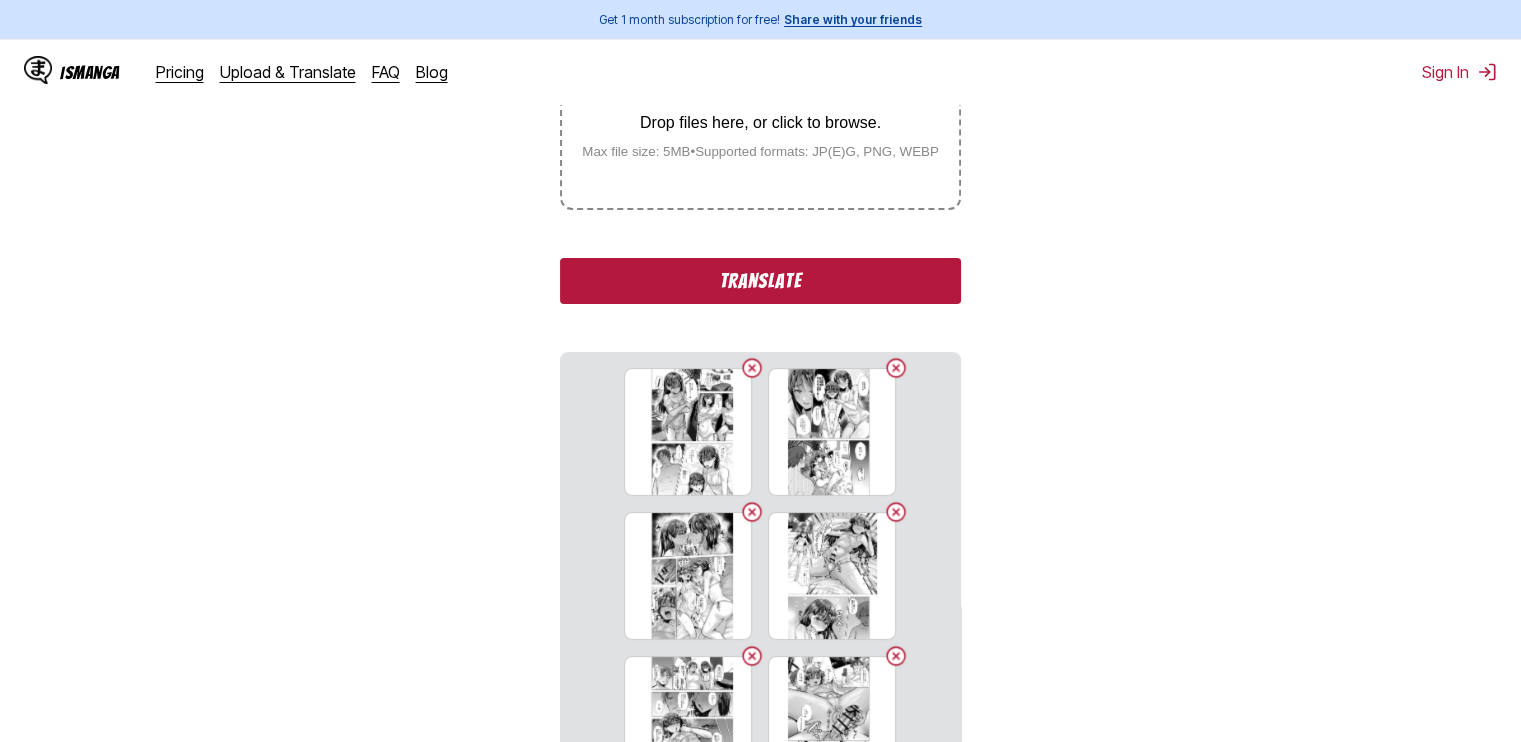 click on "Translate" at bounding box center [760, 281] 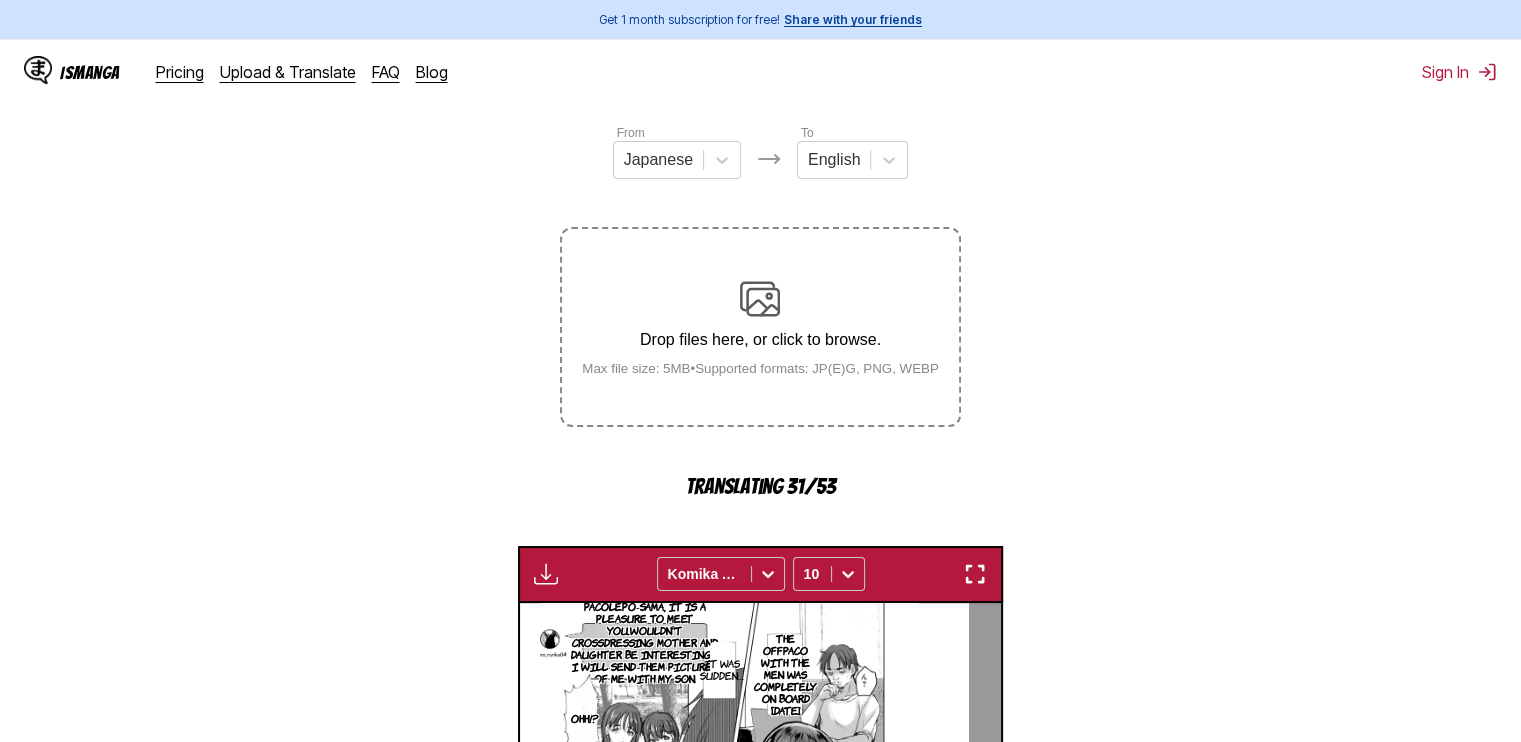 scroll, scrollTop: 200, scrollLeft: 0, axis: vertical 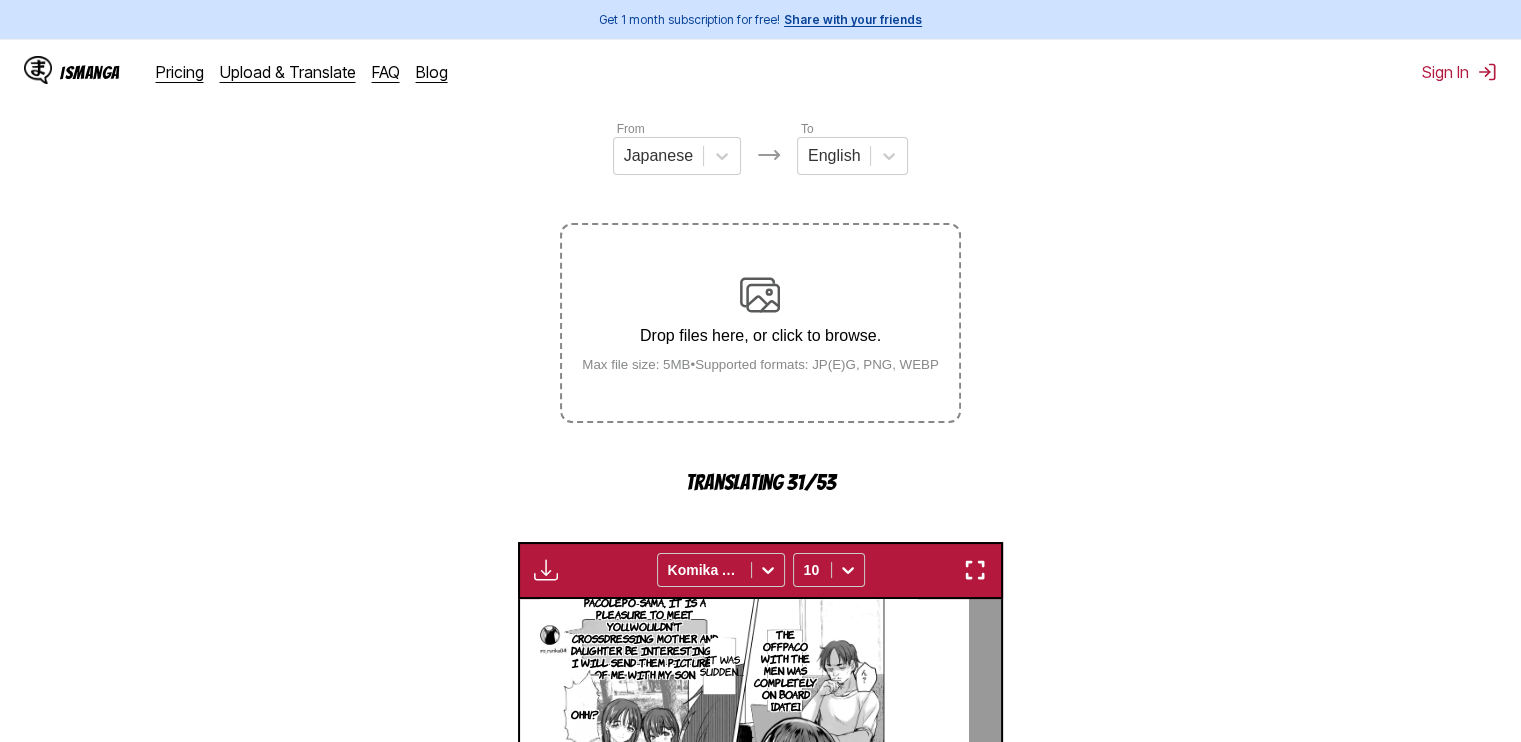 click on "Drop files here, or click to browse. Max file size: 5MB  •  Supported formats: JP(E)G, PNG, WEBP" at bounding box center [760, 323] 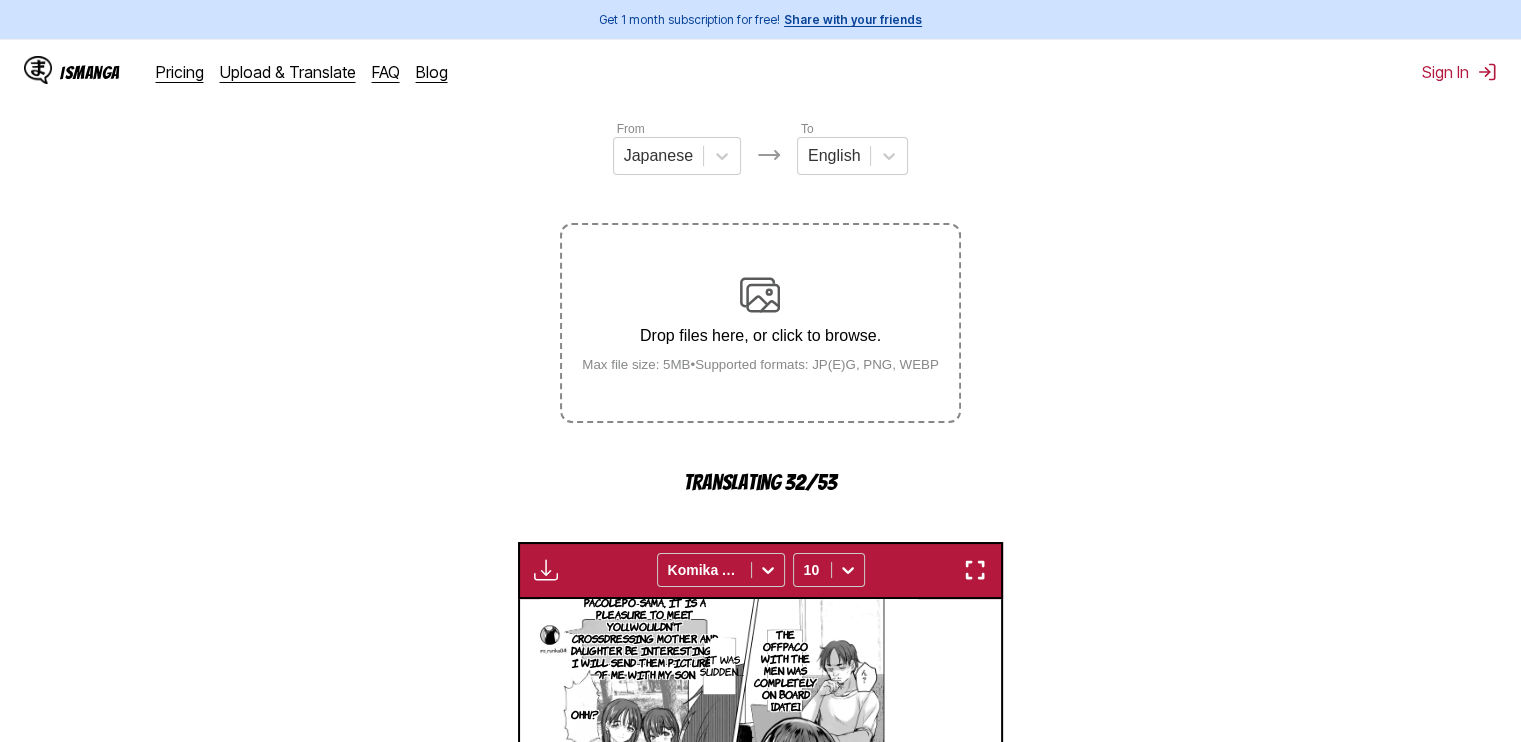 click on "Drop files here, or click to browse. Max file size: 5MB  •  Supported formats: JP(E)G, PNG, WEBP" at bounding box center (760, 323) 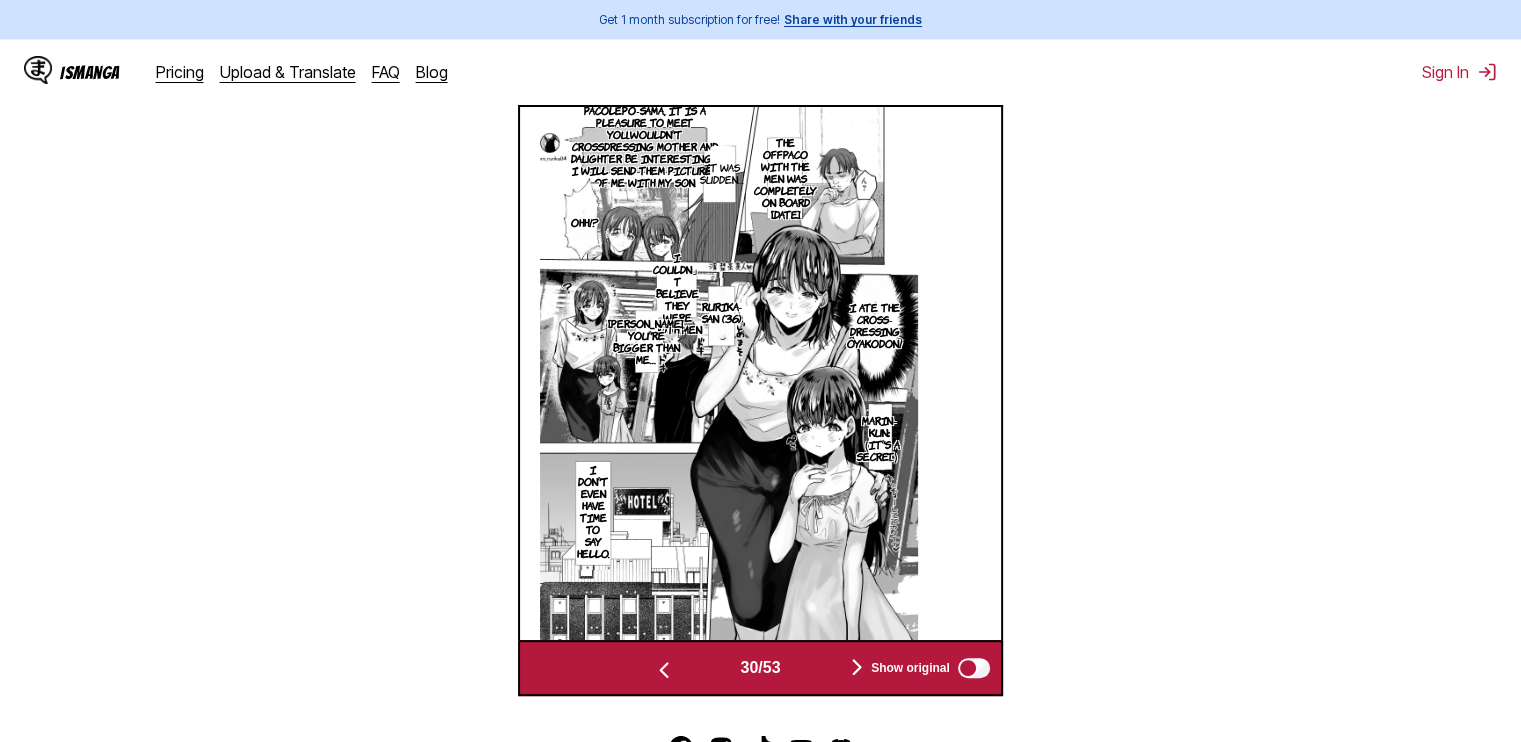 scroll, scrollTop: 675, scrollLeft: 0, axis: vertical 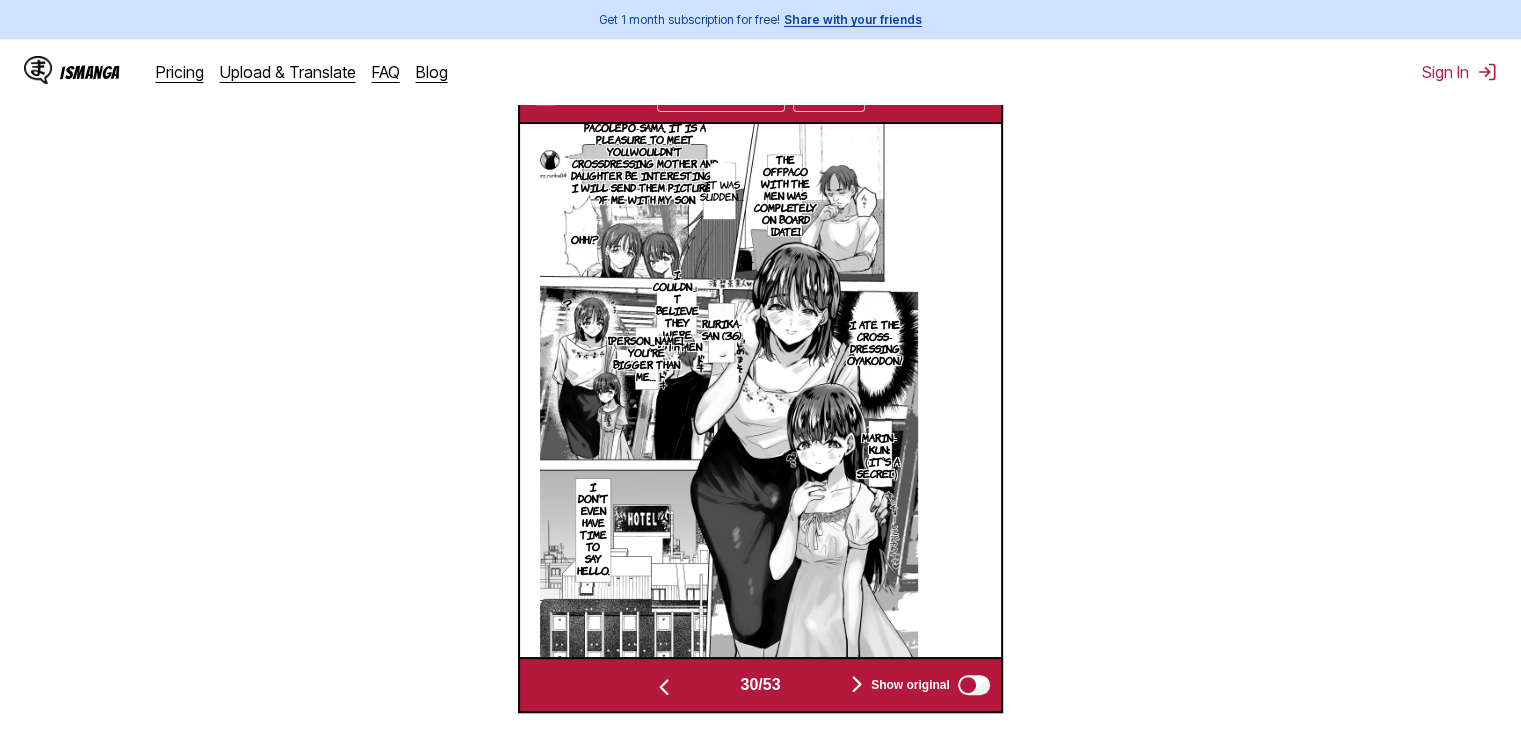 click at bounding box center (975, 95) 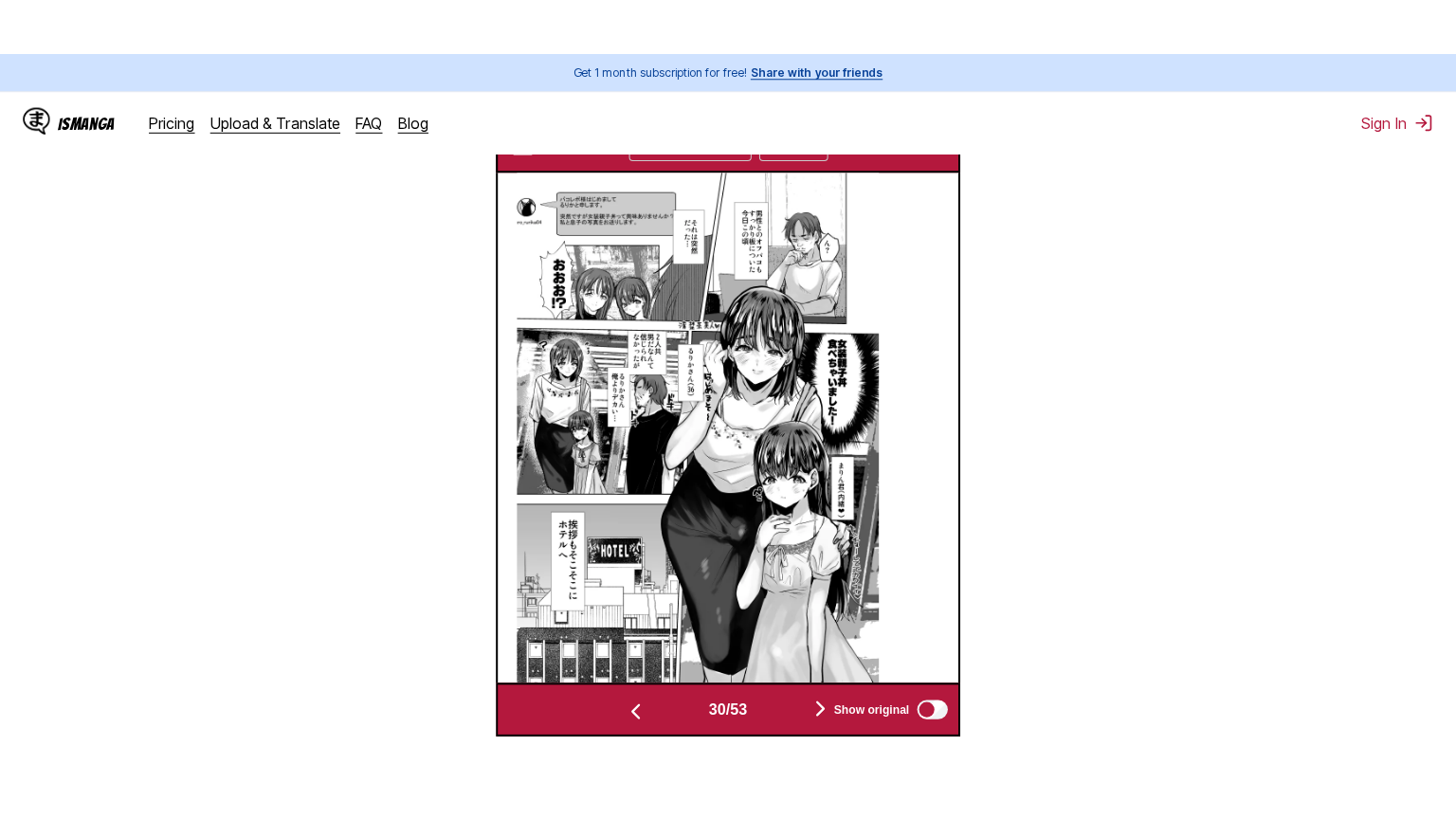 scroll, scrollTop: 220, scrollLeft: 0, axis: vertical 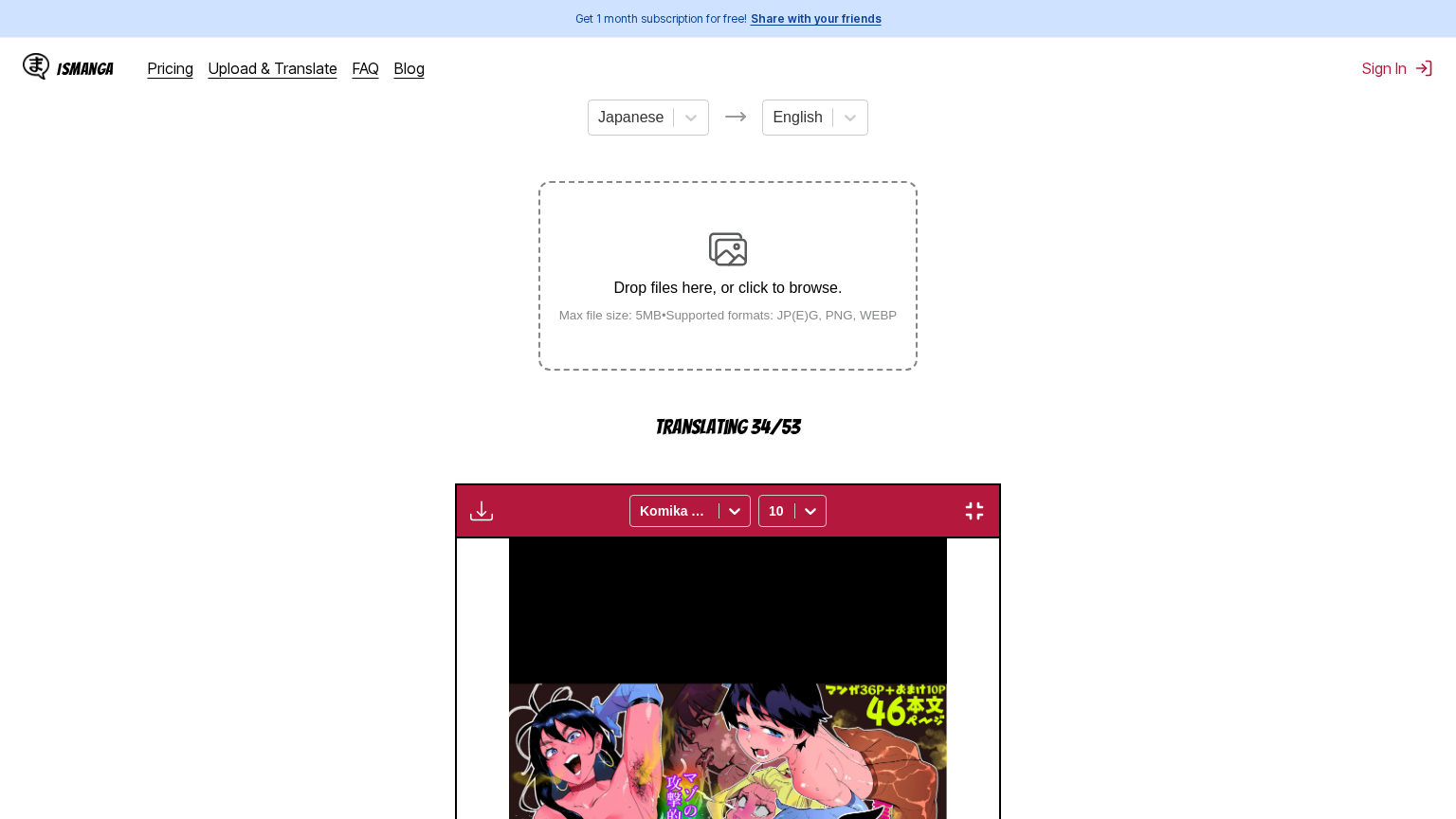 type 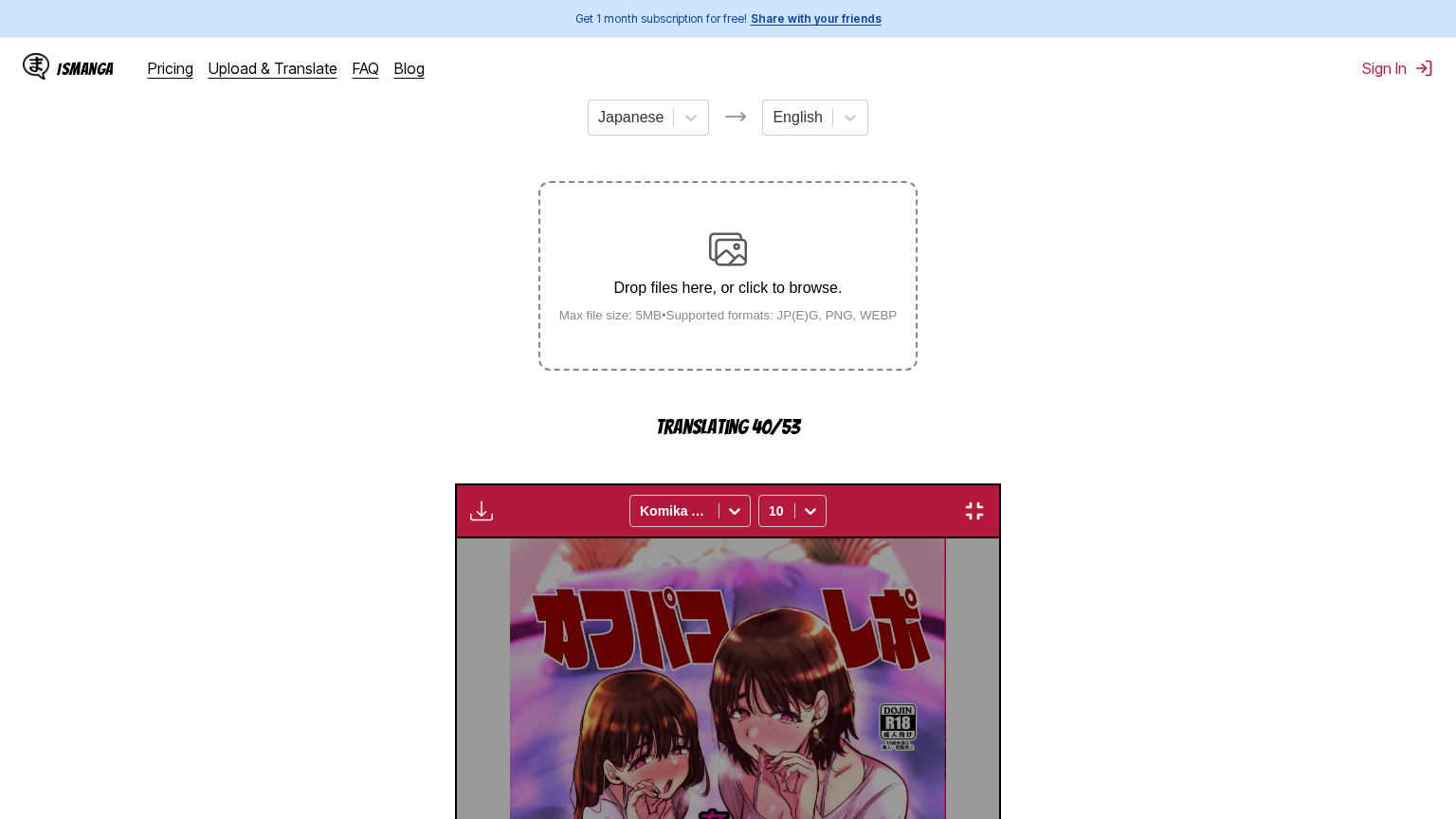 scroll, scrollTop: 0, scrollLeft: 75554, axis: horizontal 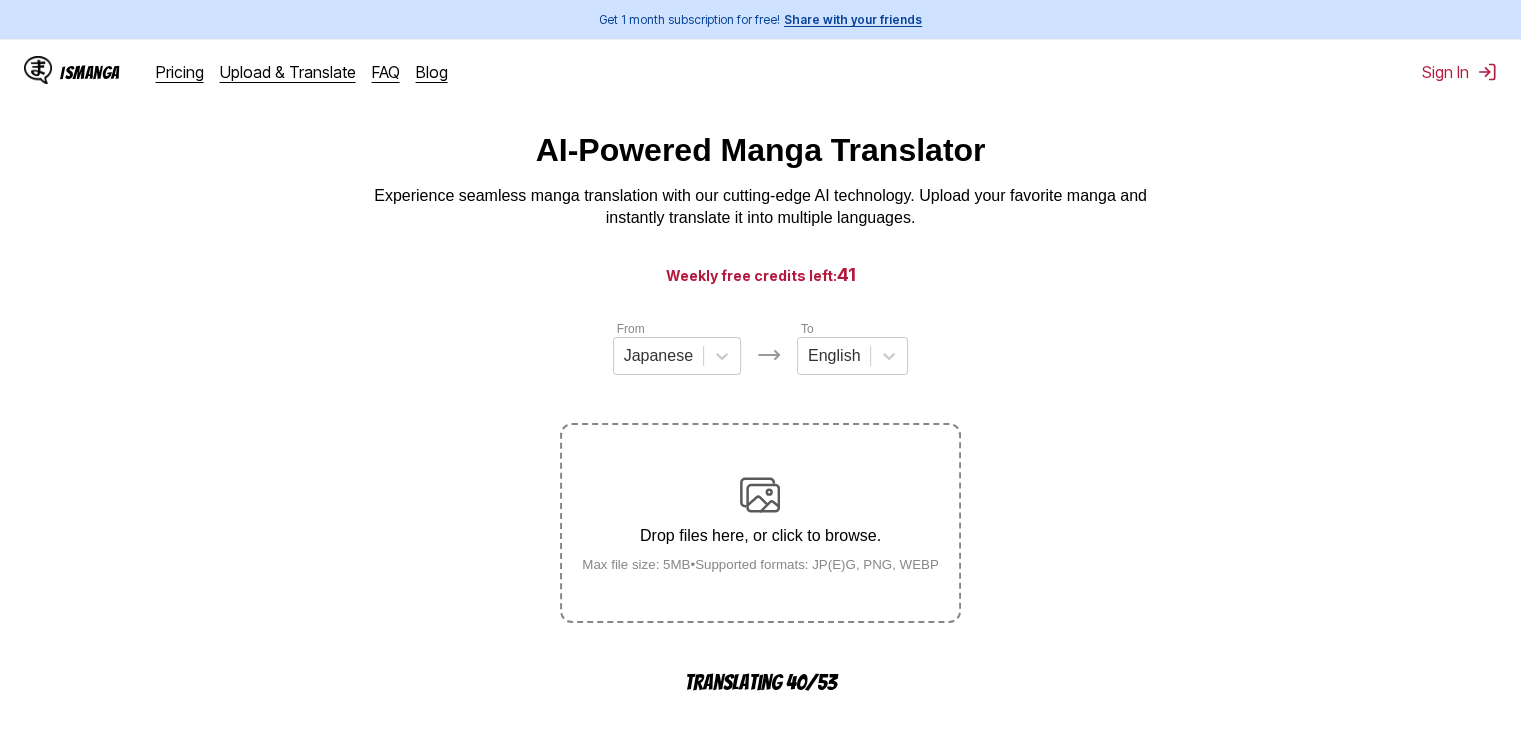 click on "Drop files here, or click to browse. Max file size: 5MB  •  Supported formats: JP(E)G, PNG, WEBP" at bounding box center (760, 523) 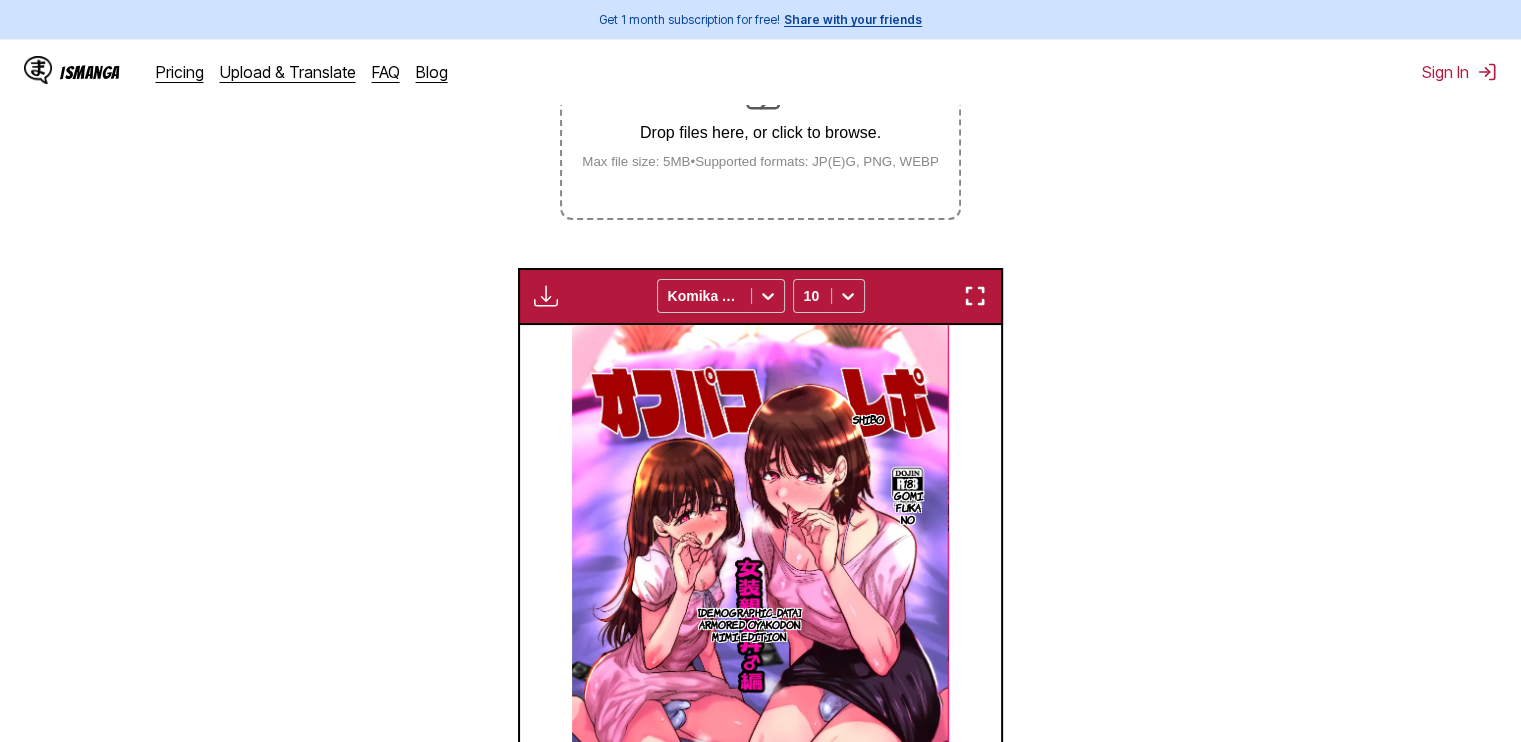 scroll, scrollTop: 100, scrollLeft: 0, axis: vertical 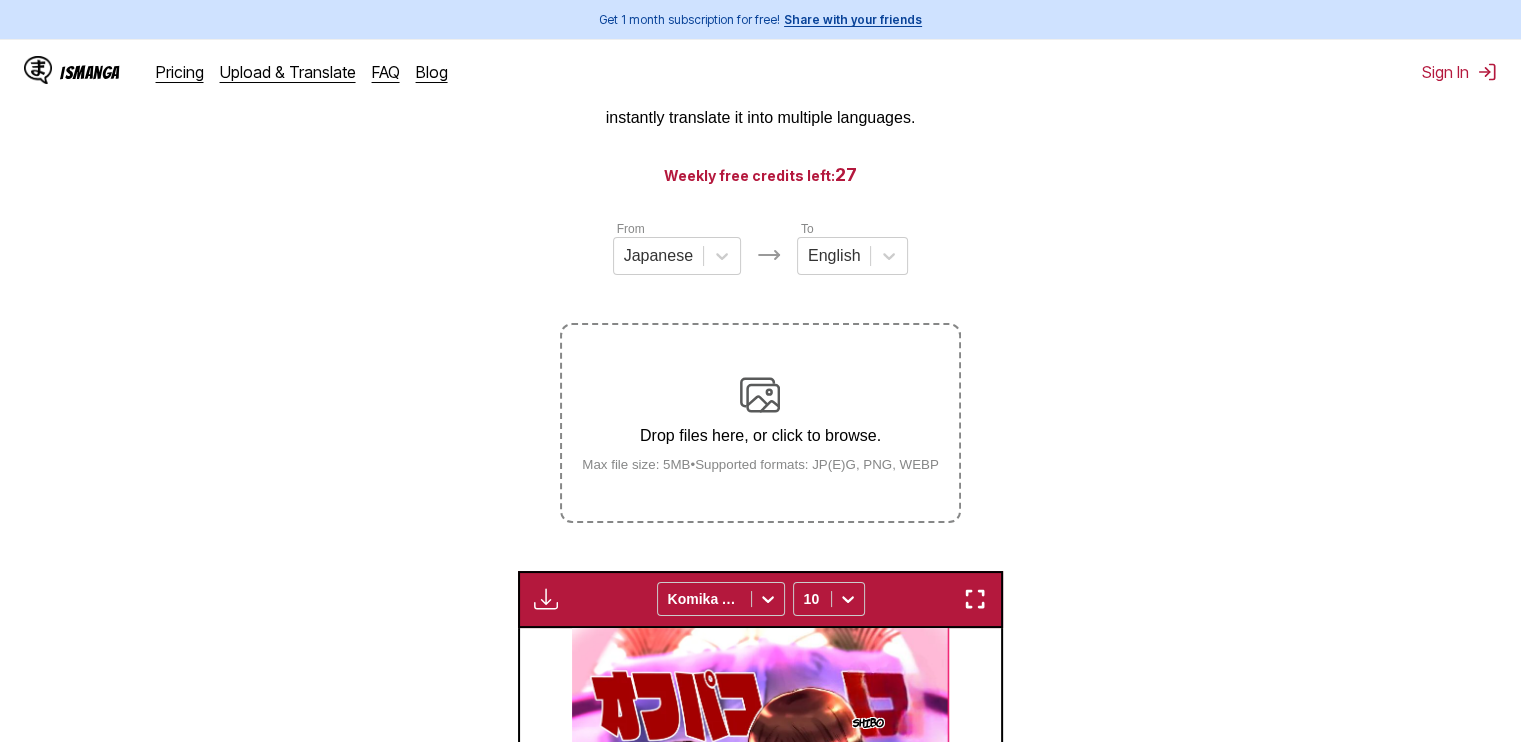 click on "Drop files here, or click to browse. Max file size: 5MB  •  Supported formats: JP(E)G, PNG, WEBP" at bounding box center (760, 423) 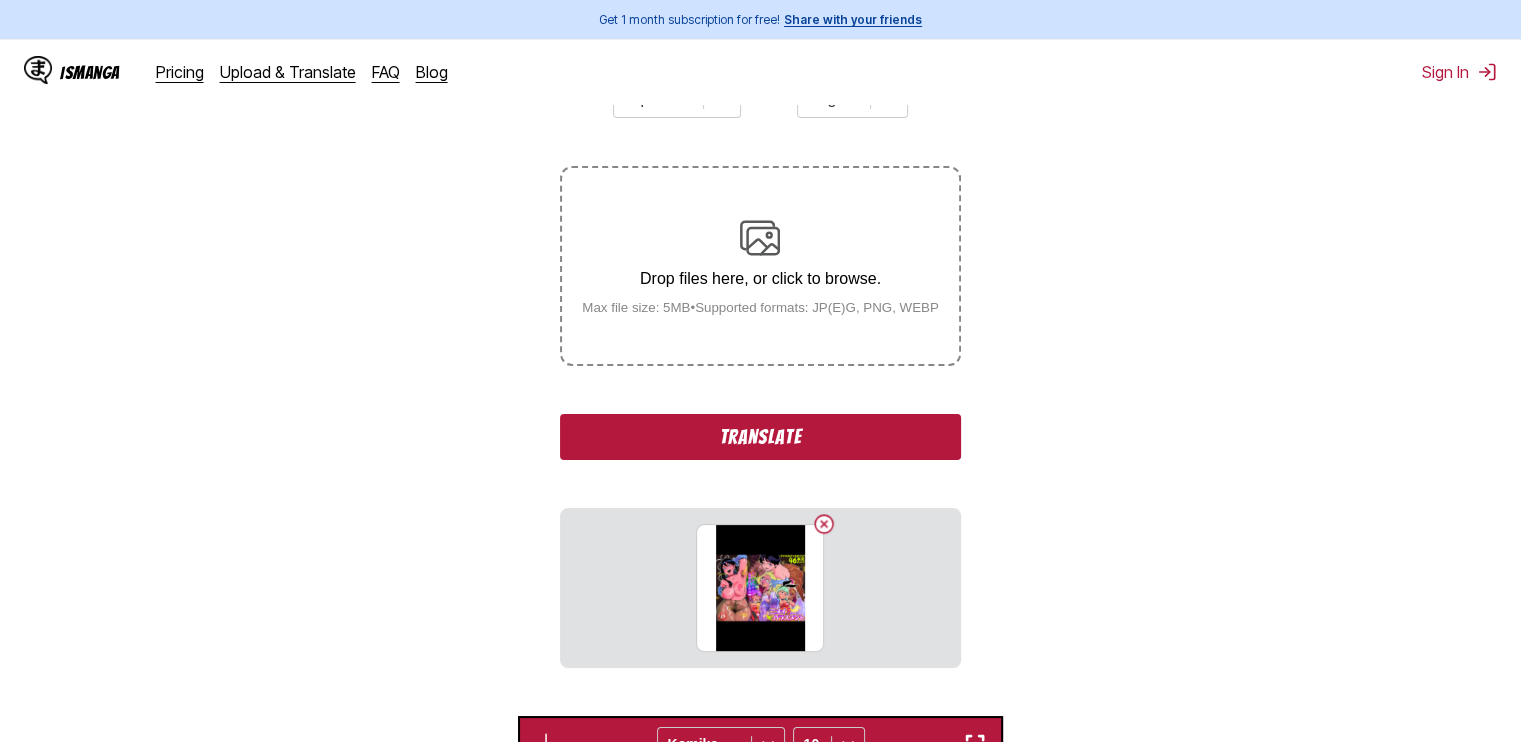 scroll, scrollTop: 300, scrollLeft: 0, axis: vertical 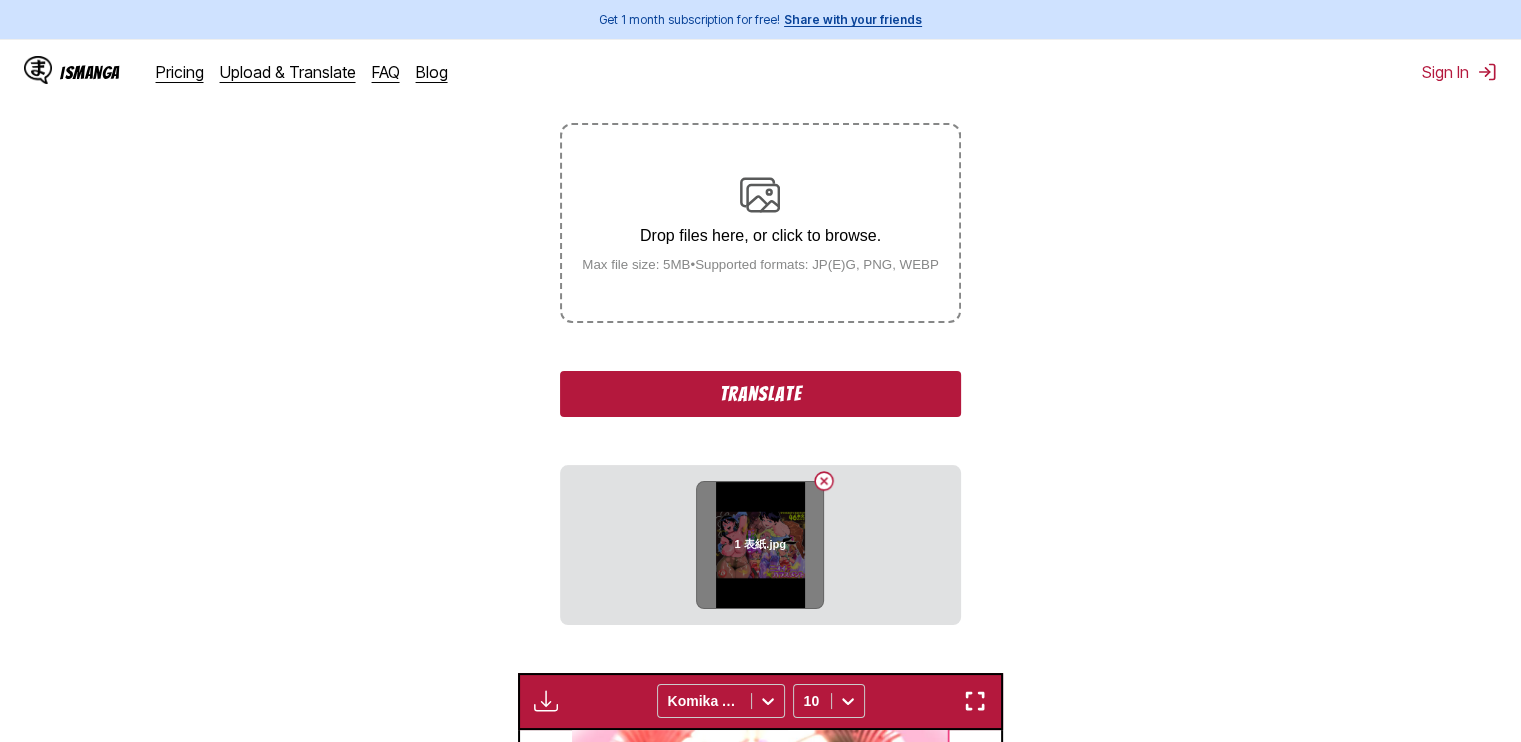 click at bounding box center (824, 481) 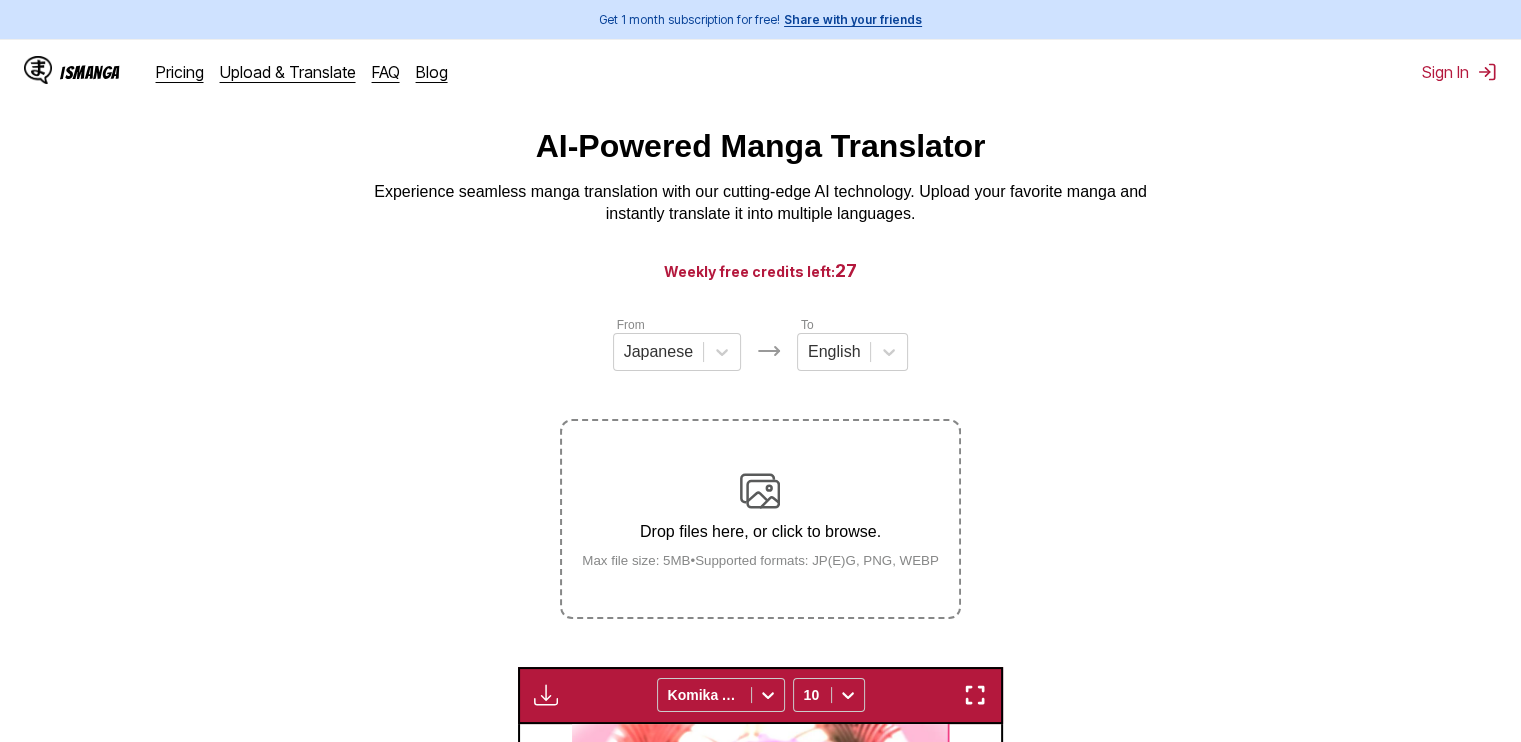 scroll, scrollTop: 0, scrollLeft: 0, axis: both 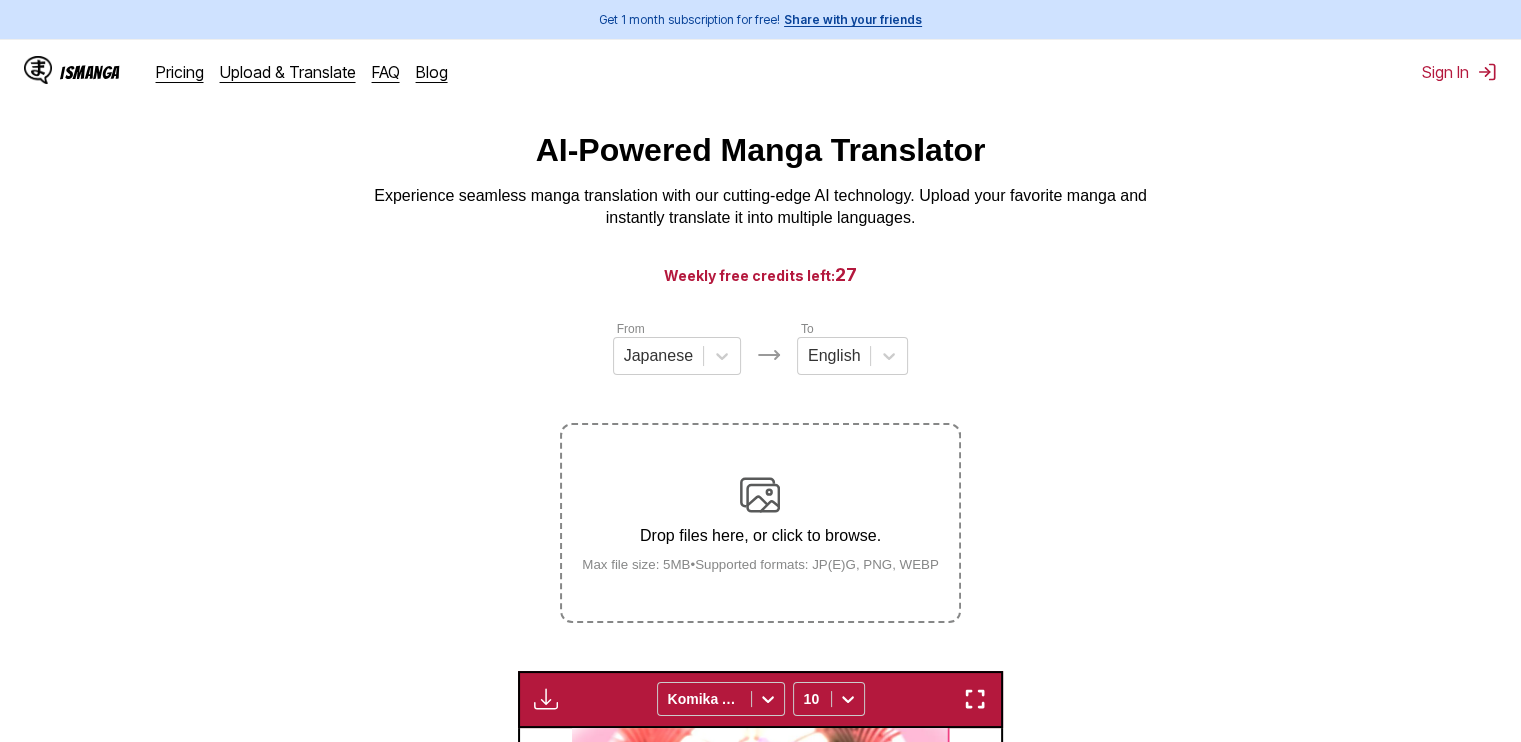 click on "Drop files here, or click to browse. Max file size: 5MB  •  Supported formats: JP(E)G, PNG, WEBP" at bounding box center [760, 523] 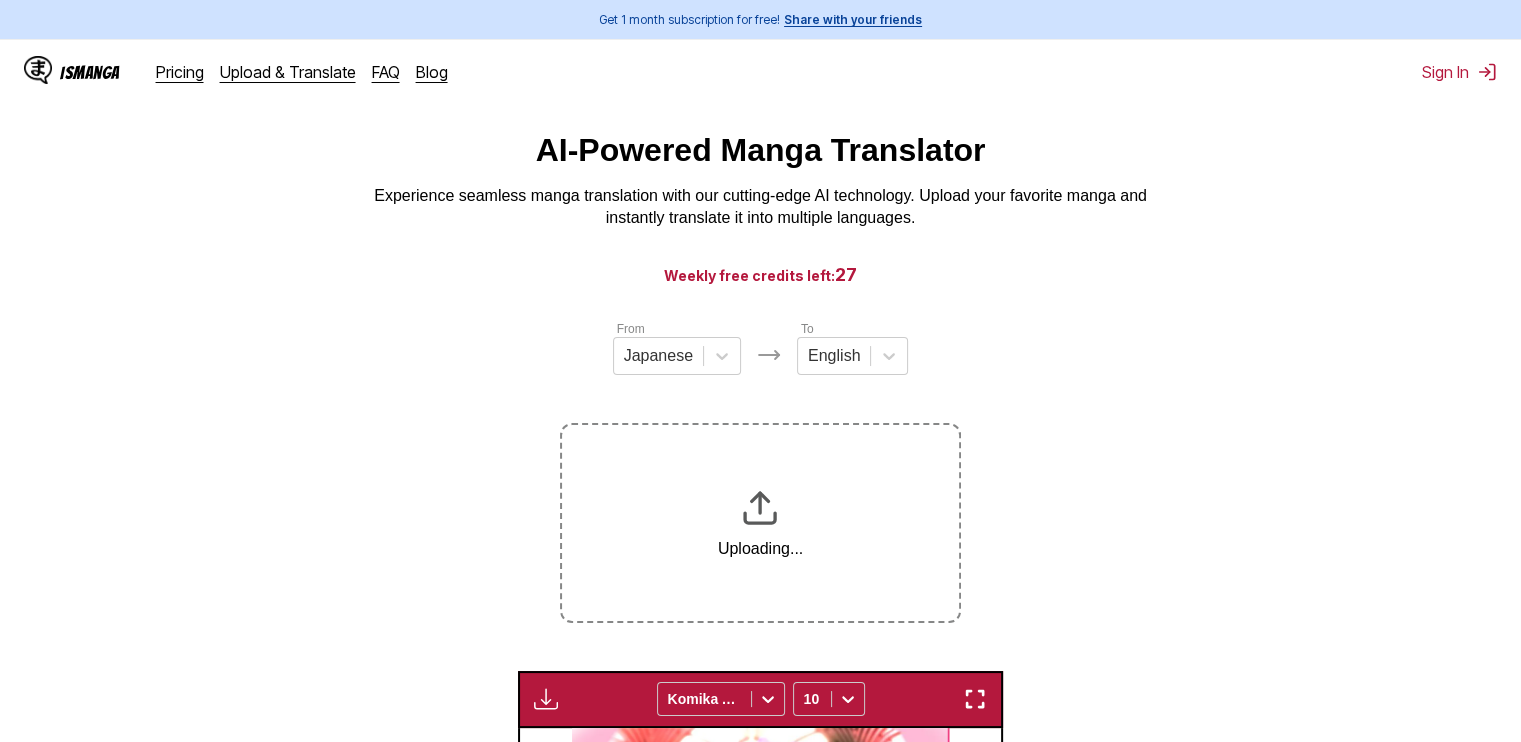 click on "From Japanese To English Uploading... Available for premium users only Komika Axis 10 Manga 36P+You An aggressive body odor for masochists Be No adult purchase or browsing I'll do it. Ryuo-kun said it would be difficult to advance at this rate… Don't force yourself to attend all the classes. As long as you take supplementary lessons, it'll still work out. Son Tiger Stripe Dragon Lord Well, she looks like me. What's with that attitude?! It doesn't matter. I guess you could say she has a habit of slacking off… Ow! We're talking about you! Are we joking around with the teacher? Tiger Stripe Dawn Night Shut up, you old bastard! Go home… I told you to get out of high school! Do it when I'm not around. There's no geezer out there! That's why I said it! Hey, Ryuo! That was embarrassing. You look like me, but… I guess there's also the fact that you have only one male parent. Seriously?! How old are you at Sensei's? Eh? A teacher's child would never be this pathetic. No, I'm single. Seriously, I'm sorry! Koki." at bounding box center (760, 818) 